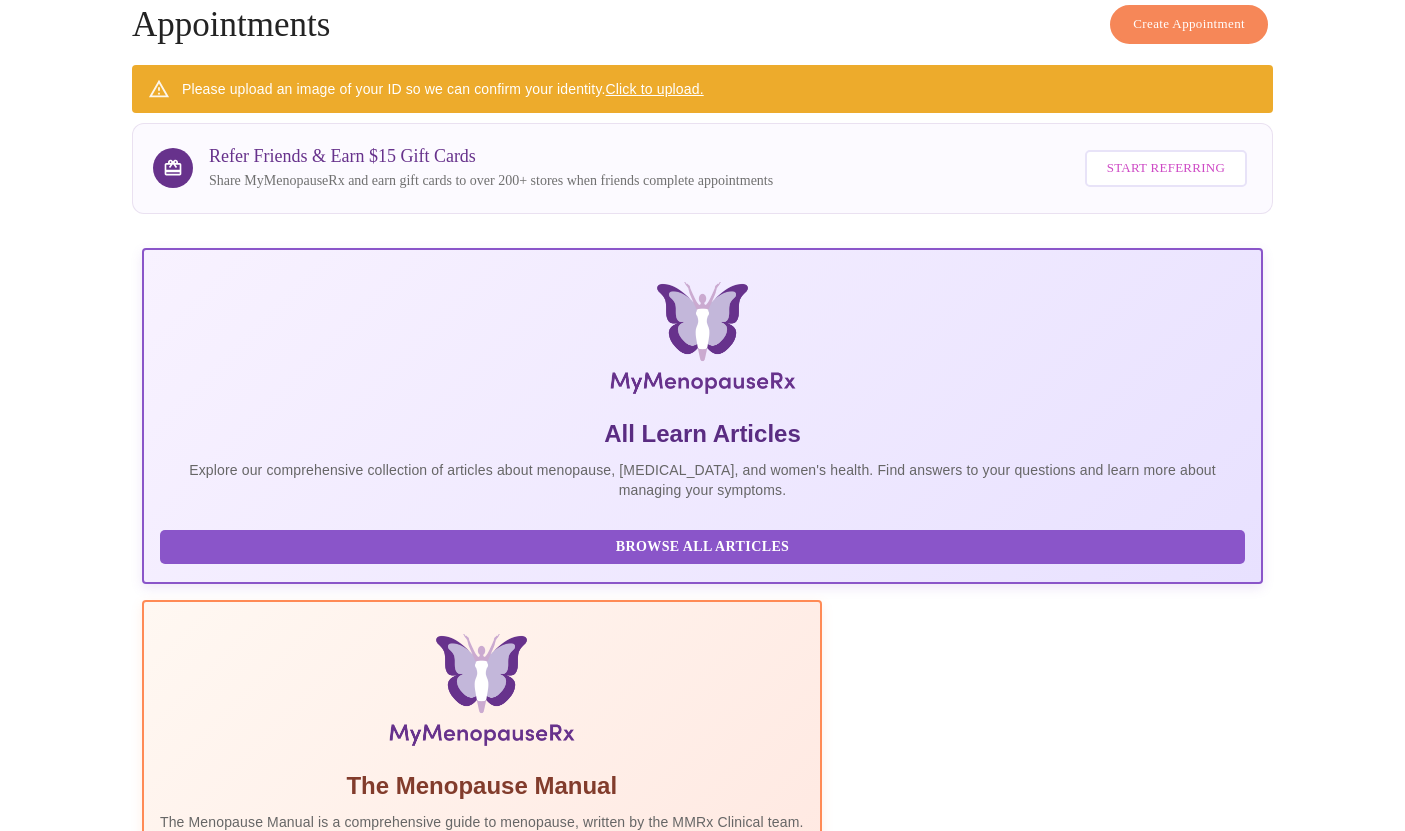 scroll, scrollTop: 100, scrollLeft: 0, axis: vertical 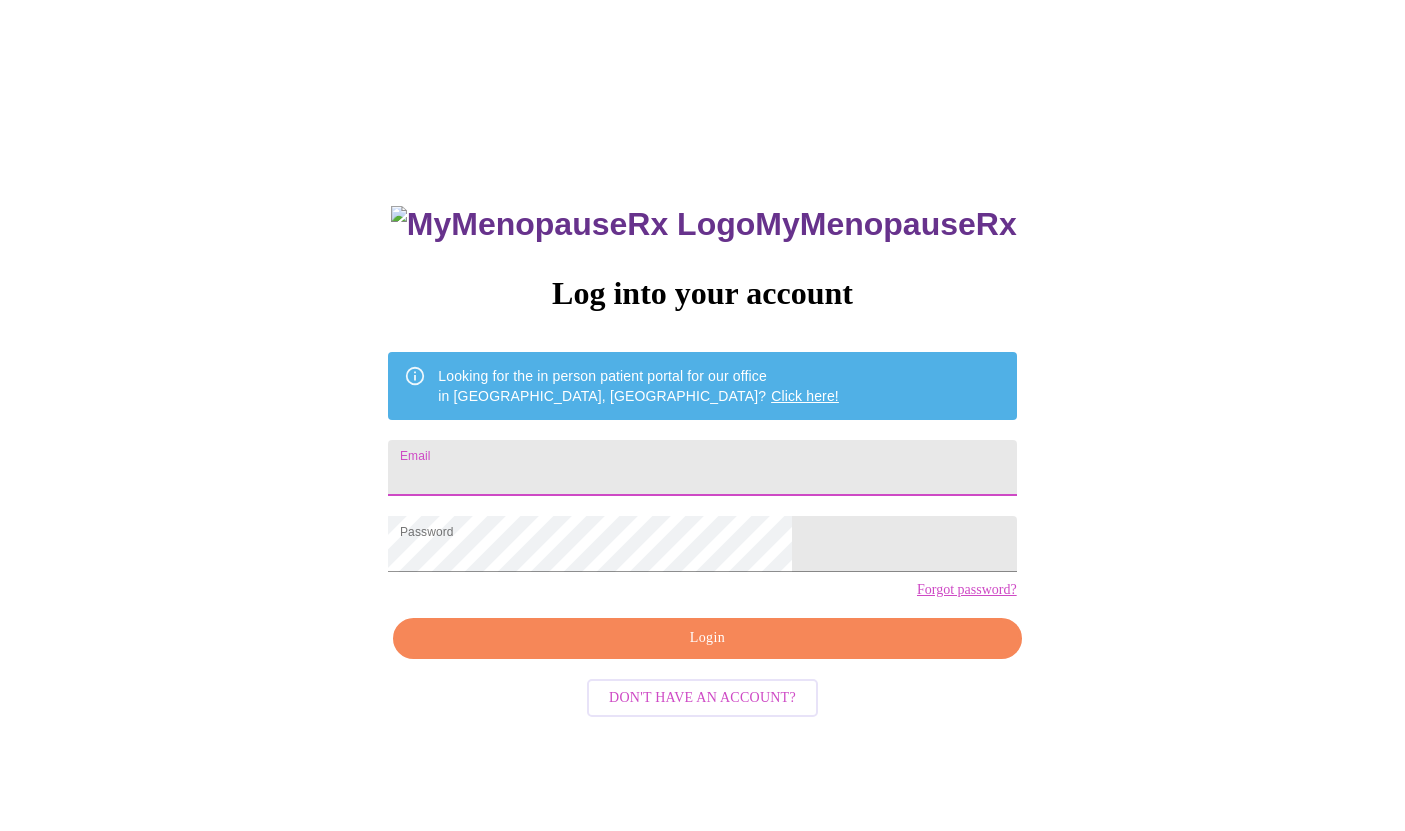 click on "Email" at bounding box center (702, 468) 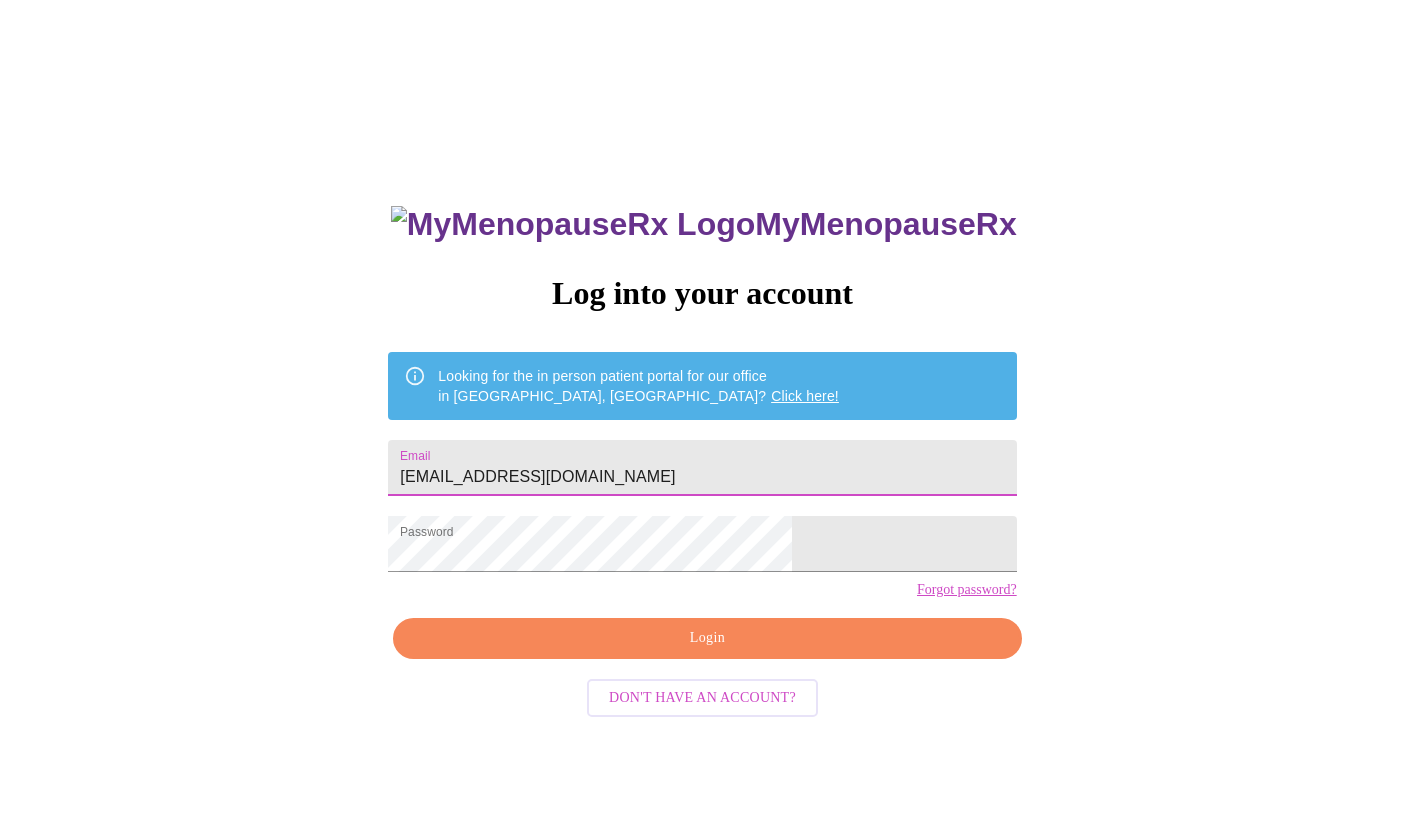 click on "Login" at bounding box center [707, 638] 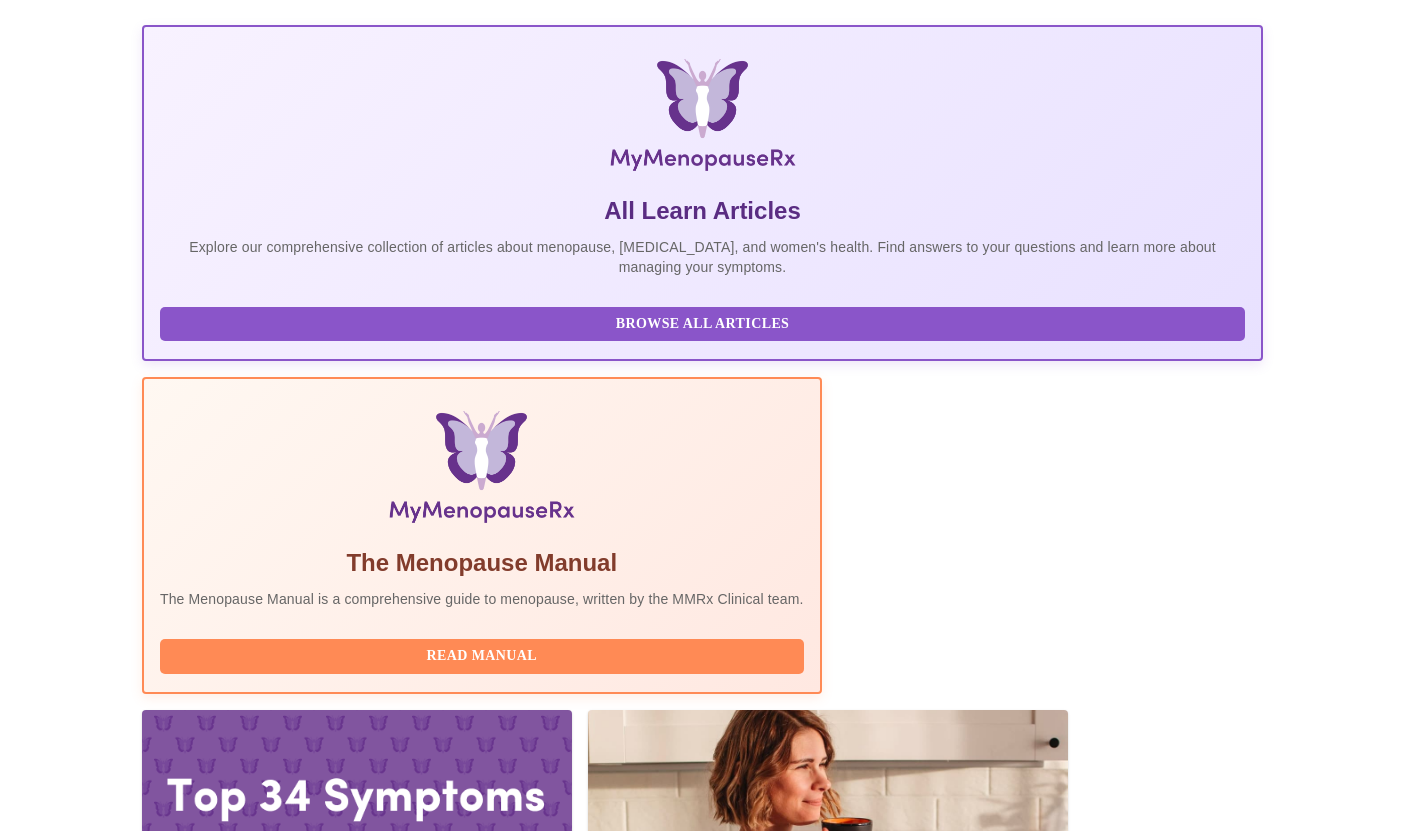 scroll, scrollTop: 320, scrollLeft: 0, axis: vertical 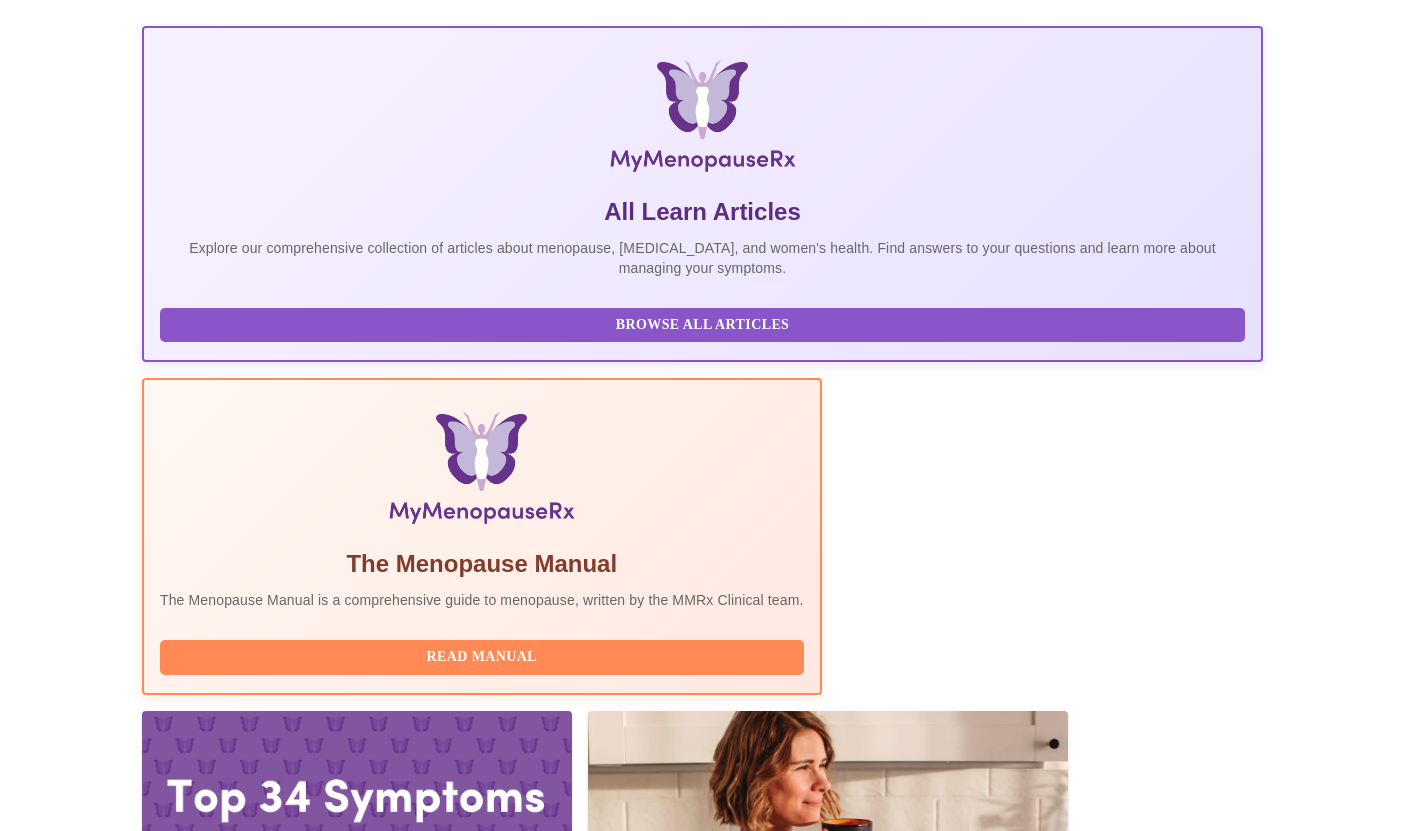 click on "Complete Pre-Assessment" at bounding box center [1127, 2290] 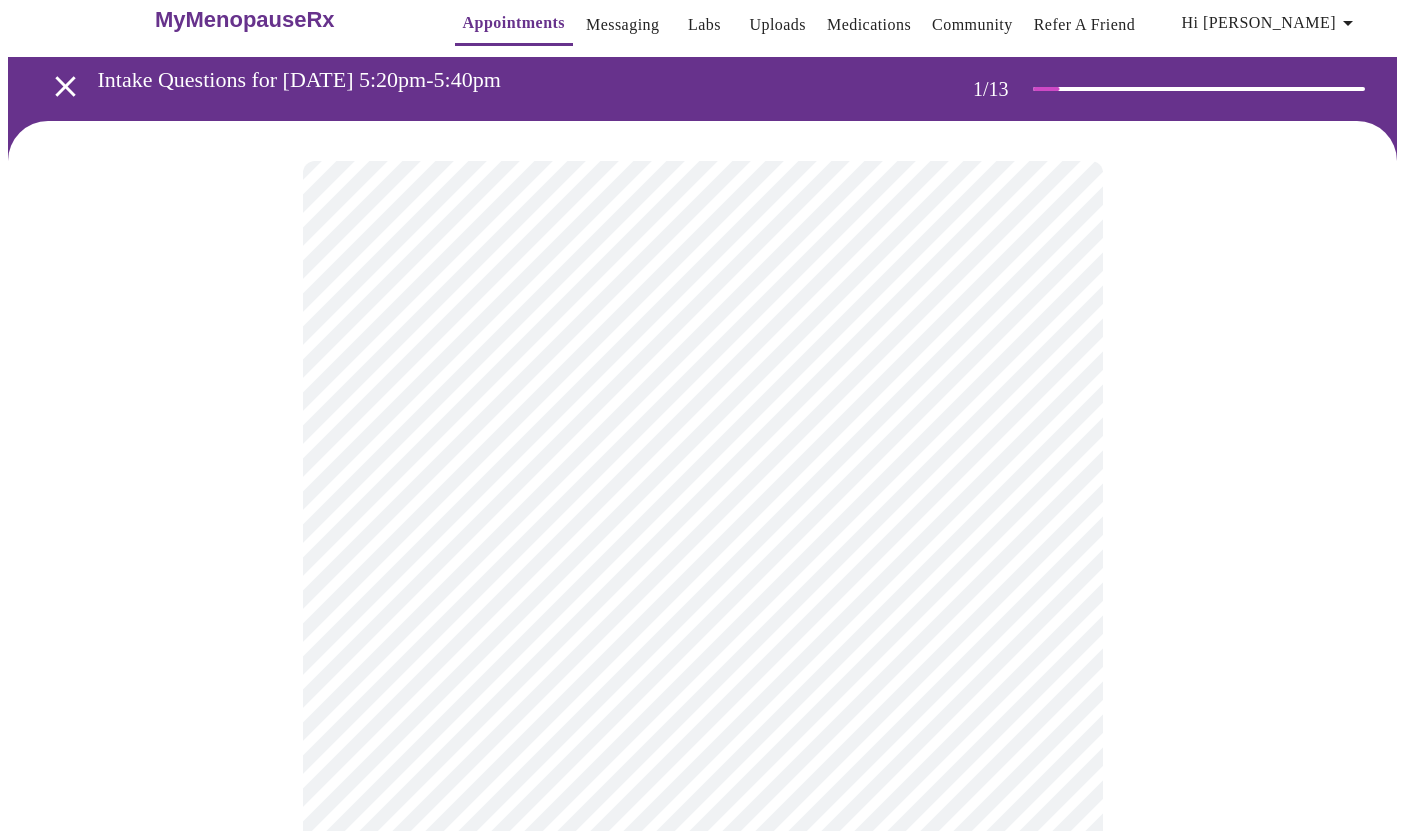scroll, scrollTop: 48, scrollLeft: 0, axis: vertical 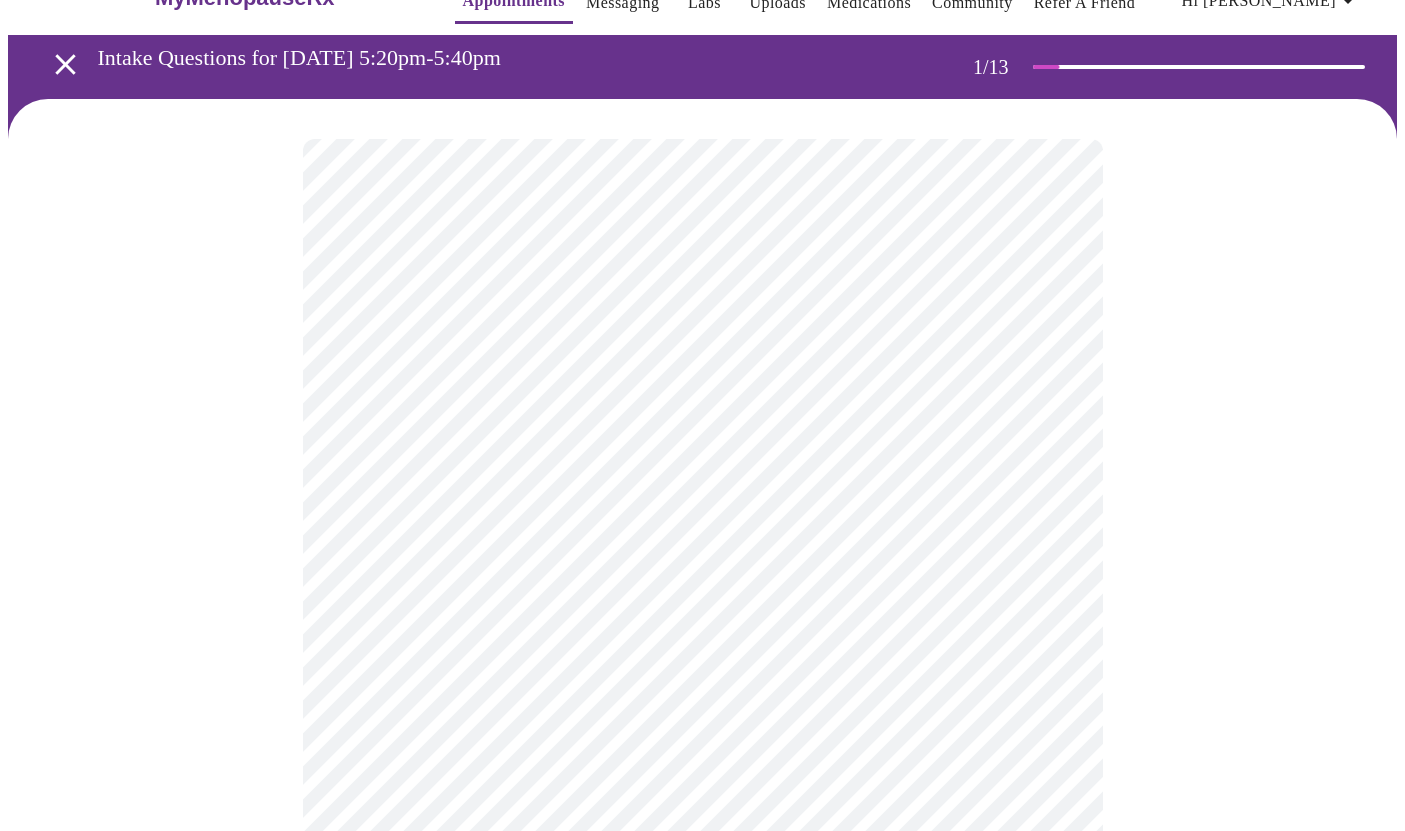 click on "MyMenopauseRx Appointments Messaging Labs Uploads Medications Community Refer a Friend Hi [PERSON_NAME]   Intake Questions for [DATE] 5:20pm-5:40pm 1  /  13 Settings Billing Invoices Log out" at bounding box center (702, 877) 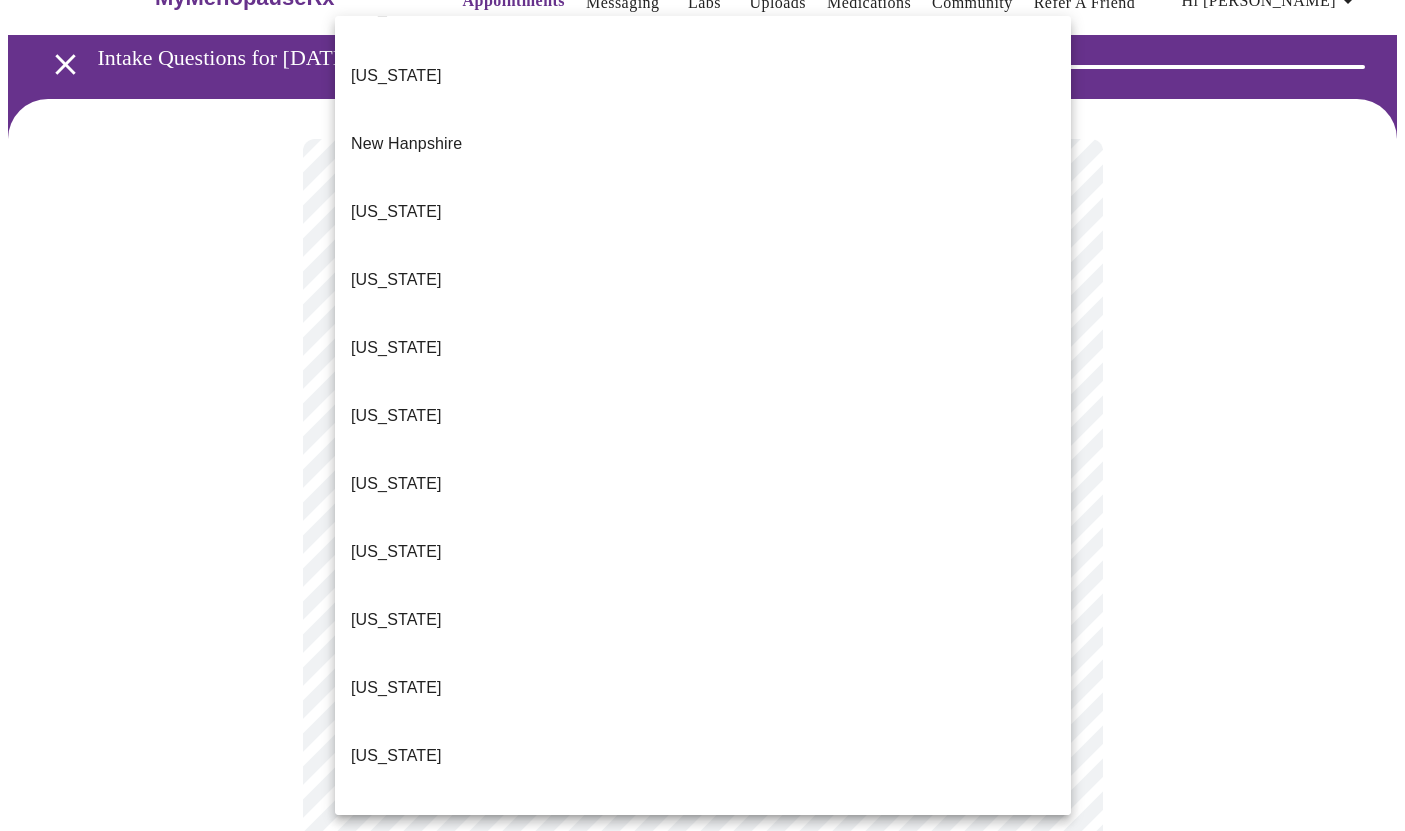 scroll, scrollTop: 1817, scrollLeft: 0, axis: vertical 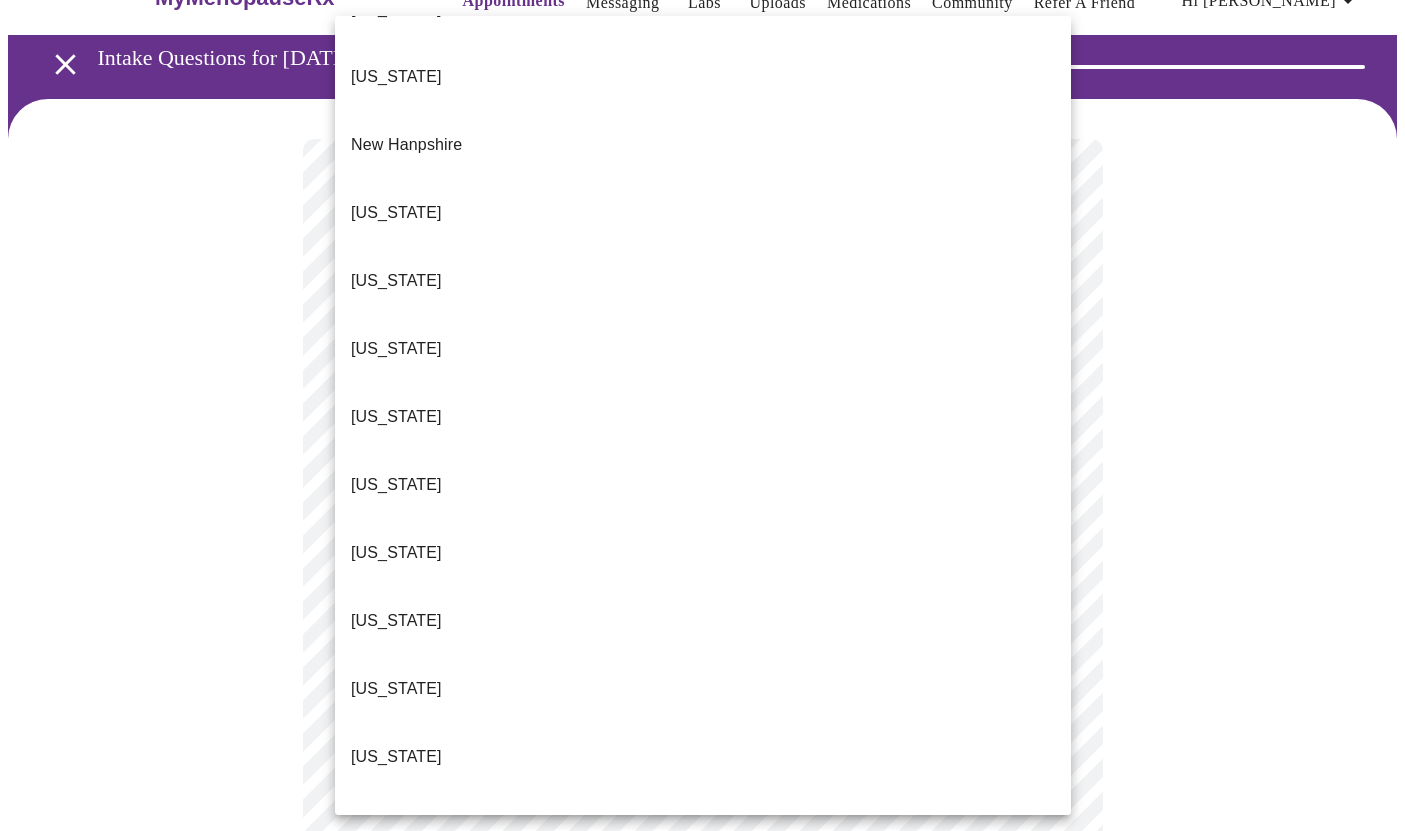 click on "[US_STATE]" at bounding box center (703, 961) 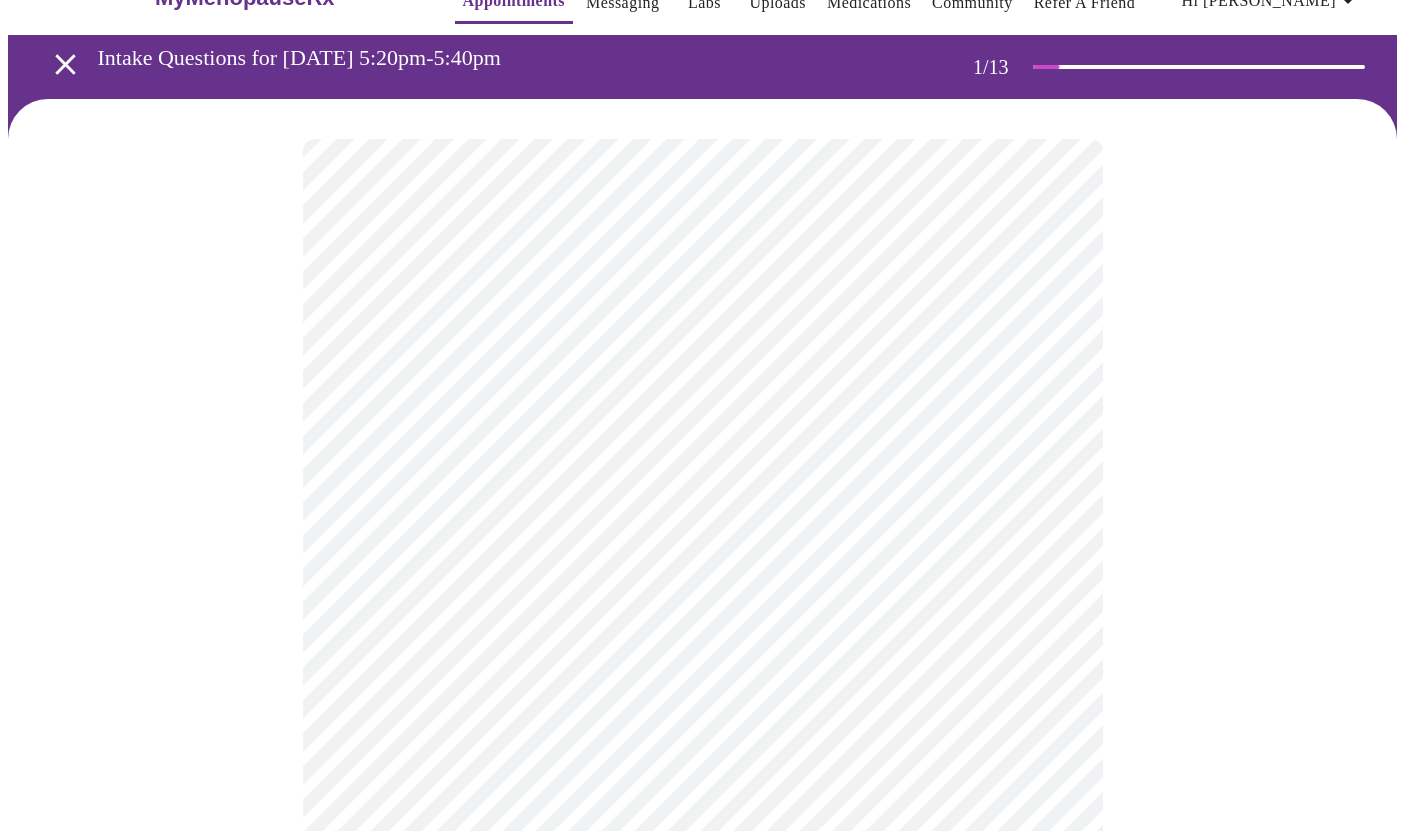 click on "MyMenopauseRx Appointments Messaging Labs Uploads Medications Community Refer a Friend Hi [PERSON_NAME]   Intake Questions for [DATE] 5:20pm-5:40pm 1  /  13 Settings Billing Invoices Log out" at bounding box center (702, 872) 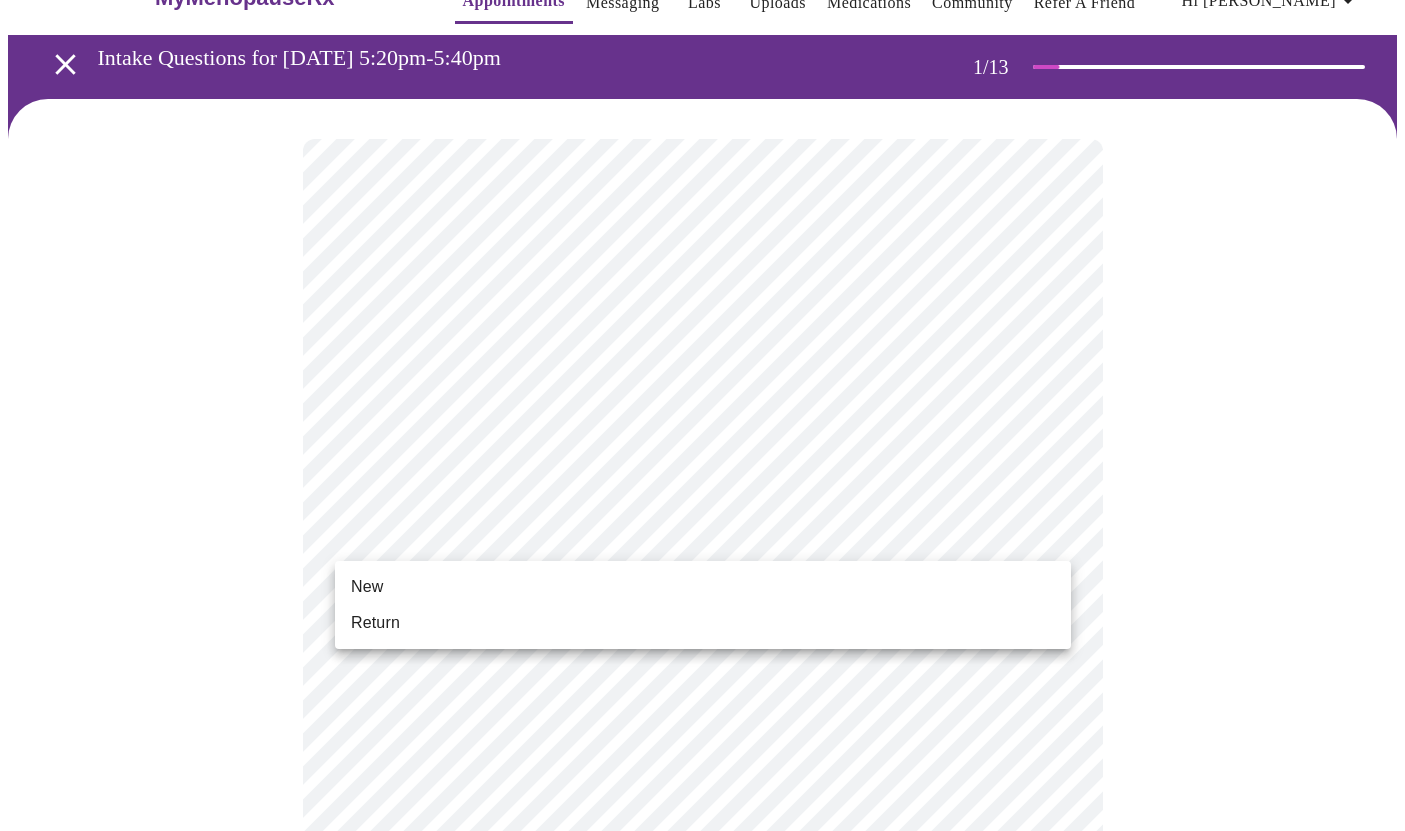 click on "New" at bounding box center [703, 587] 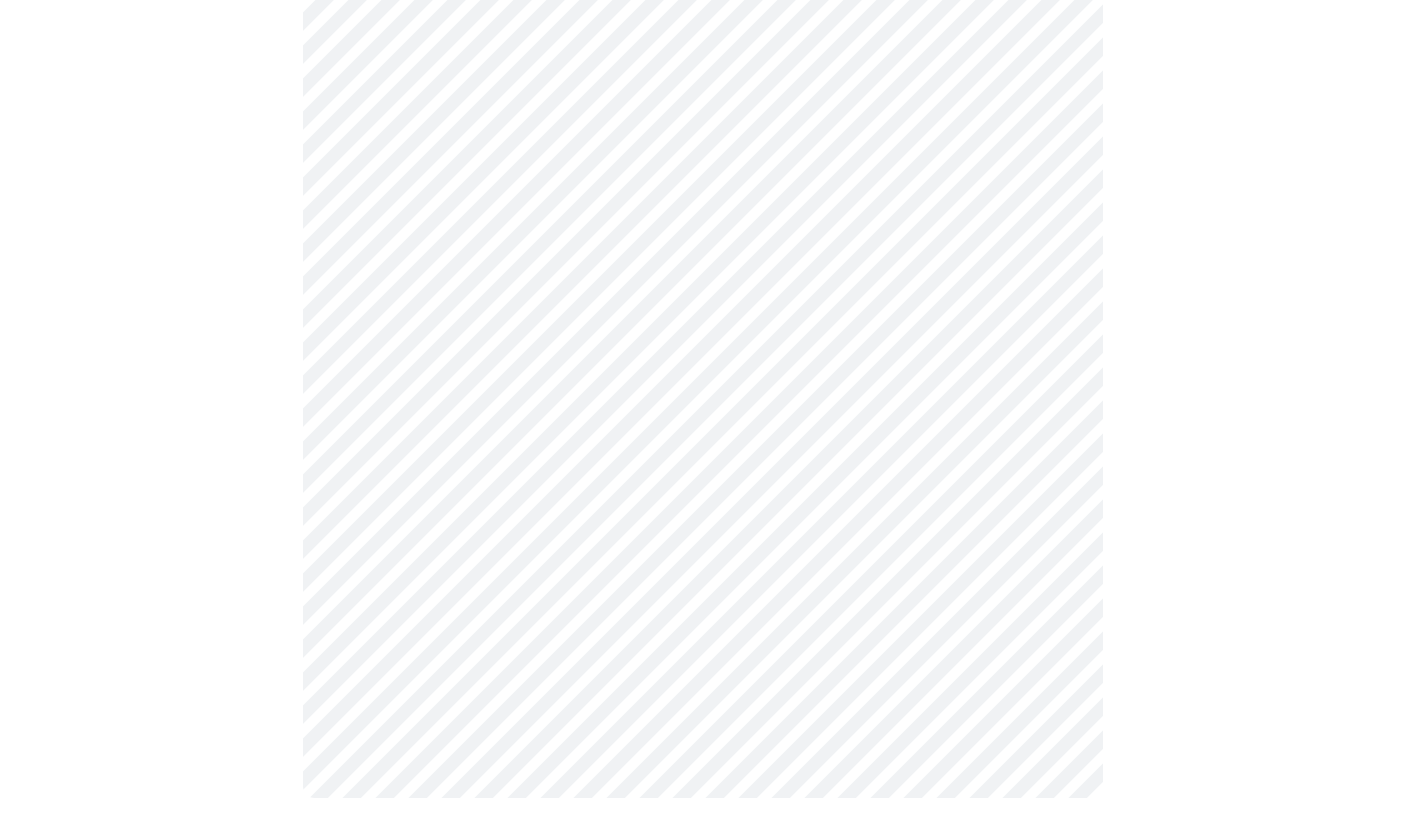 scroll, scrollTop: 966, scrollLeft: 0, axis: vertical 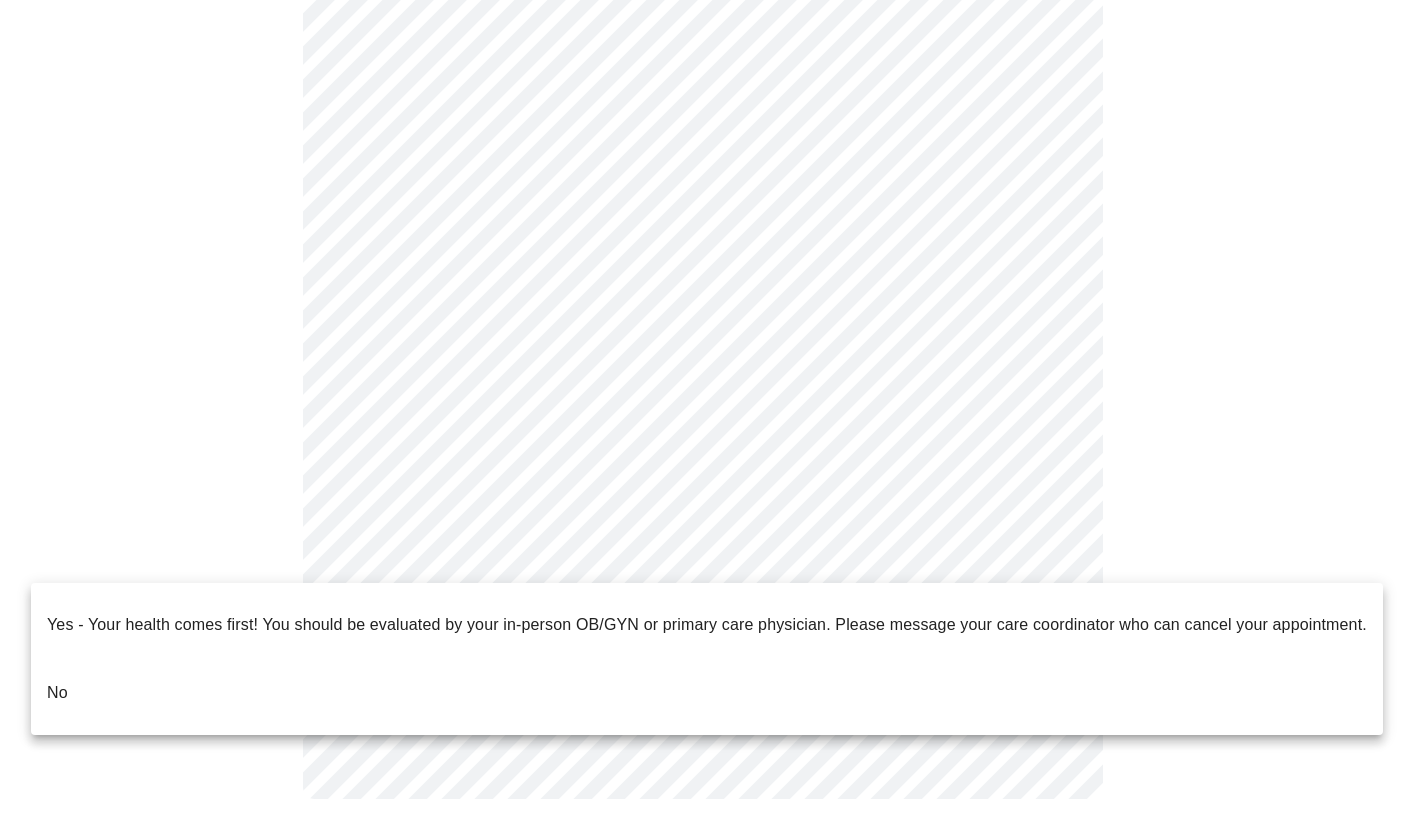 click on "MyMenopauseRx Appointments Messaging Labs Uploads Medications Community Refer a Friend Hi [PERSON_NAME]   Intake Questions for [DATE] 5:20pm-5:40pm 1  /  13 Settings Billing Invoices Log out Yes - Your health comes first! You should be evaluated by your in-person OB/GYN or primary care physician.  Please message your care coordinator who can cancel your appointment.
No" at bounding box center (702, -60) 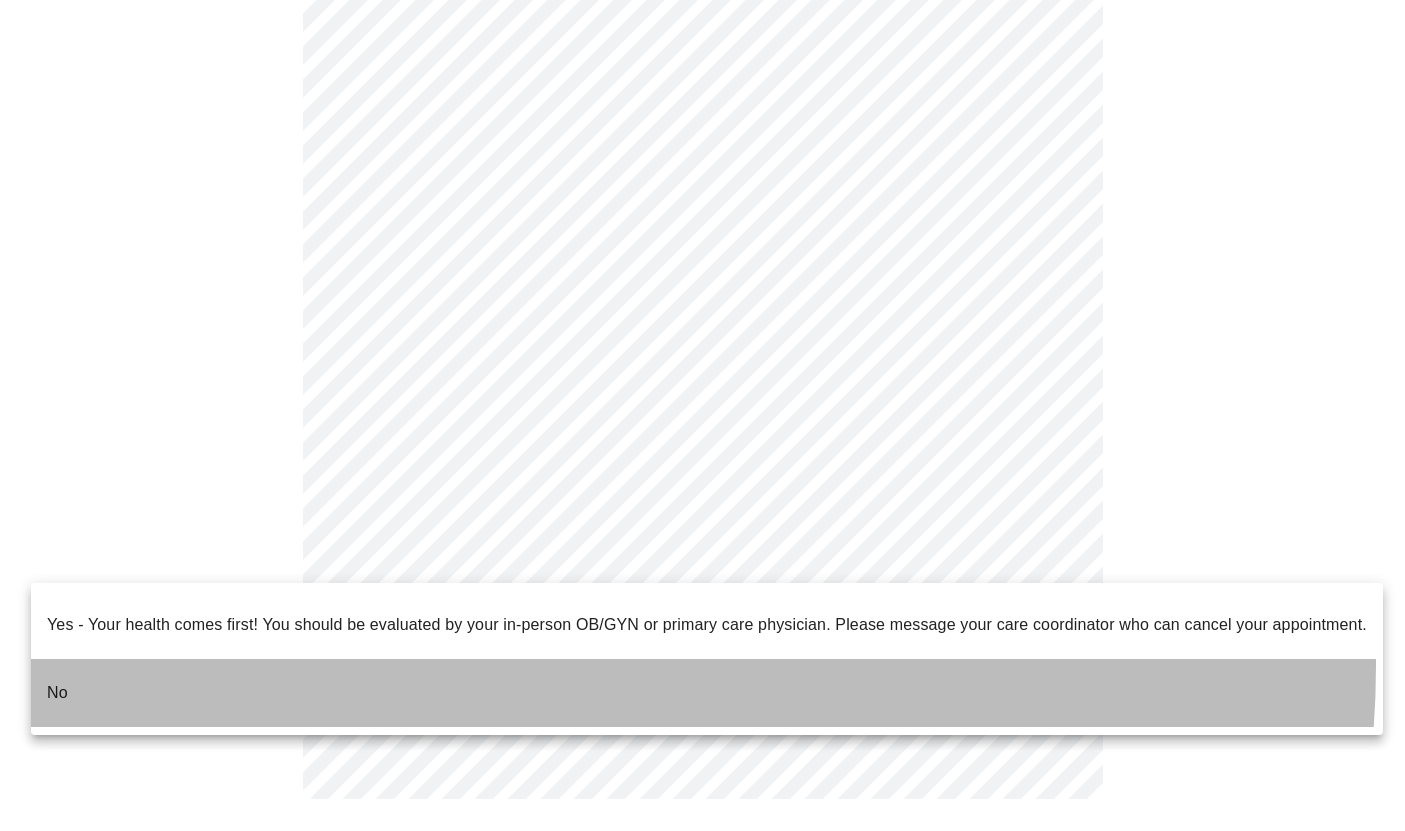 click on "No" at bounding box center [707, 693] 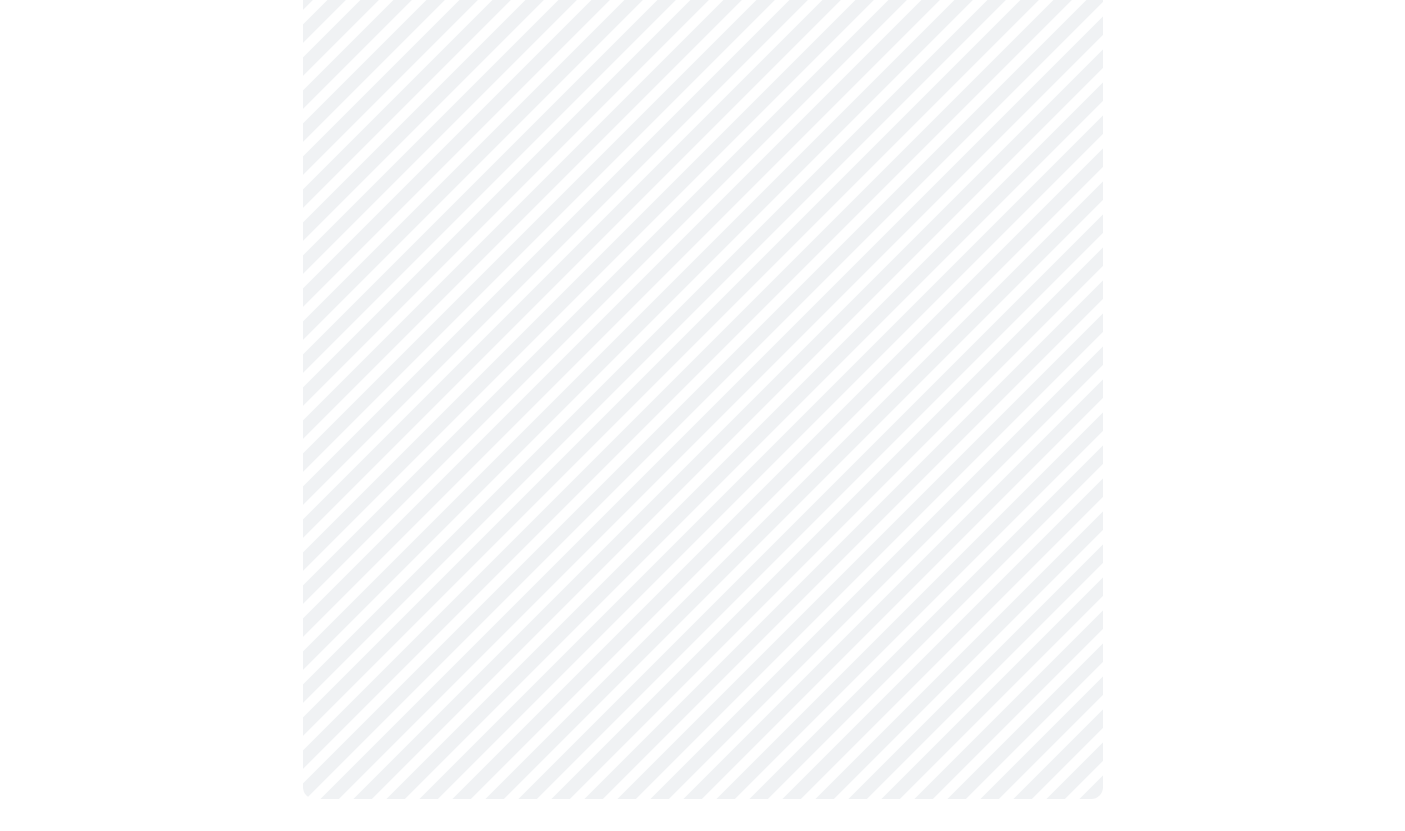 scroll, scrollTop: 0, scrollLeft: 0, axis: both 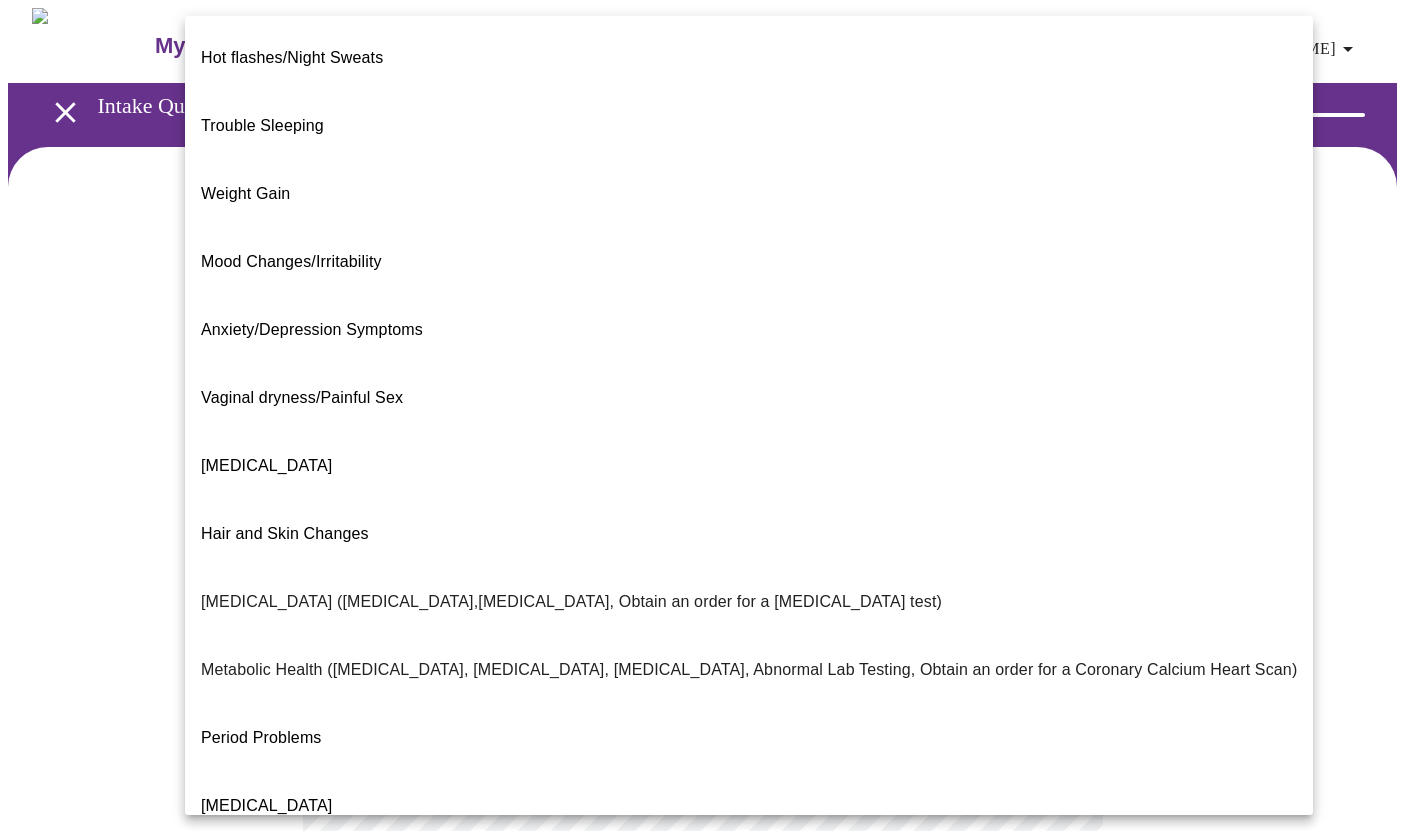 click on "MyMenopauseRx Appointments Messaging Labs Uploads Medications Community Refer a Friend Hi [PERSON_NAME]   Intake Questions for [DATE] 5:20pm-5:40pm 2  /  13 Settings Billing Invoices Log out Hot flashes/Night Sweats
Trouble Sleeping
Weight Gain
Mood Changes/Irritability
Anxiety/Depression Symptoms
Vaginal dryness/Painful Sex
[MEDICAL_DATA]
Hair and Skin Changes
[MEDICAL_DATA] ([MEDICAL_DATA],[MEDICAL_DATA], Obtain an order for a [MEDICAL_DATA] test)
Metabolic Health ([MEDICAL_DATA], [MEDICAL_DATA], [MEDICAL_DATA], Abnormal Lab Testing, Obtain an order for a Coronary Calcium Heart Scan)
Period Problems
[MEDICAL_DATA]
Orgasms are weak
UTI Symptoms
Vaginal Infection
[MEDICAL_DATA] (oral, genital)
[MEDICAL_DATA]
I feel great - just need a refill.
Other" at bounding box center (702, 607) 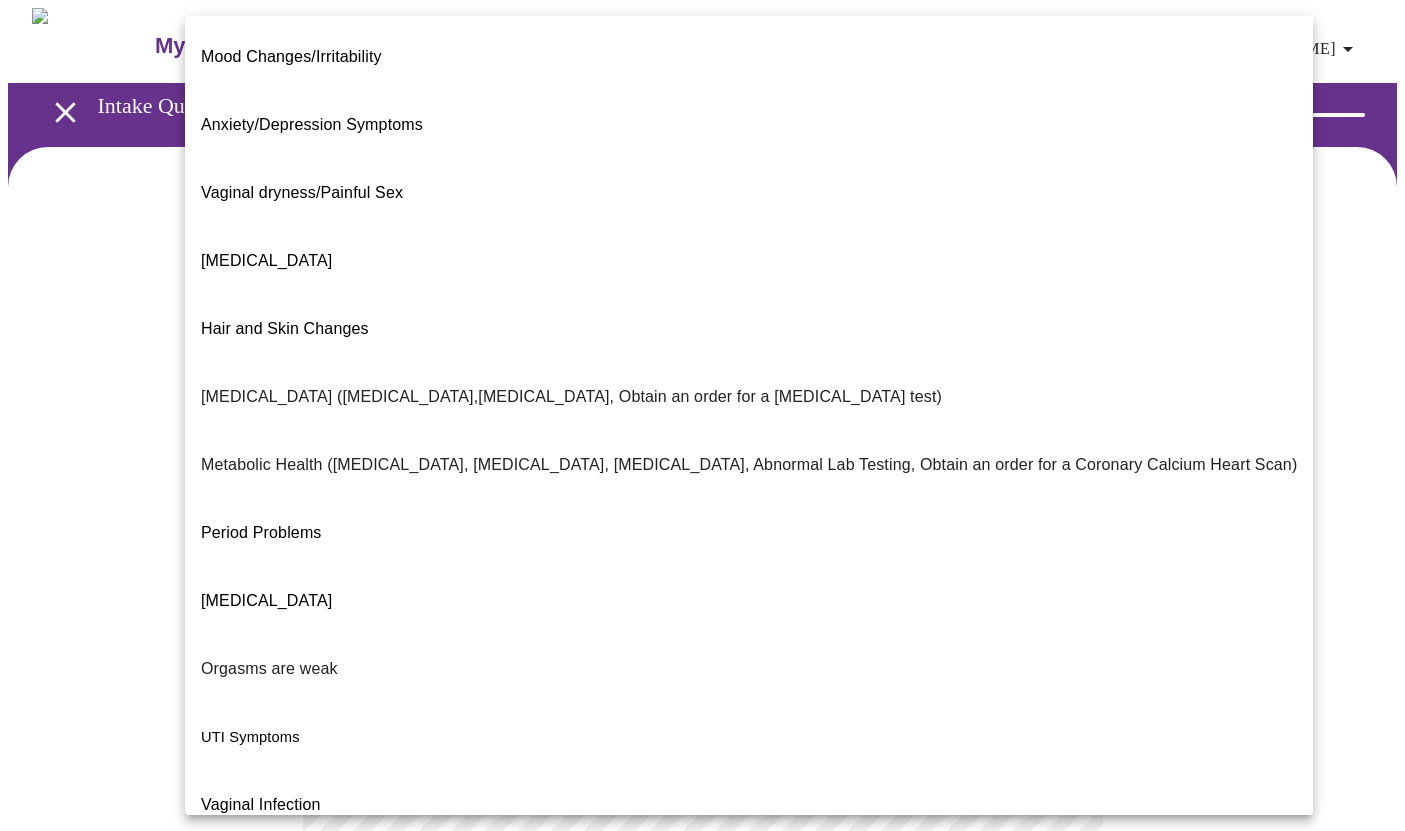 scroll, scrollTop: 205, scrollLeft: 0, axis: vertical 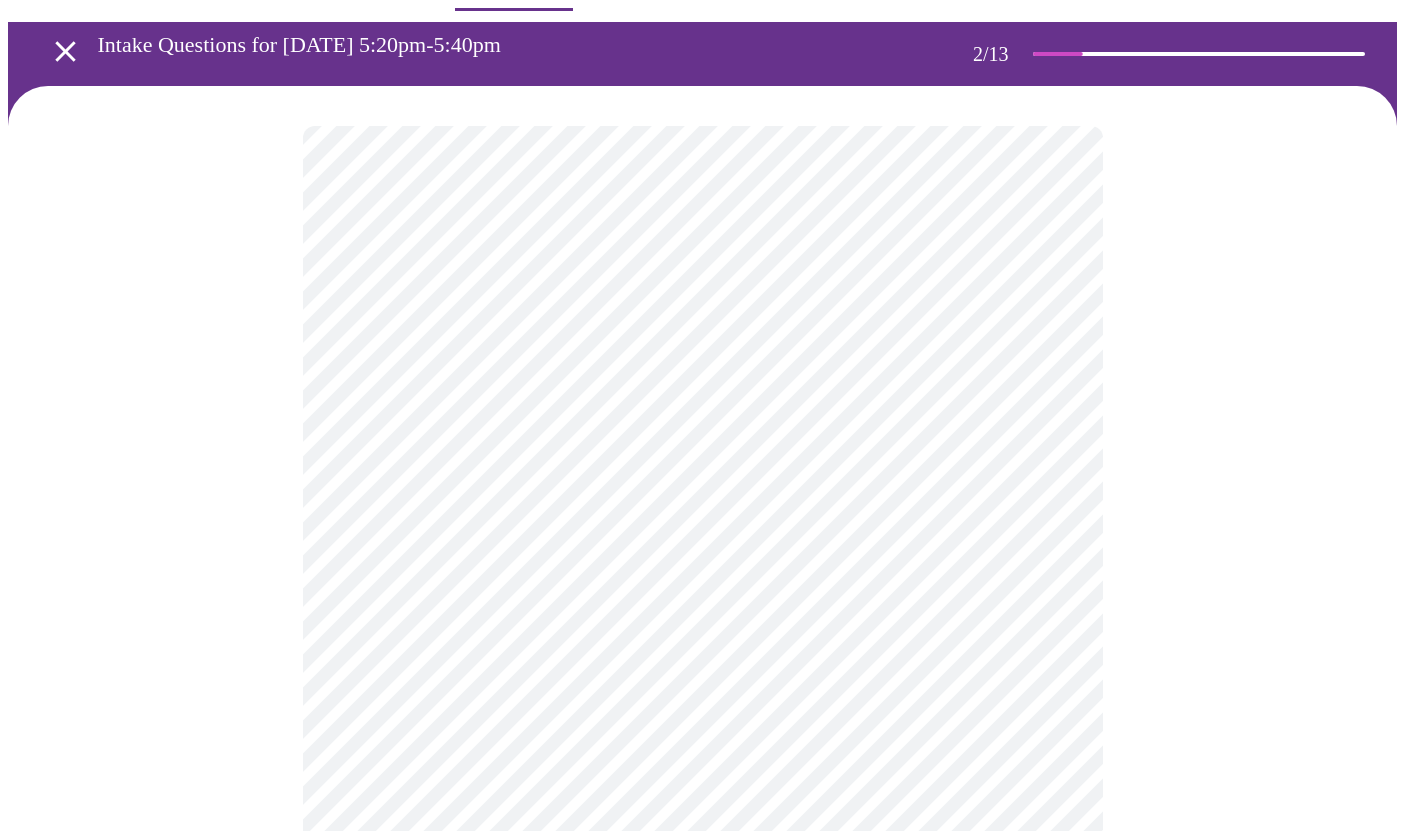 click on "MyMenopauseRx Appointments Messaging Labs Uploads Medications Community Refer a Friend Hi [PERSON_NAME]   Intake Questions for [DATE] 5:20pm-5:40pm 2  /  13 Settings Billing Invoices Log out" at bounding box center [702, 541] 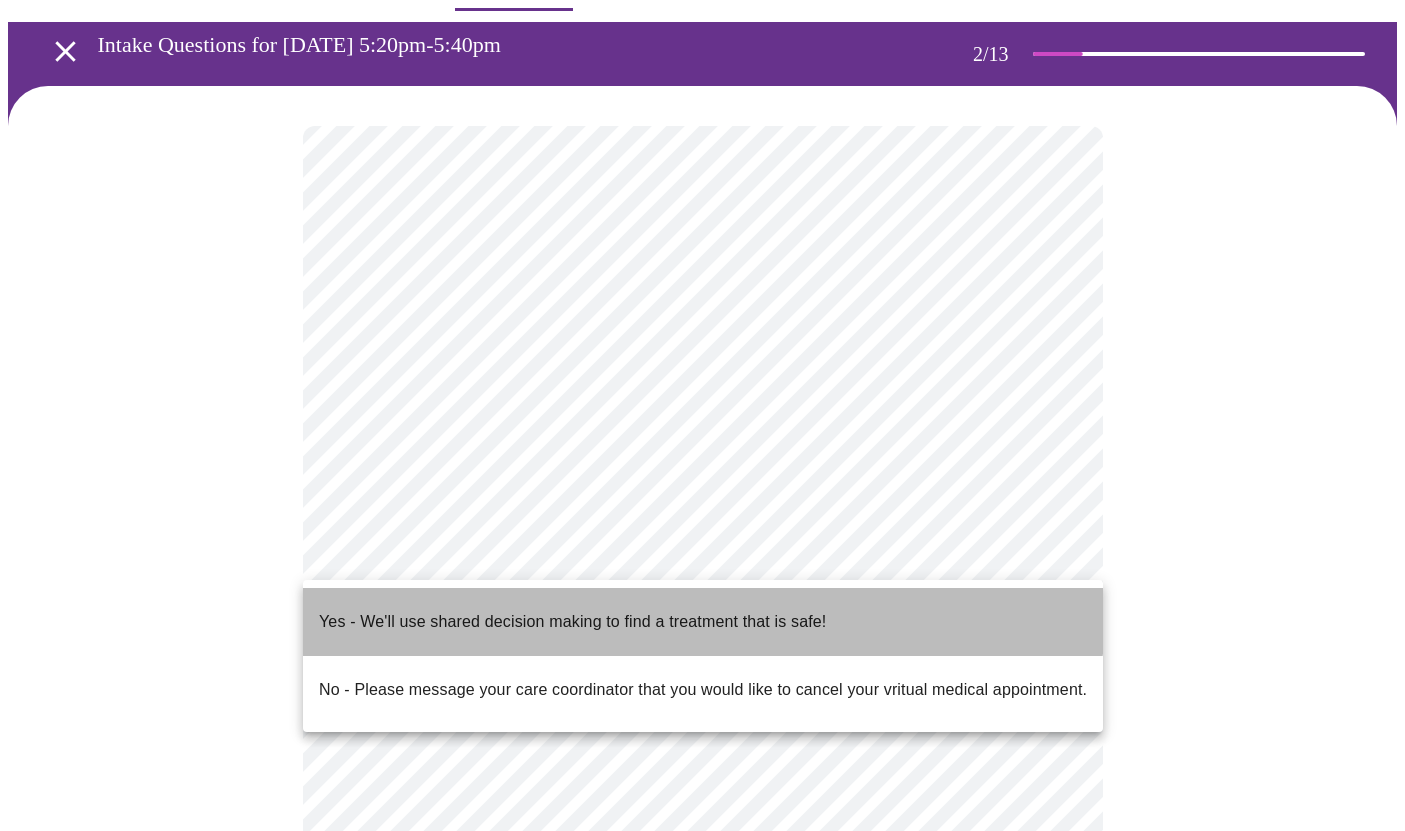 click on "Yes - We'll use shared decision making to find a treatment that is safe!" at bounding box center [572, 622] 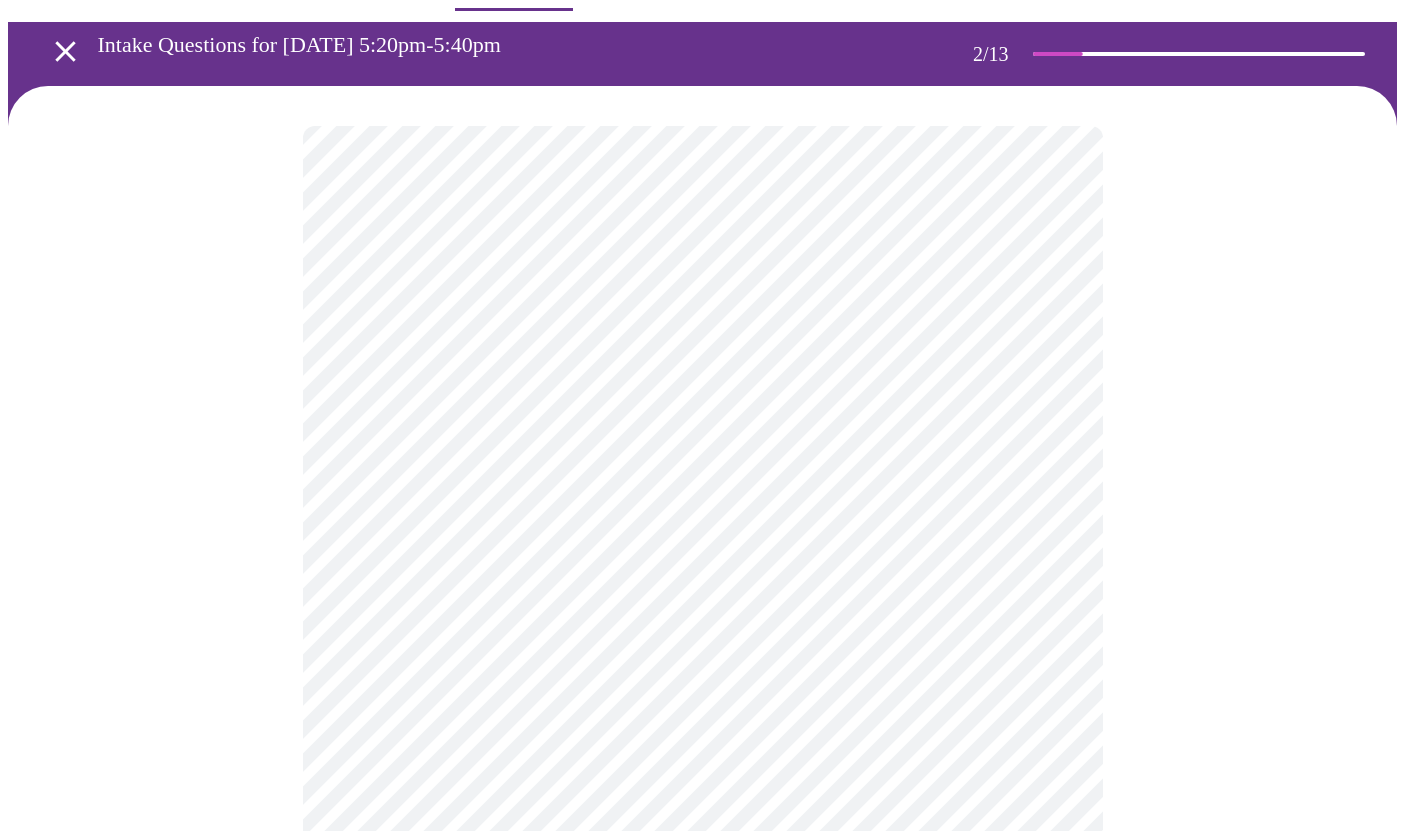 click on "MyMenopauseRx Appointments Messaging Labs Uploads Medications Community Refer a Friend Hi [PERSON_NAME]   Intake Questions for [DATE] 5:20pm-5:40pm 2  /  13 Settings Billing Invoices Log out" at bounding box center [702, 535] 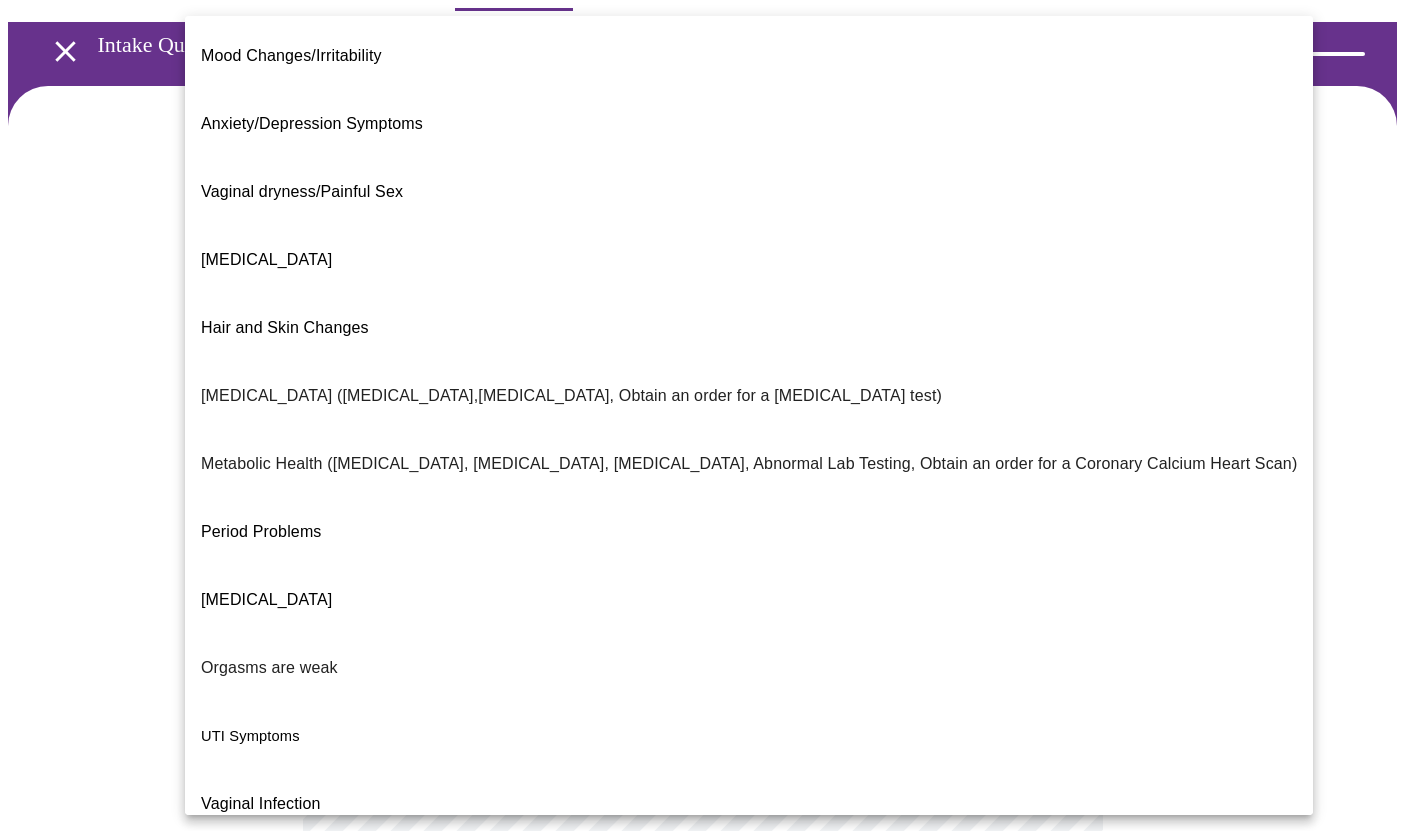 scroll, scrollTop: 205, scrollLeft: 0, axis: vertical 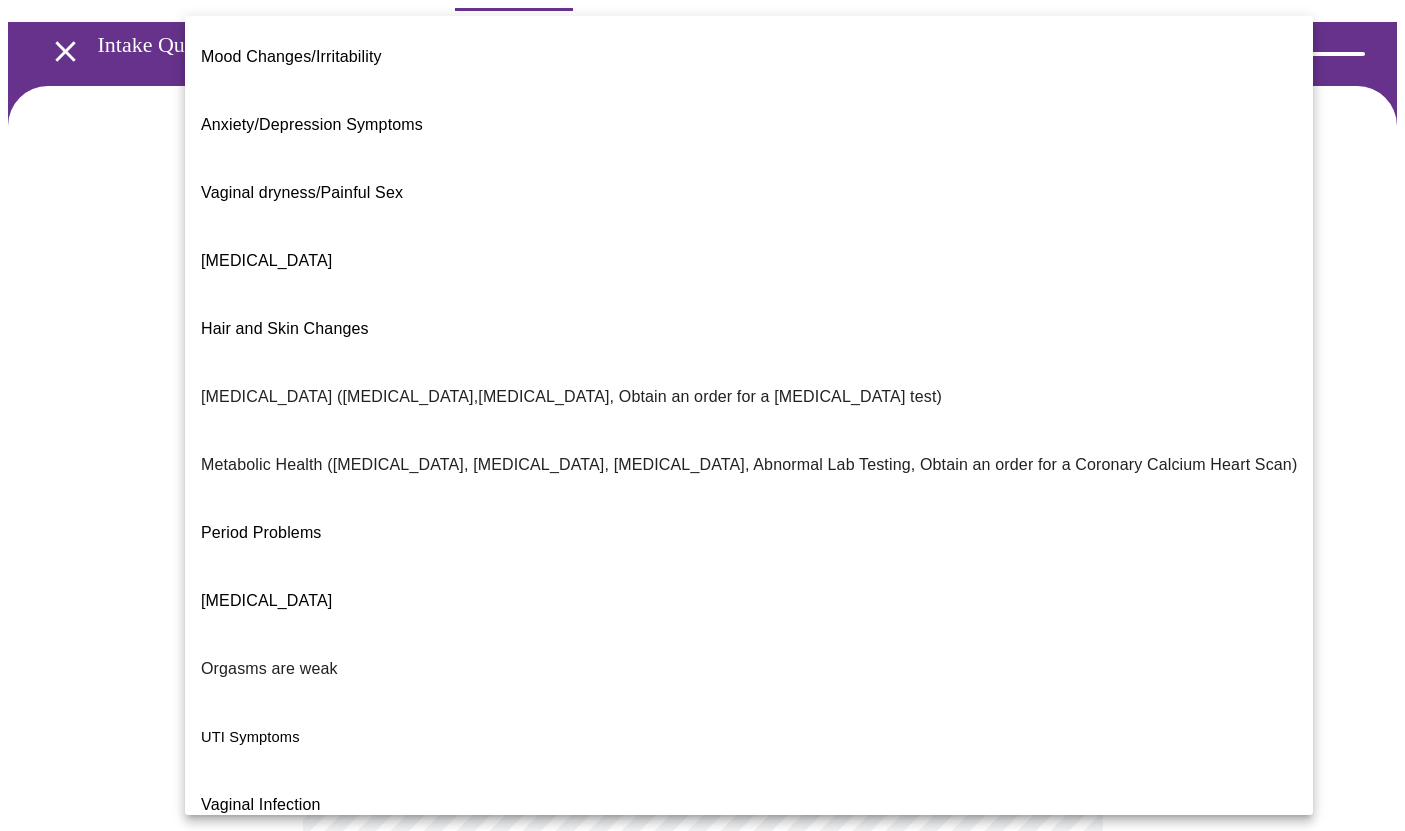 click on "Metabolic Health ([MEDICAL_DATA], [MEDICAL_DATA], [MEDICAL_DATA], Abnormal Lab Testing, Obtain an order for a Coronary Calcium Heart Scan)" at bounding box center [749, 465] 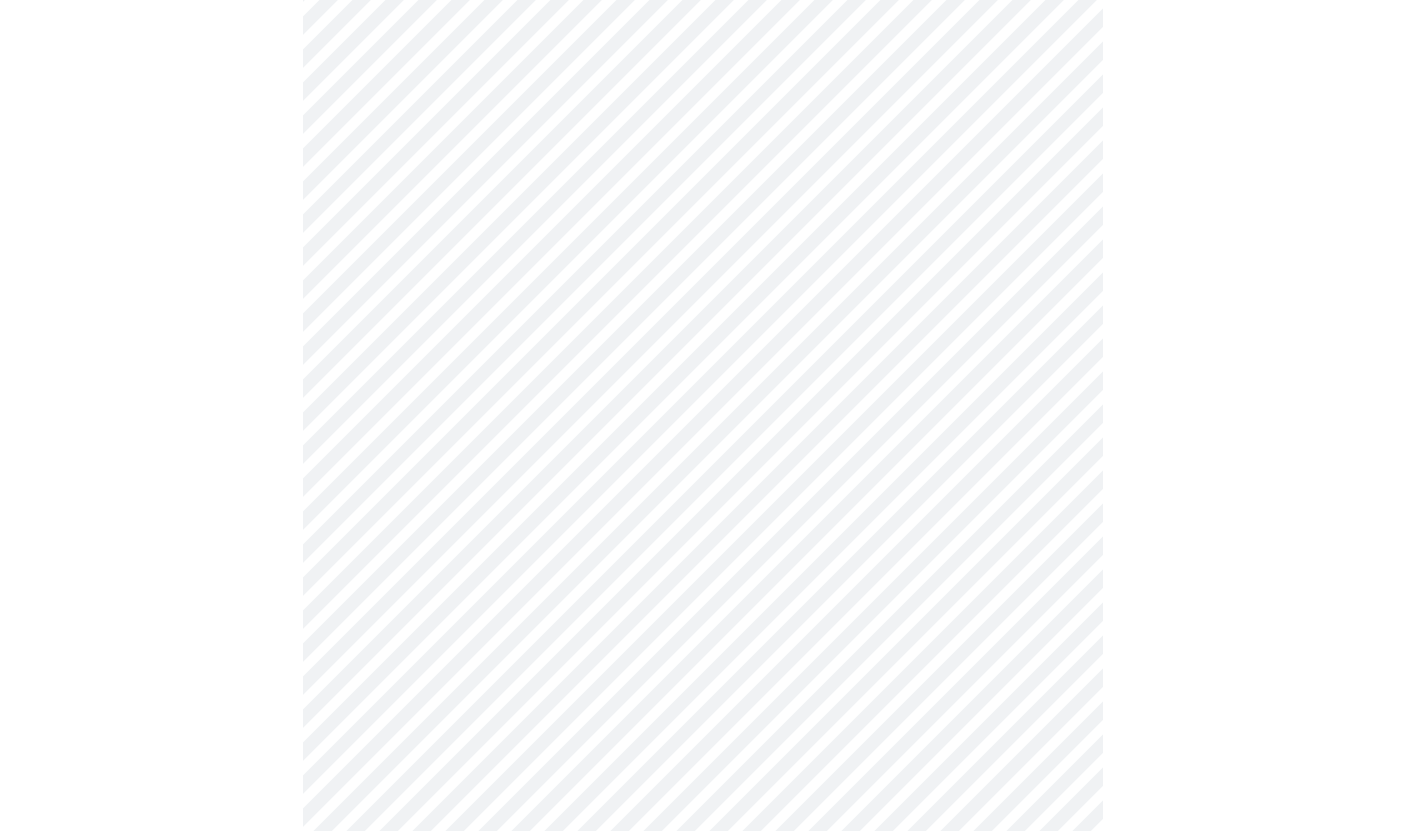 scroll, scrollTop: 0, scrollLeft: 0, axis: both 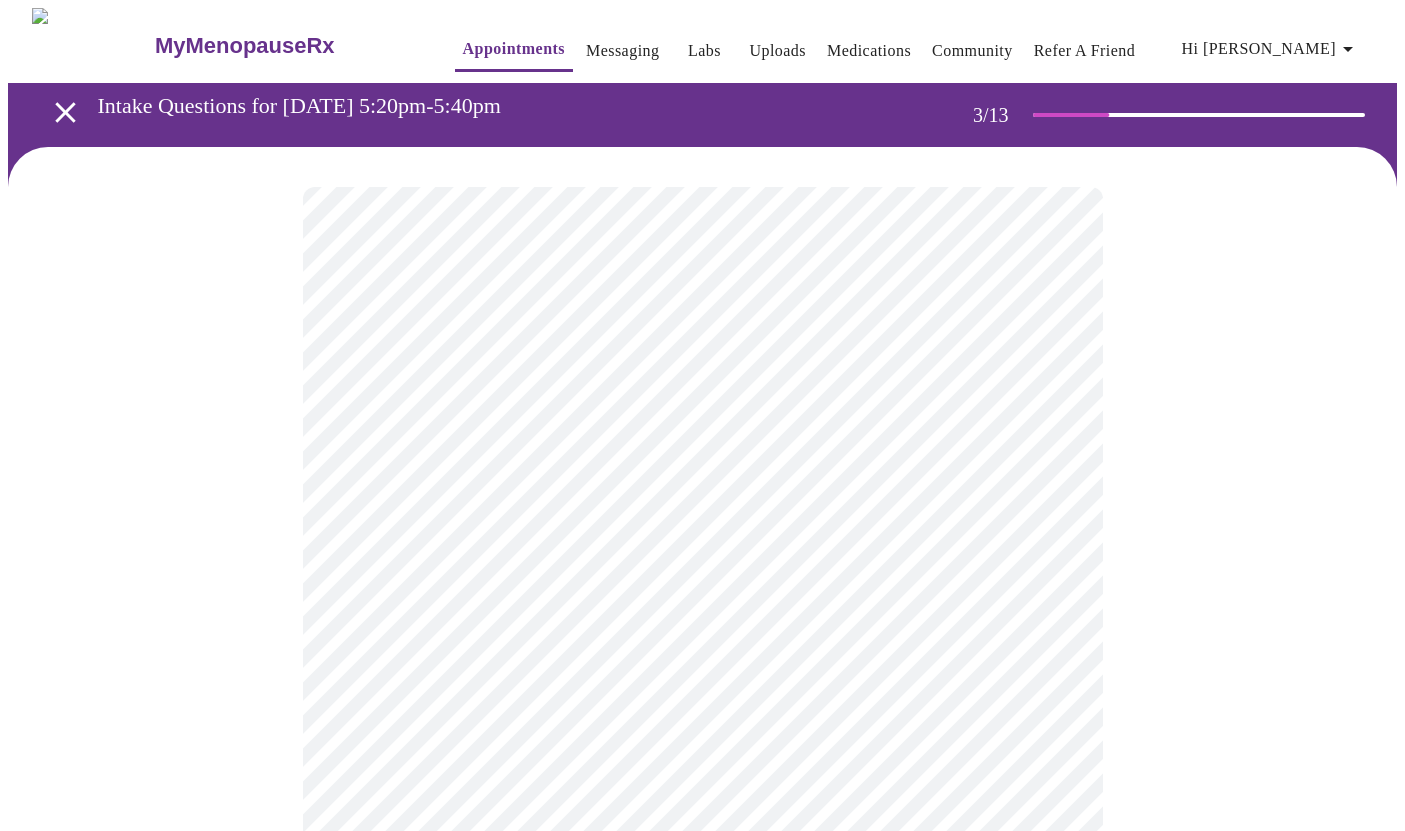 click on "MyMenopauseRx Appointments Messaging Labs Uploads Medications Community Refer a Friend Hi [PERSON_NAME]   Intake Questions for [DATE] 5:20pm-5:40pm 3  /  13 Settings Billing Invoices Log out" at bounding box center (702, 1354) 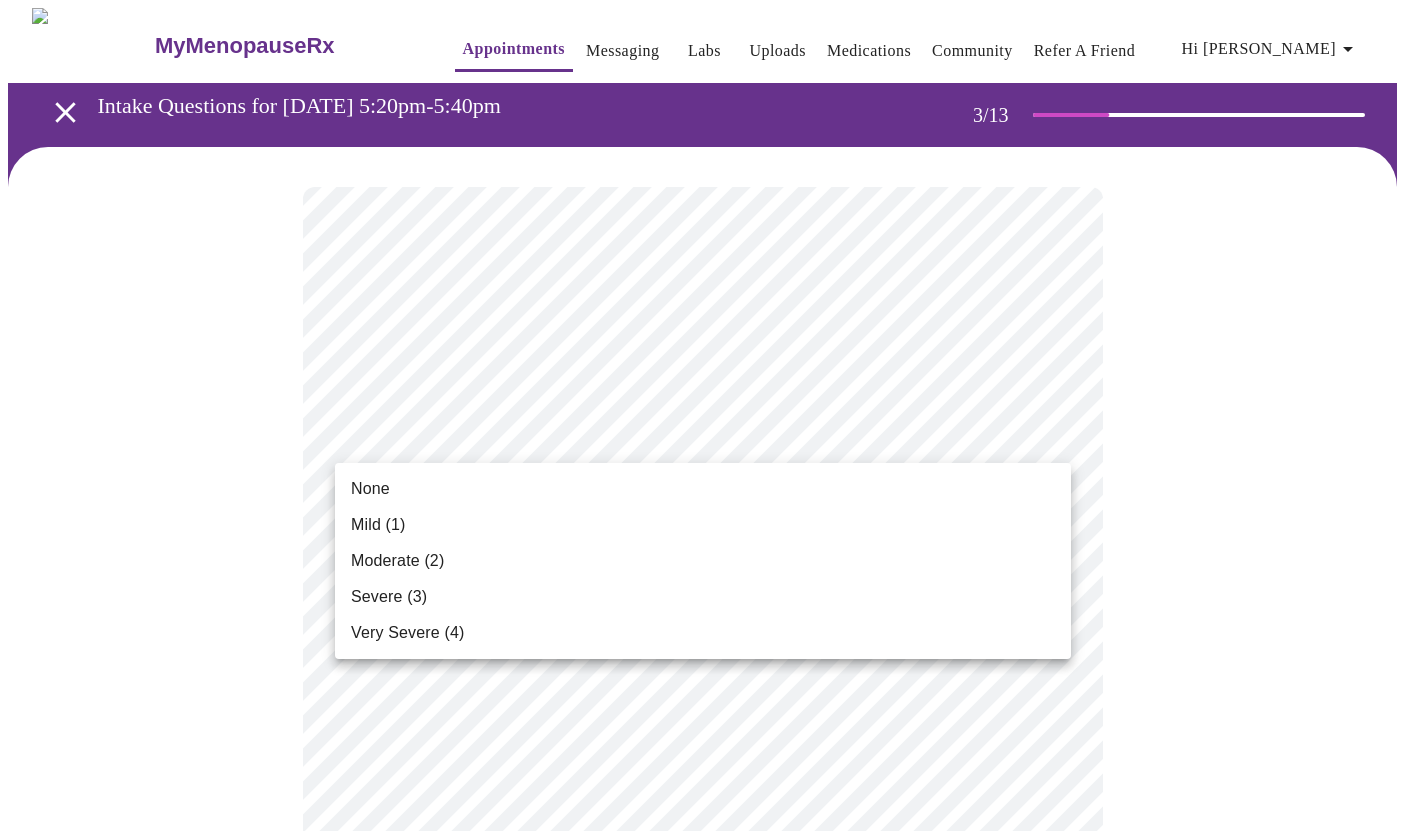 click on "None" at bounding box center (703, 489) 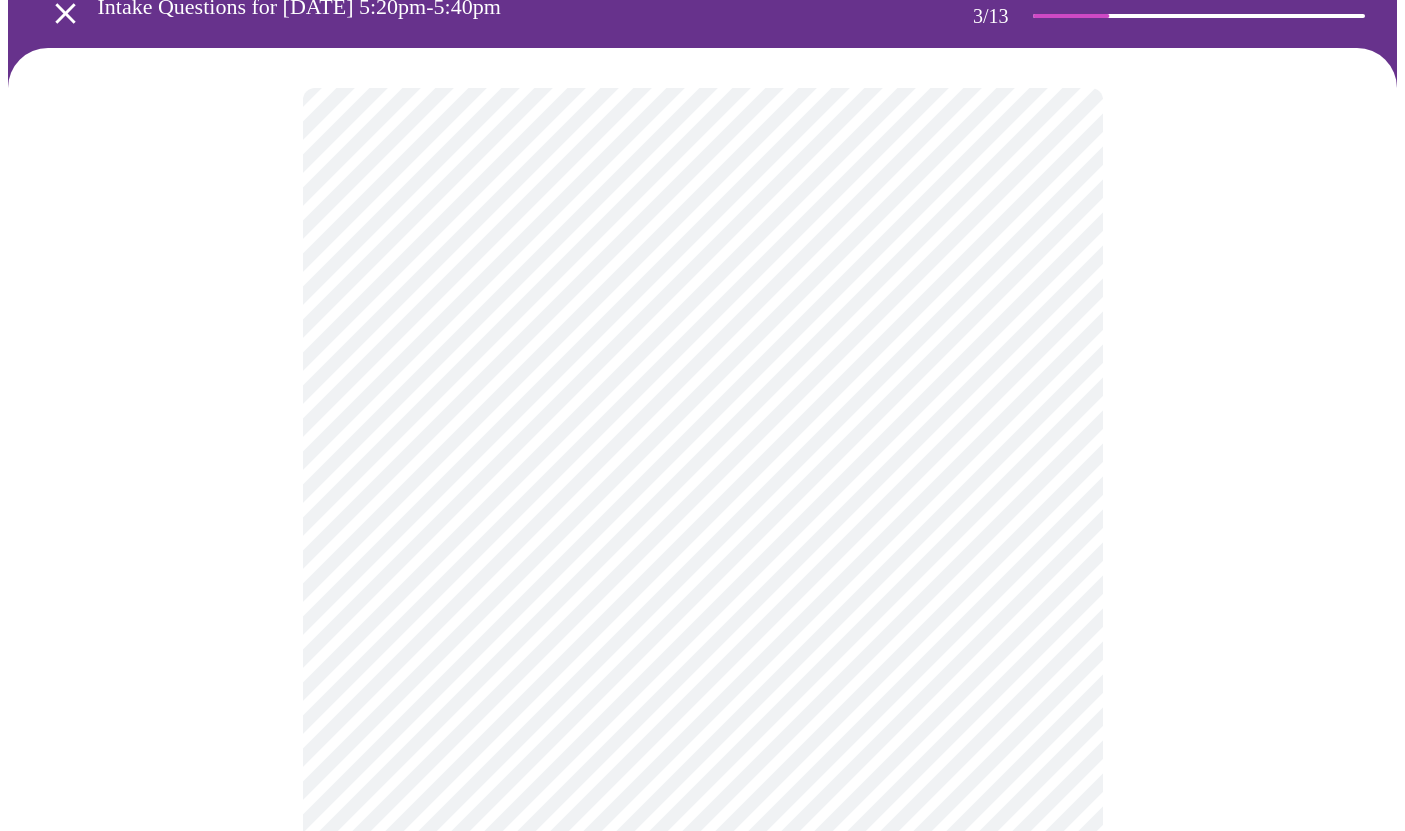 scroll, scrollTop: 106, scrollLeft: 0, axis: vertical 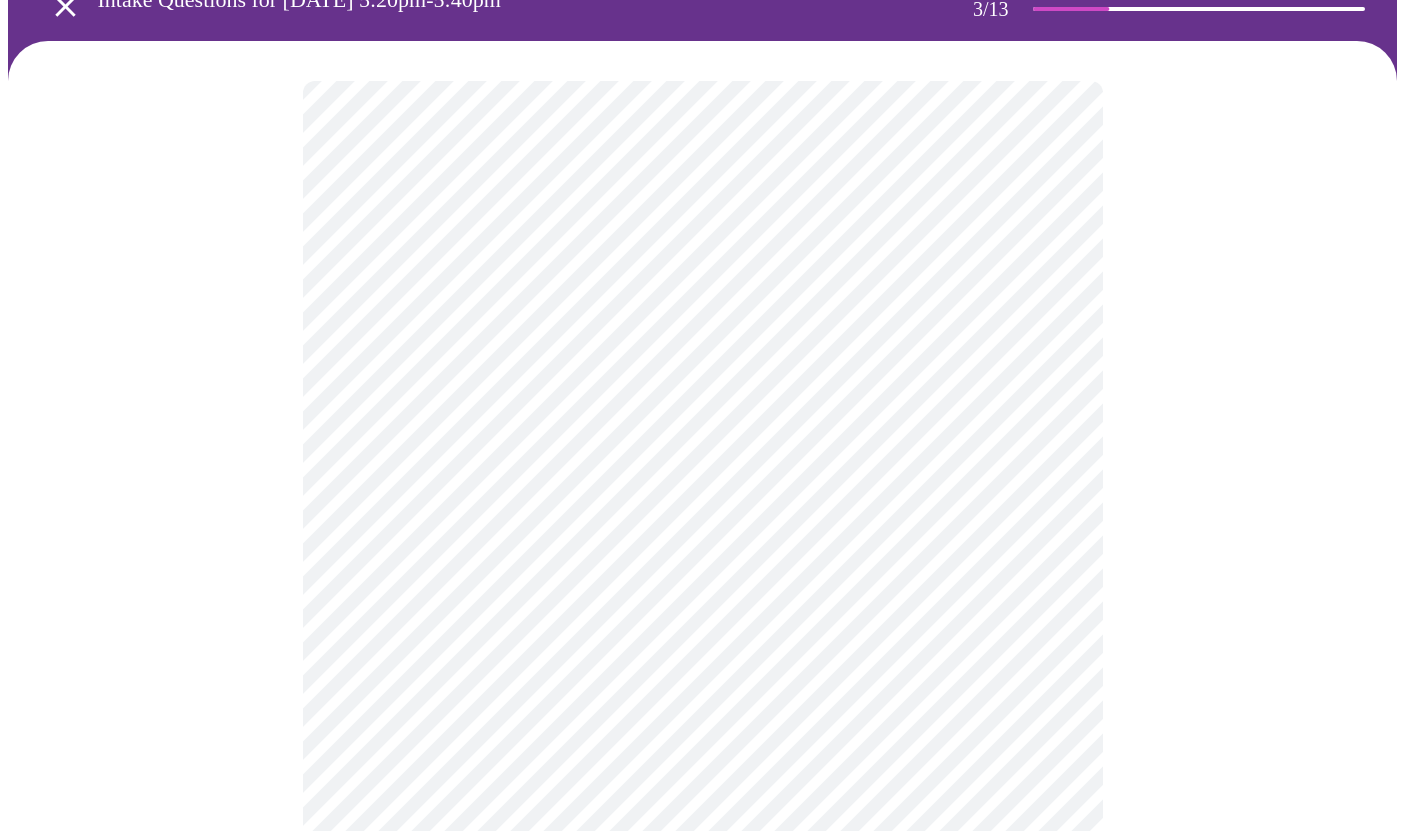 click on "MyMenopauseRx Appointments Messaging Labs Uploads Medications Community Refer a Friend Hi [PERSON_NAME]   Intake Questions for [DATE] 5:20pm-5:40pm 3  /  13 Settings Billing Invoices Log out" at bounding box center [702, 1213] 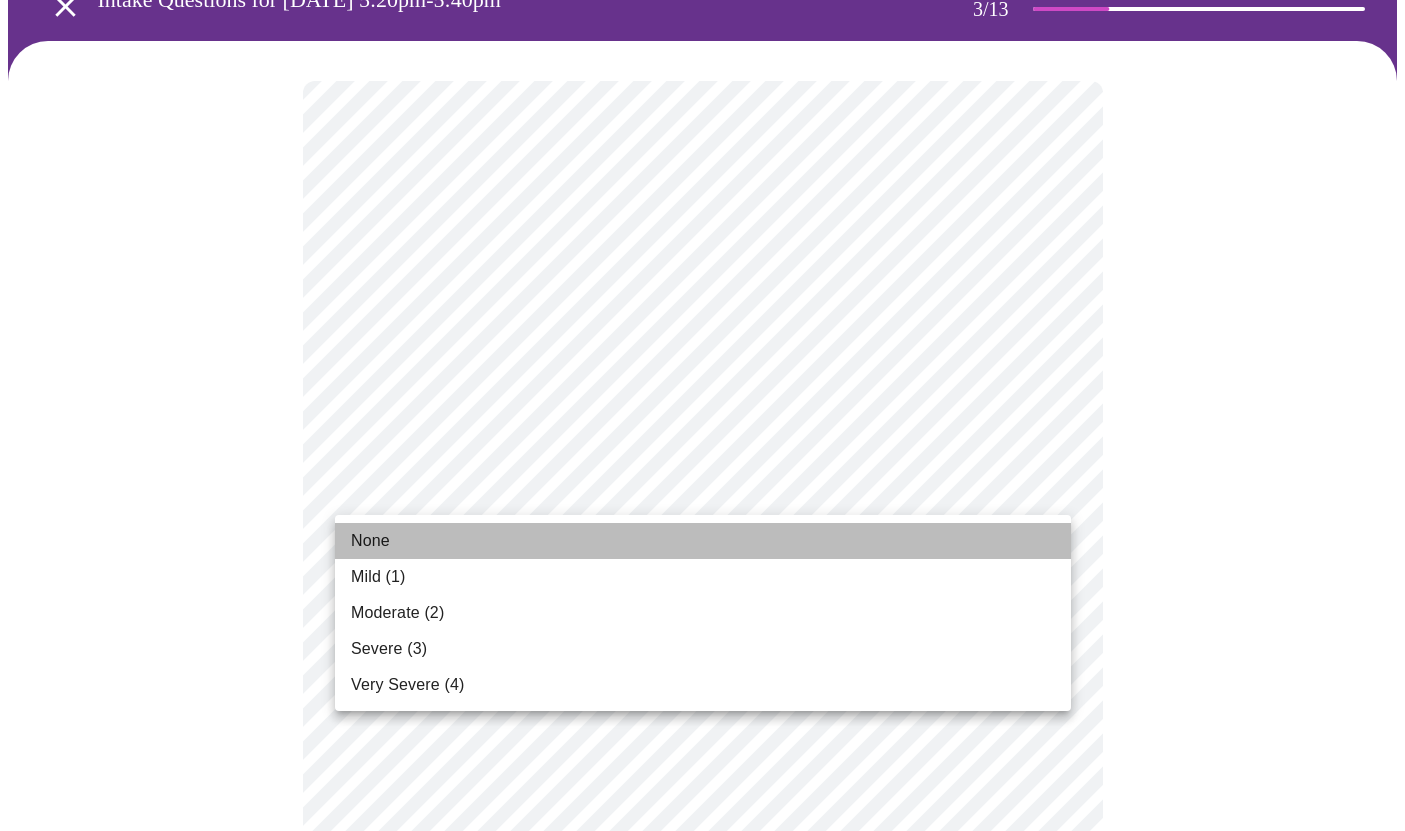 click on "None" at bounding box center (703, 541) 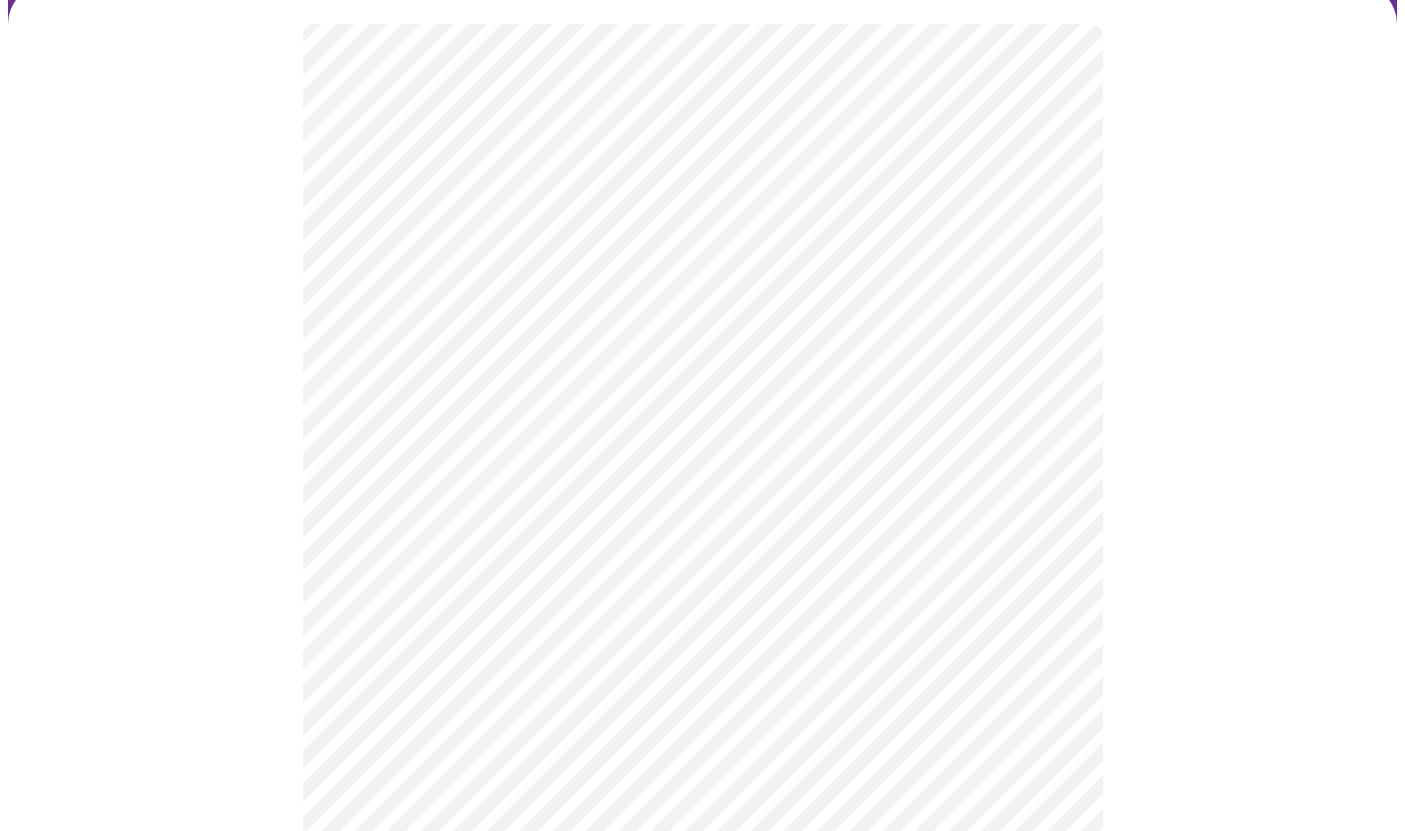 scroll, scrollTop: 213, scrollLeft: 0, axis: vertical 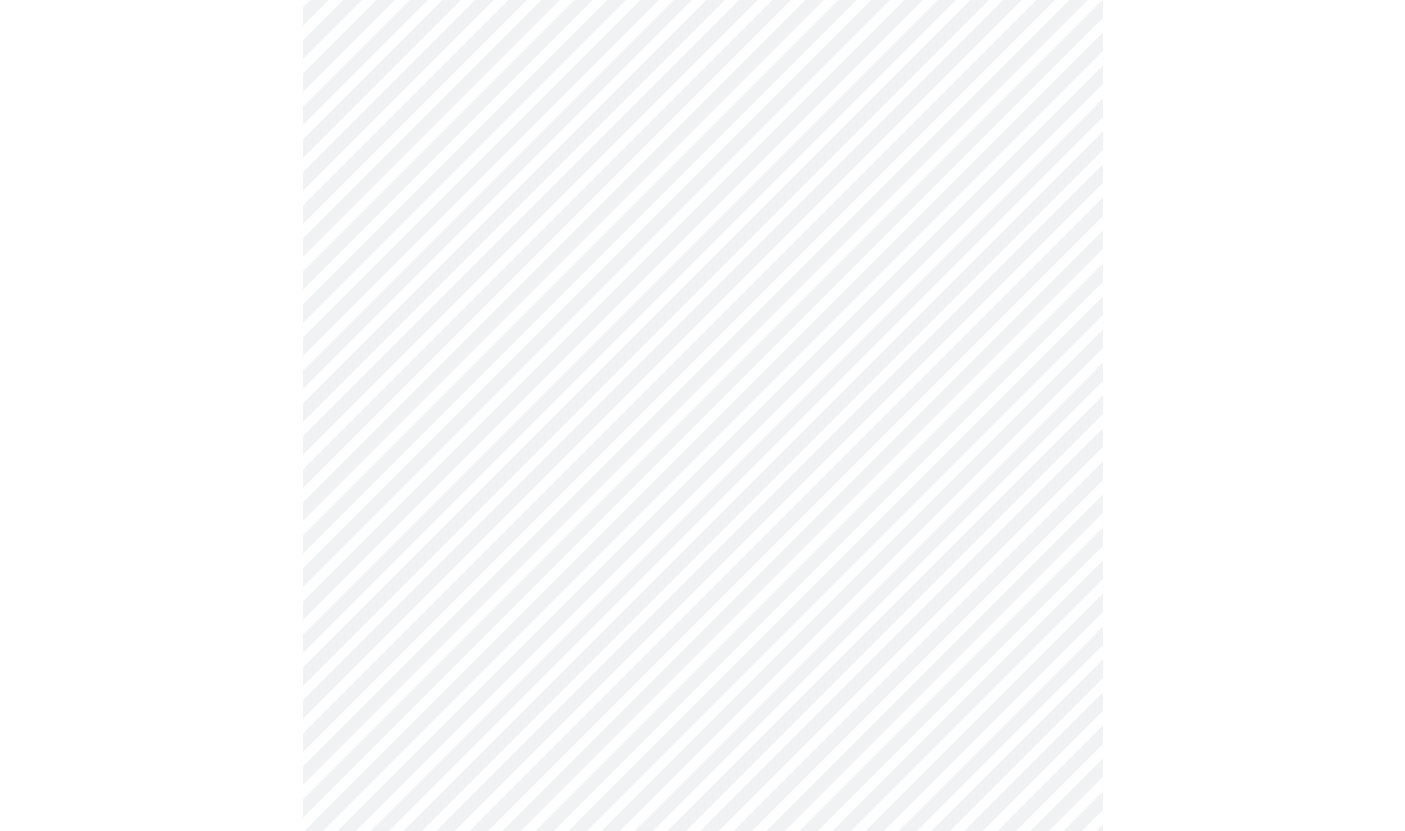 click on "MyMenopauseRx Appointments Messaging Labs Uploads Medications Community Refer a Friend Hi [PERSON_NAME]   Intake Questions for [DATE] 5:20pm-5:40pm 3  /  13 Settings Billing Invoices Log out" at bounding box center [702, 1092] 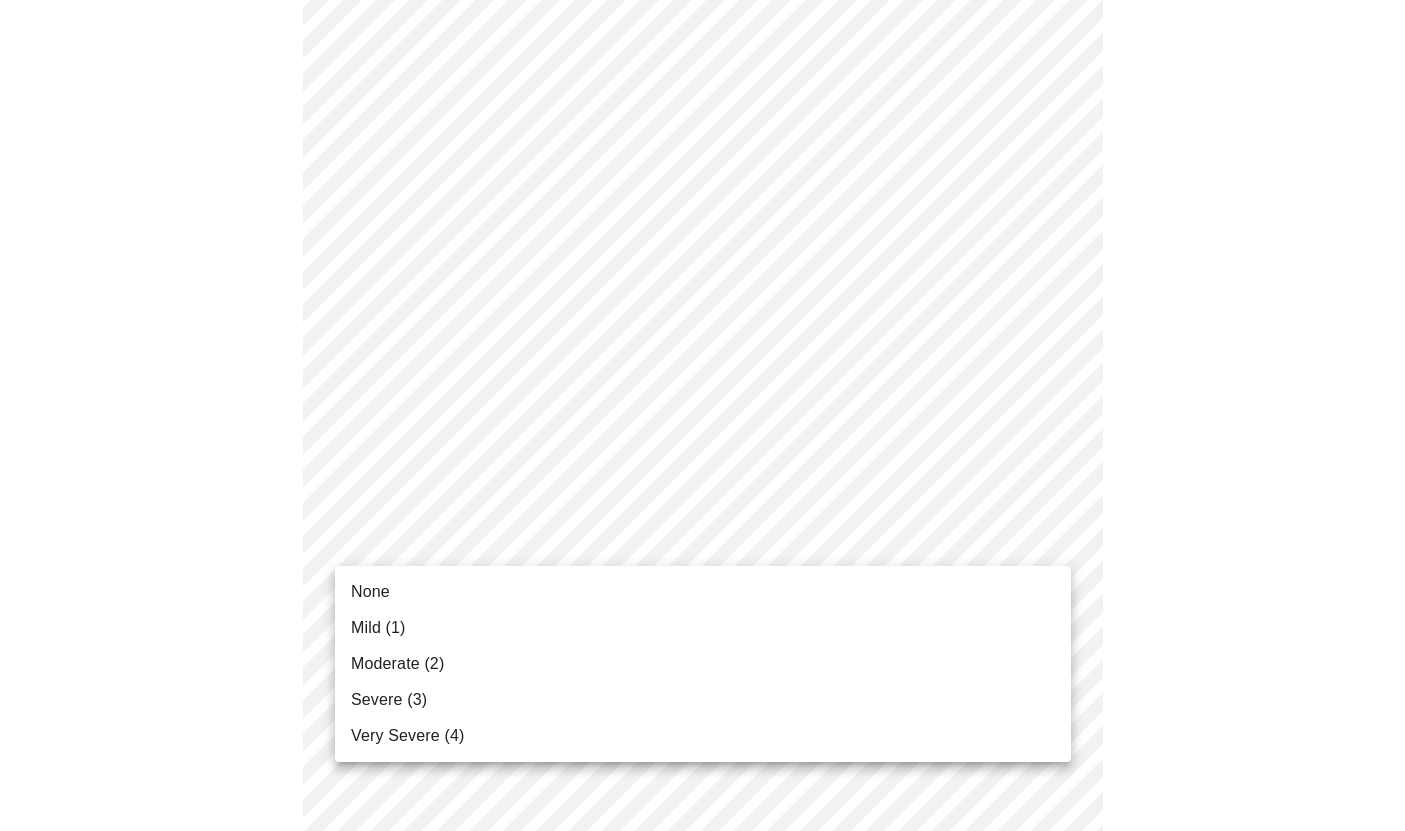 click on "None" at bounding box center [703, 592] 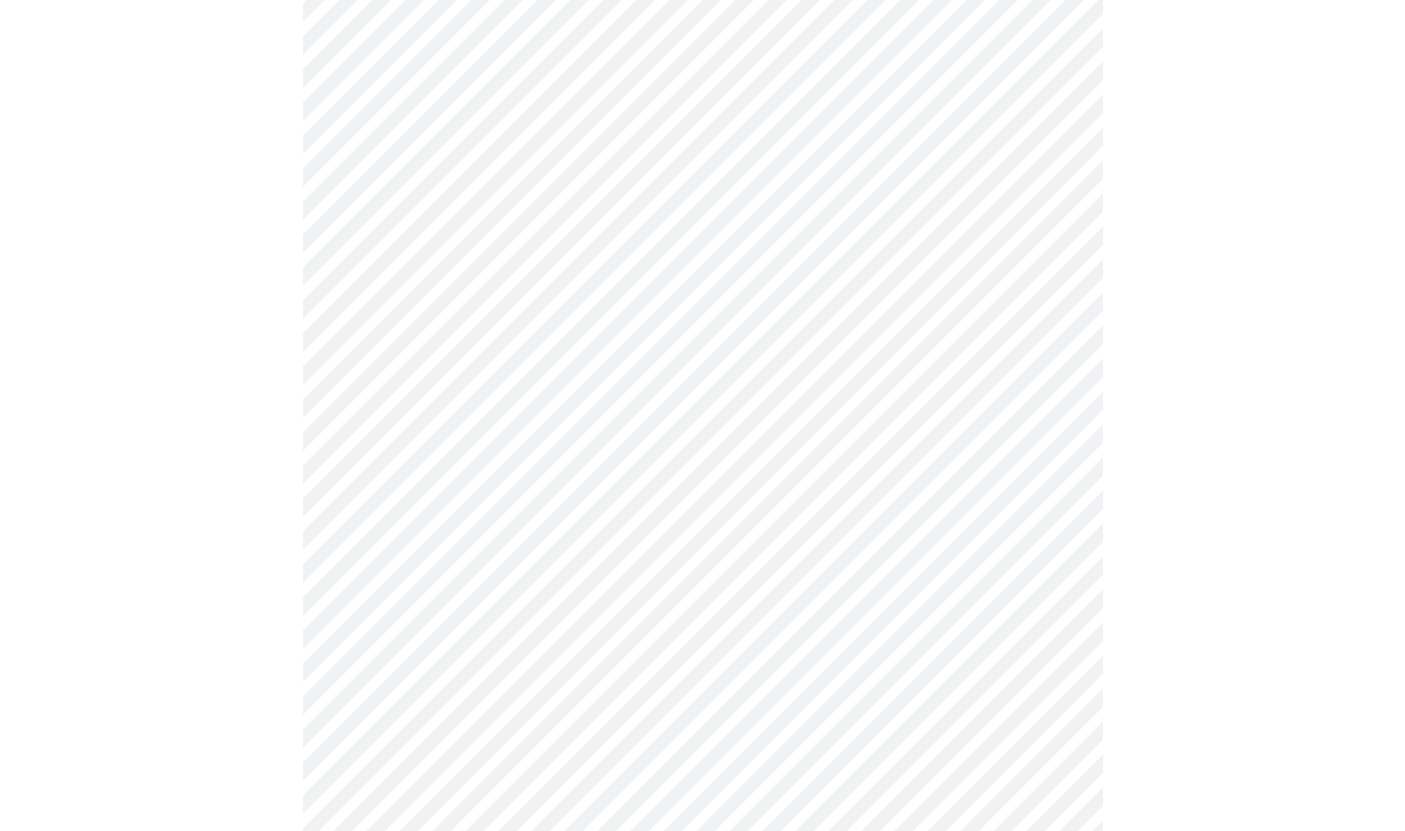 scroll, scrollTop: 336, scrollLeft: 0, axis: vertical 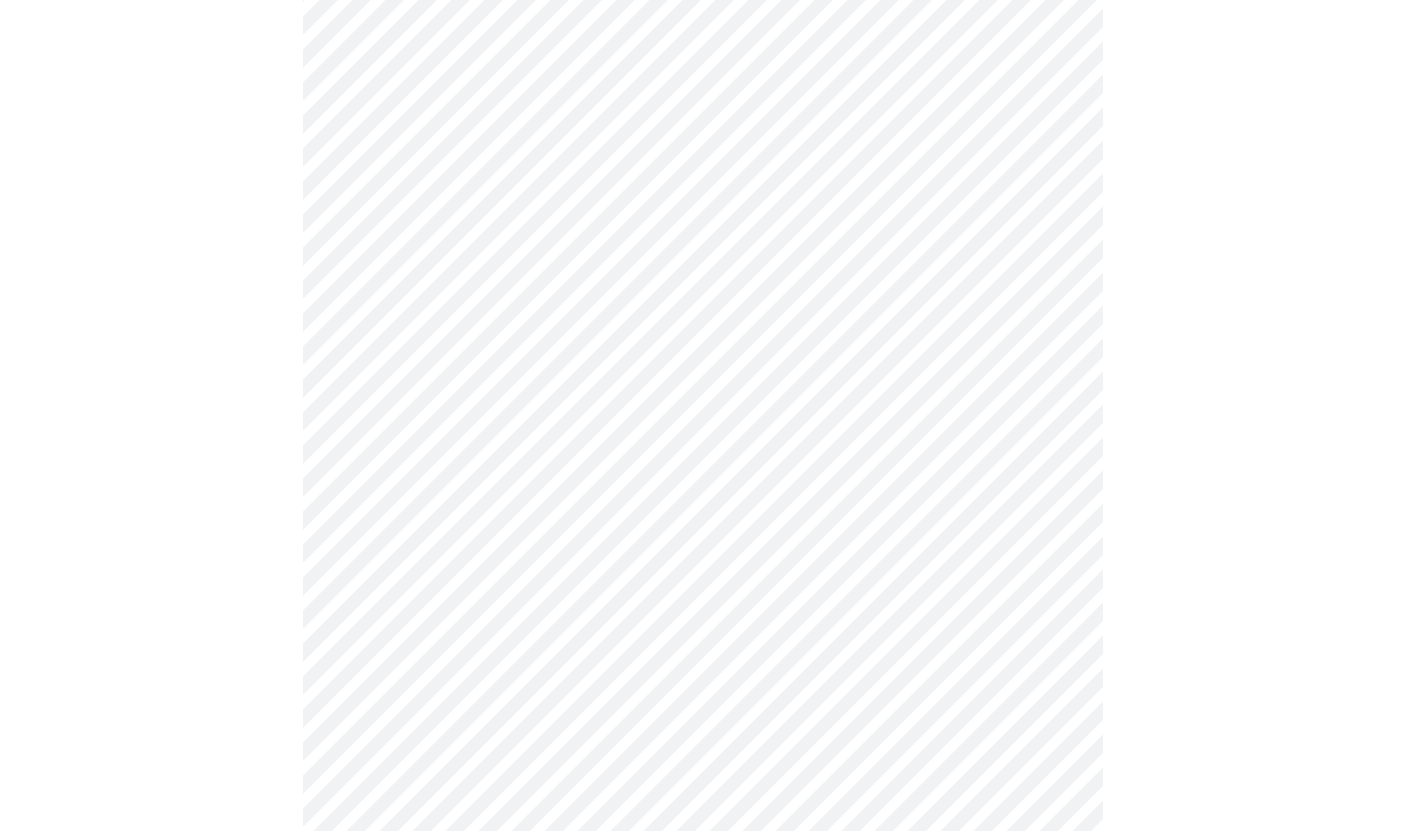 click on "MyMenopauseRx Appointments Messaging Labs Uploads Medications Community Refer a Friend Hi [PERSON_NAME]   Intake Questions for [DATE] 5:20pm-5:40pm 3  /  13 Settings Billing Invoices Log out" at bounding box center (702, 956) 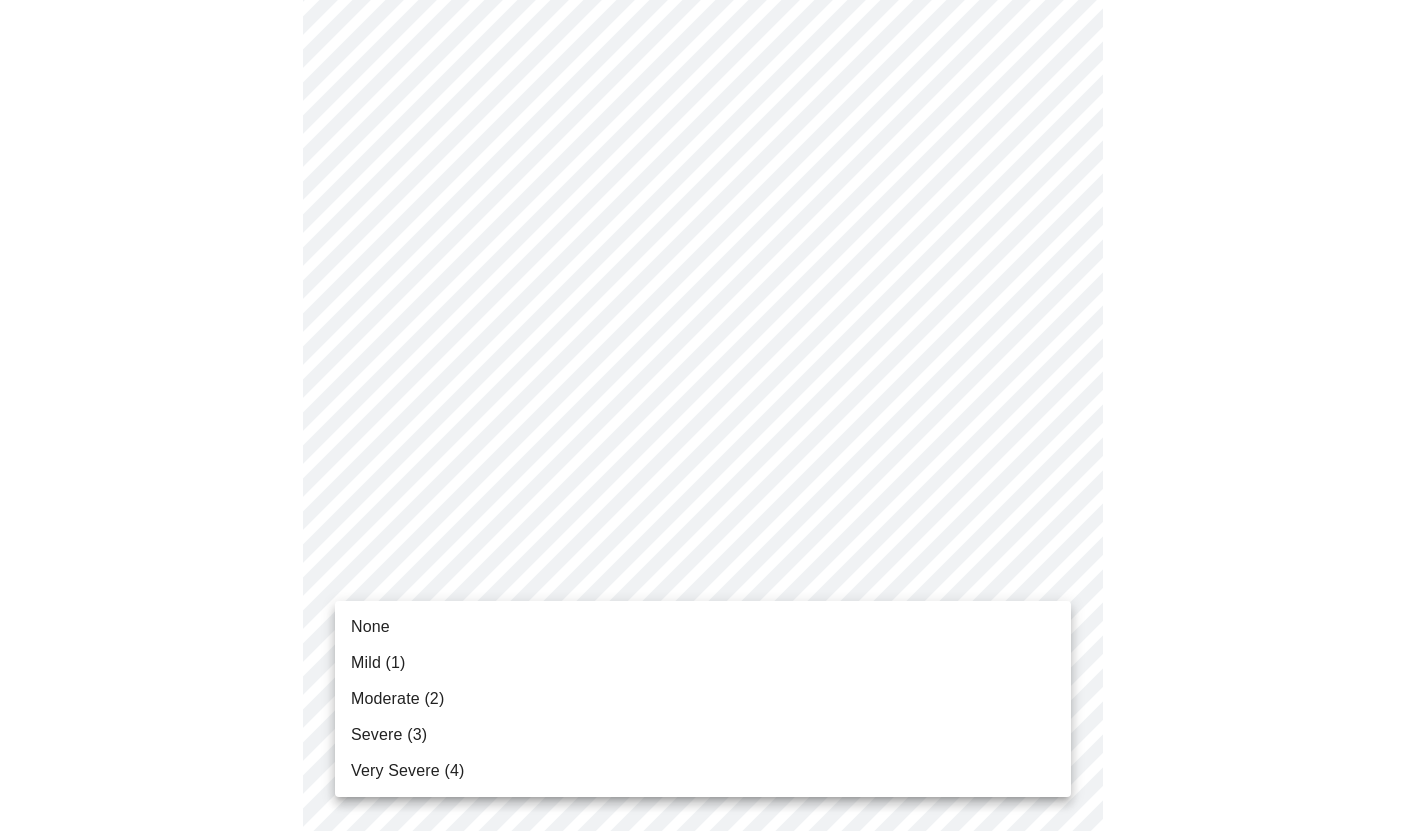 click on "None" at bounding box center [703, 627] 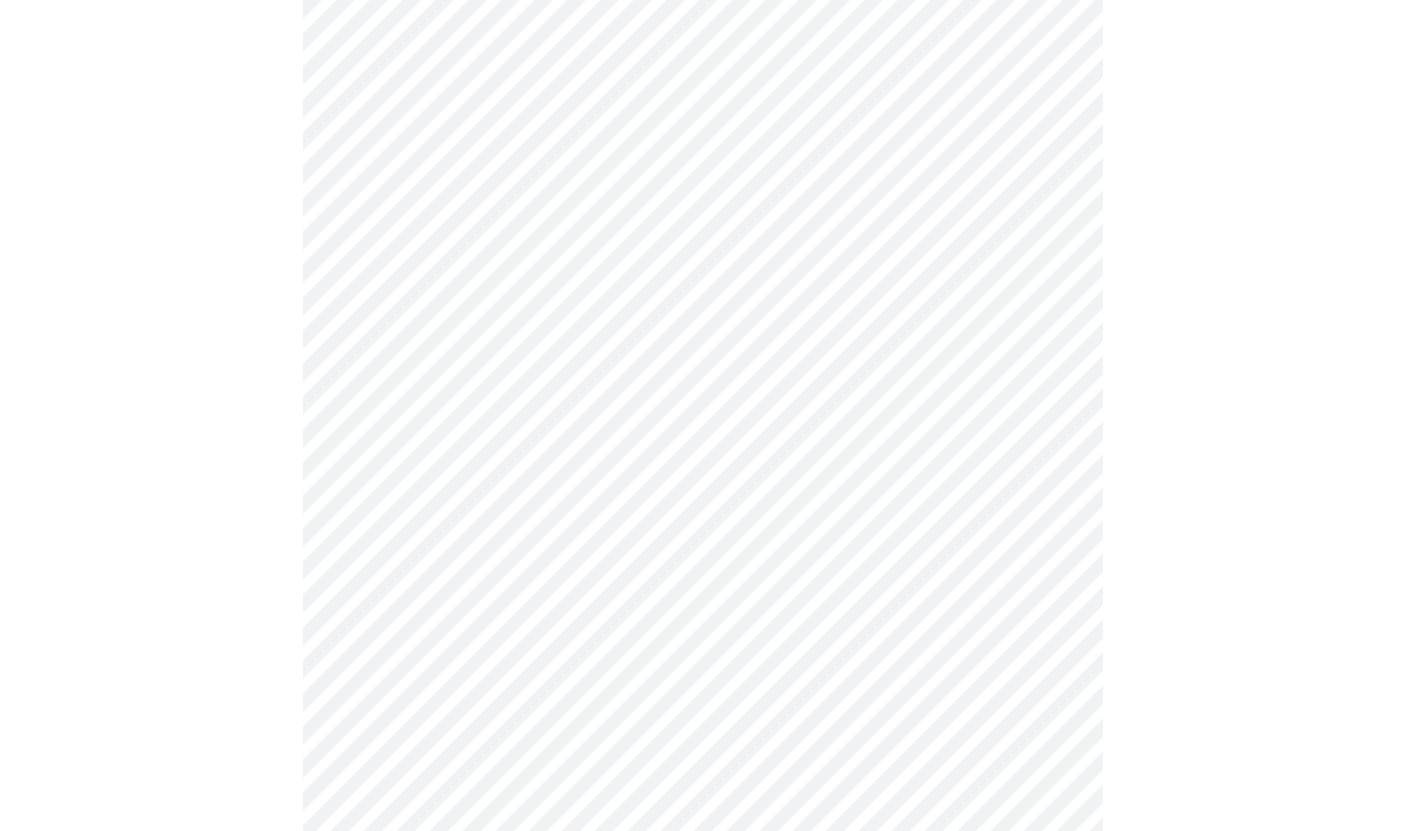 scroll, scrollTop: 470, scrollLeft: 0, axis: vertical 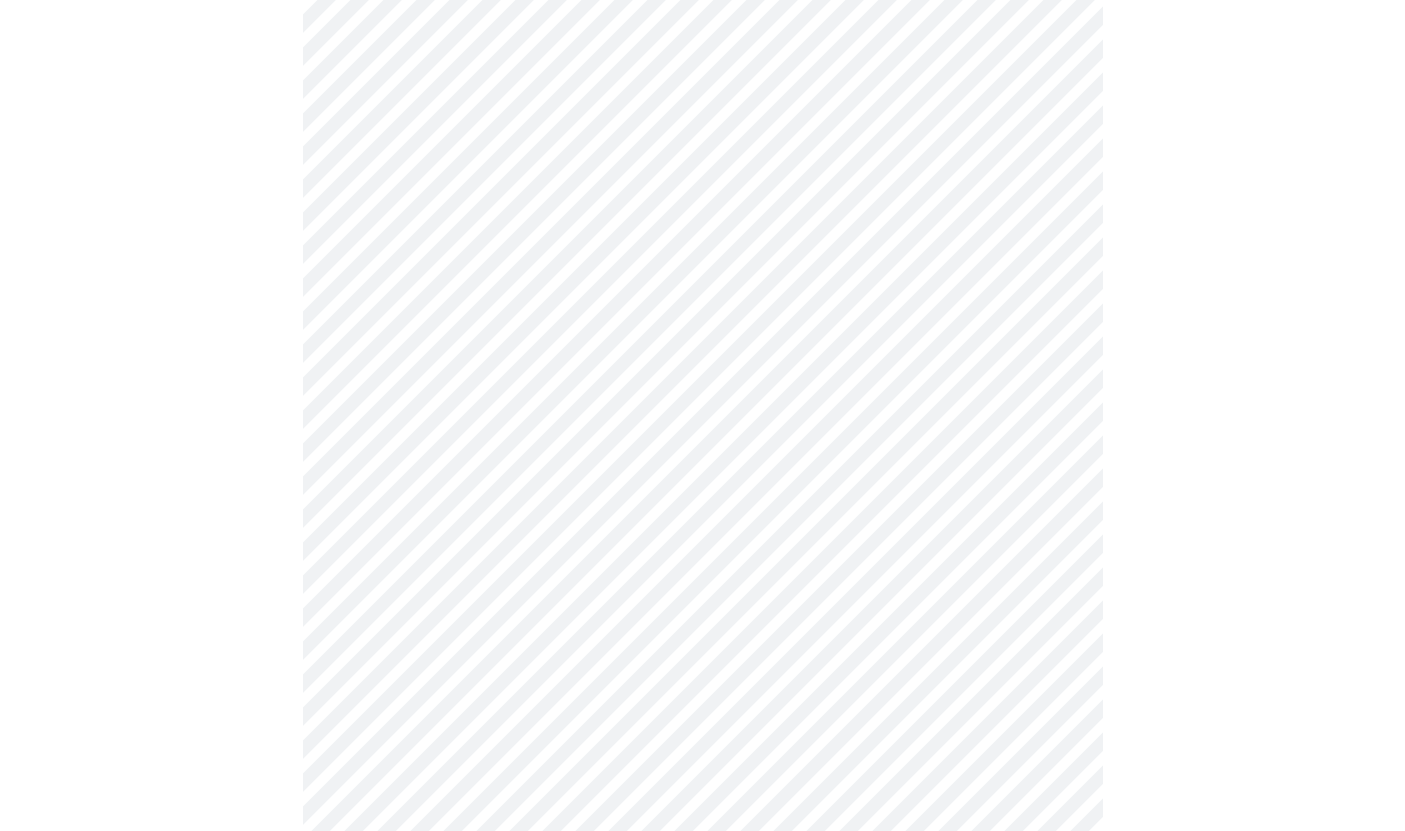 click on "MyMenopauseRx Appointments Messaging Labs Uploads Medications Community Refer a Friend Hi [PERSON_NAME]   Intake Questions for [DATE] 5:20pm-5:40pm 3  /  13 Settings Billing Invoices Log out" at bounding box center [702, 808] 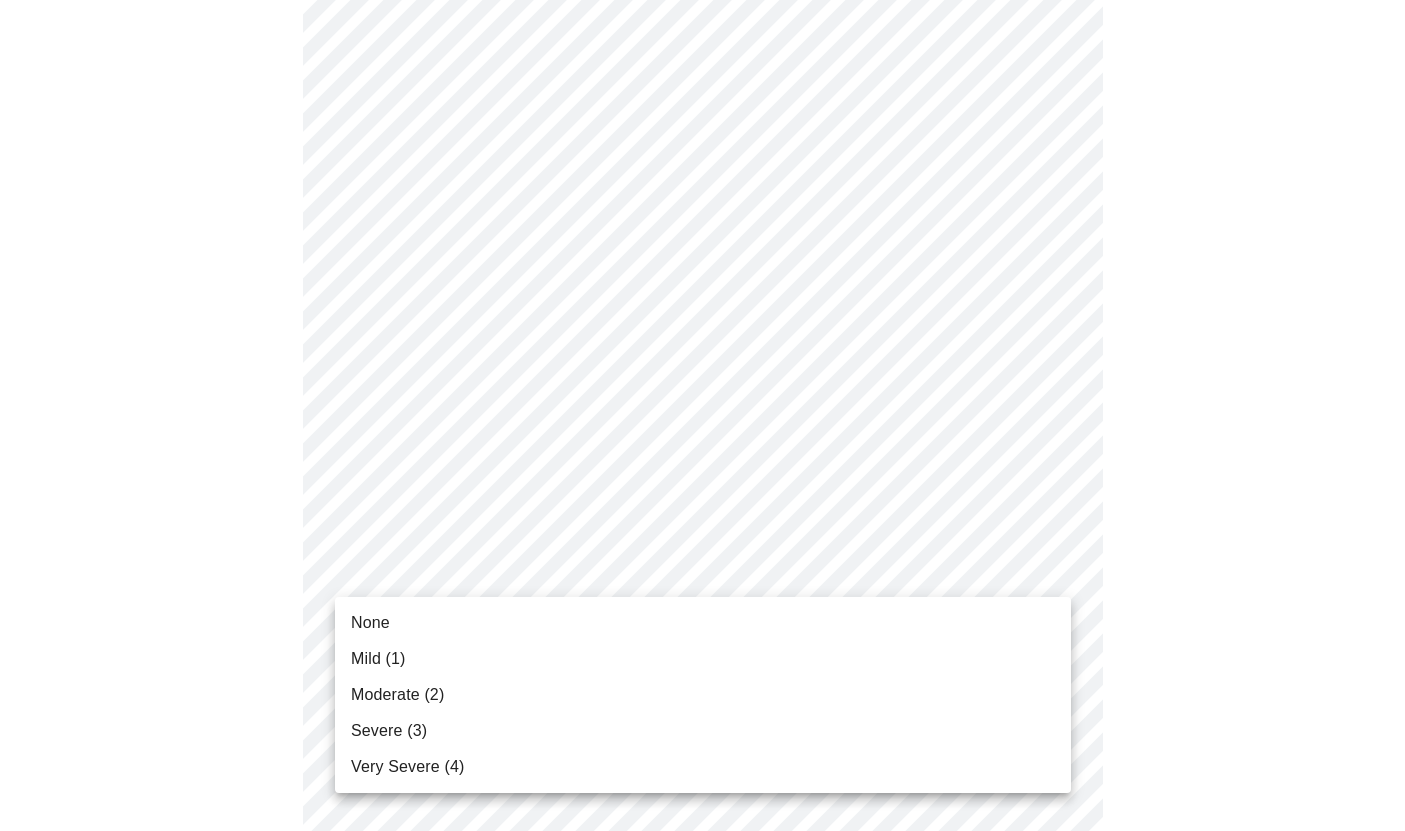 click on "None" at bounding box center (703, 623) 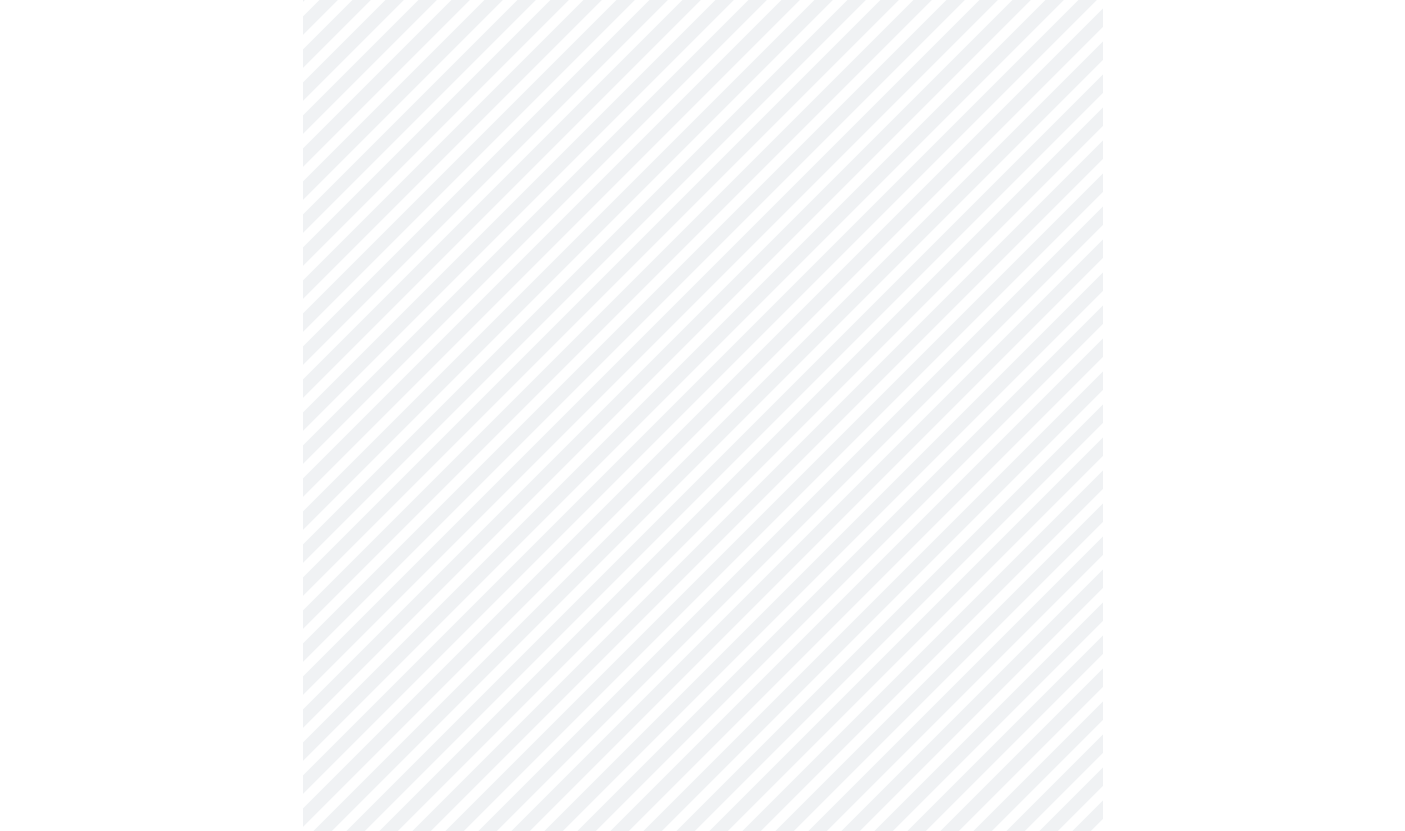 scroll, scrollTop: 577, scrollLeft: 0, axis: vertical 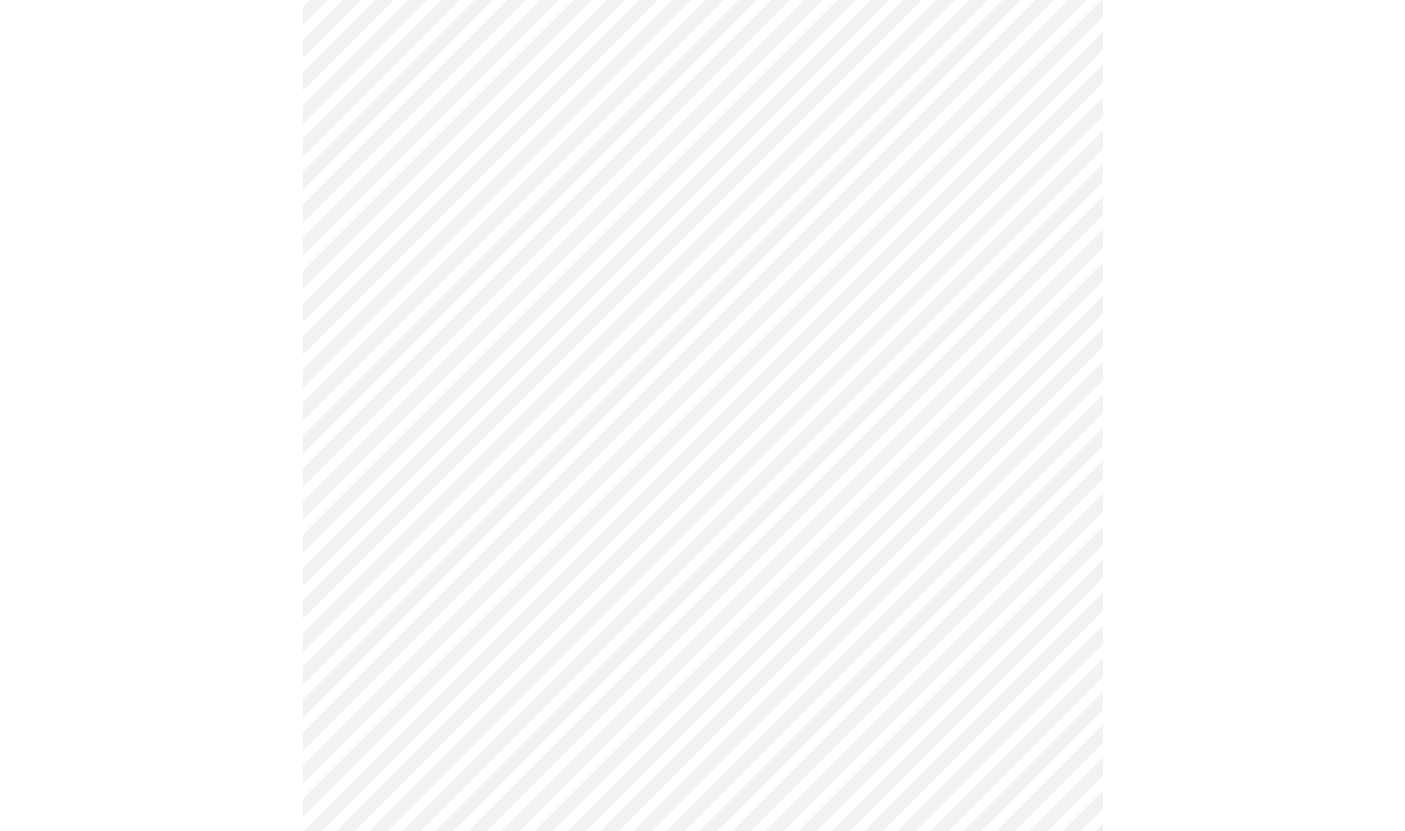 click on "MyMenopauseRx Appointments Messaging Labs Uploads Medications Community Refer a Friend Hi [PERSON_NAME]   Intake Questions for [DATE] 5:20pm-5:40pm 3  /  13 Settings Billing Invoices Log out" at bounding box center [702, 688] 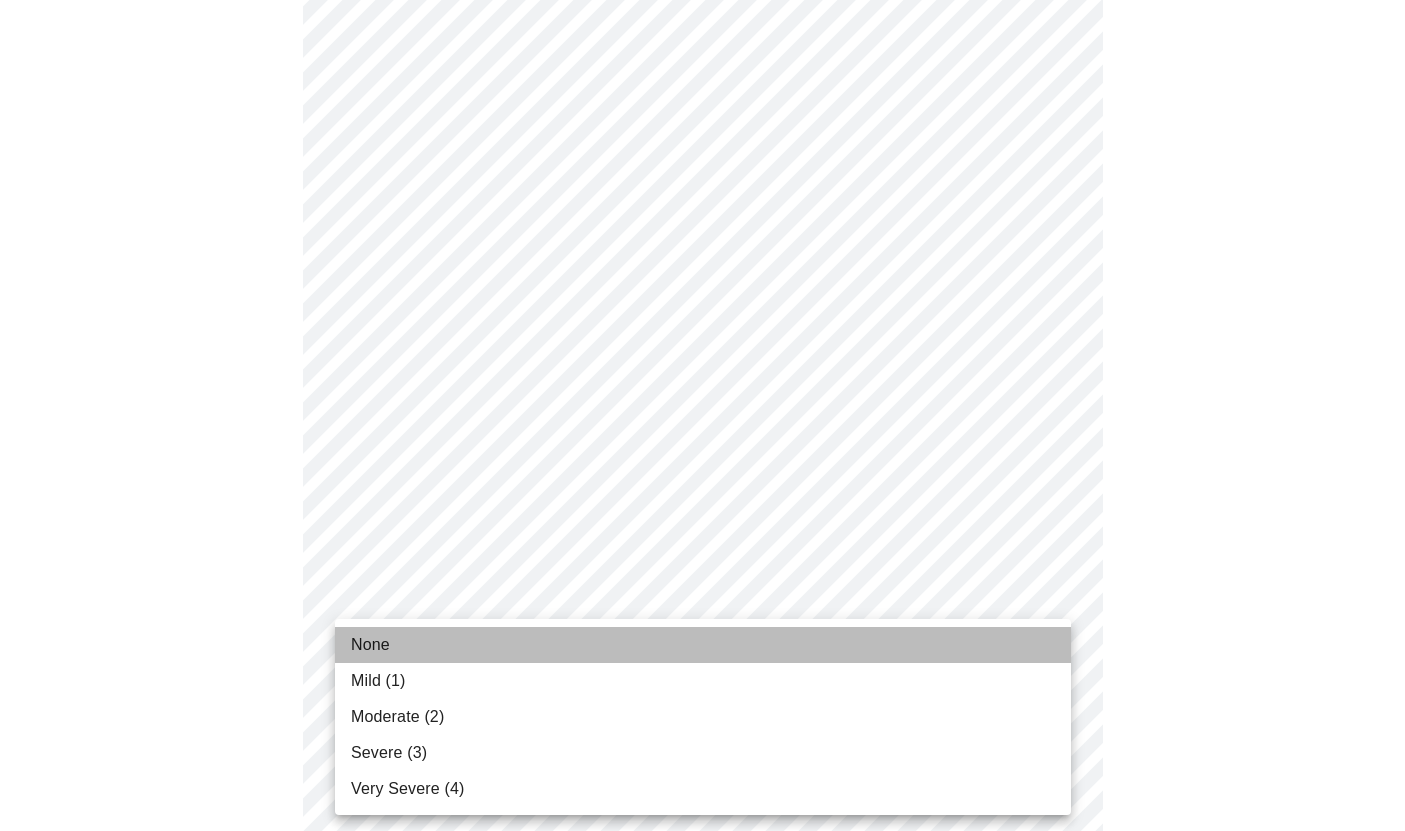 click on "None" at bounding box center (703, 645) 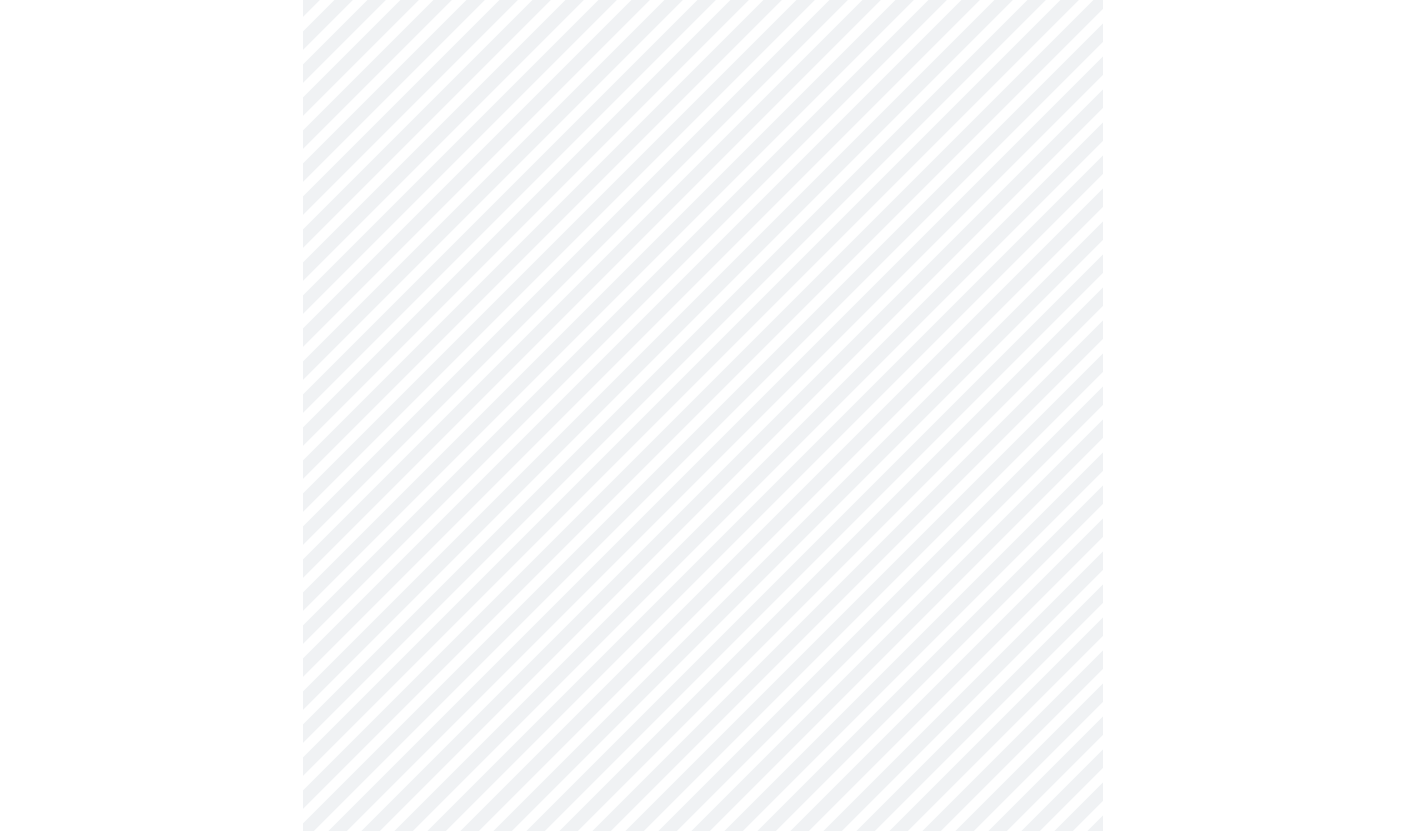 scroll, scrollTop: 693, scrollLeft: 0, axis: vertical 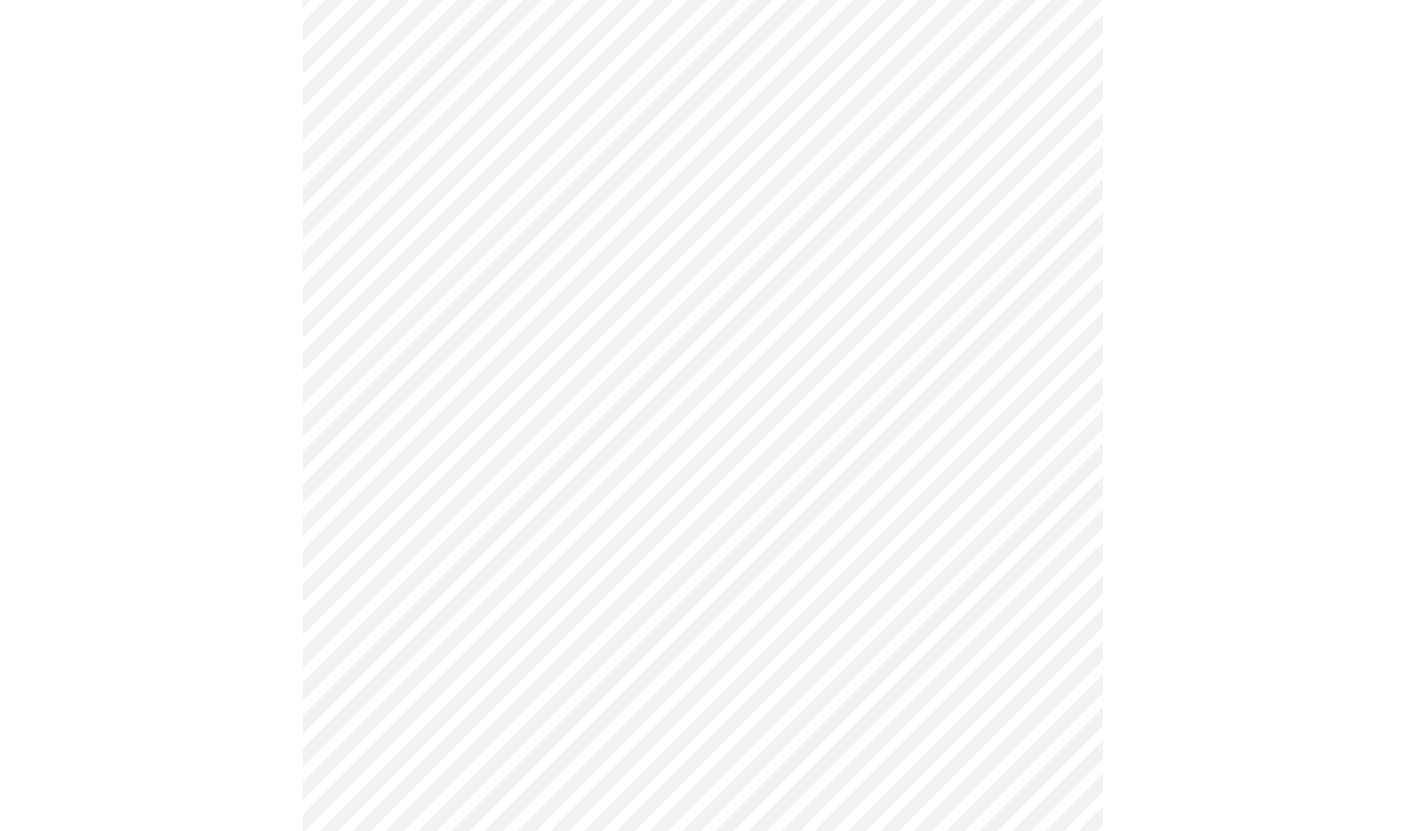click on "MyMenopauseRx Appointments Messaging Labs Uploads Medications Community Refer a Friend Hi [PERSON_NAME]   Intake Questions for [DATE] 5:20pm-5:40pm 3  /  13 Settings Billing Invoices Log out" at bounding box center [702, 558] 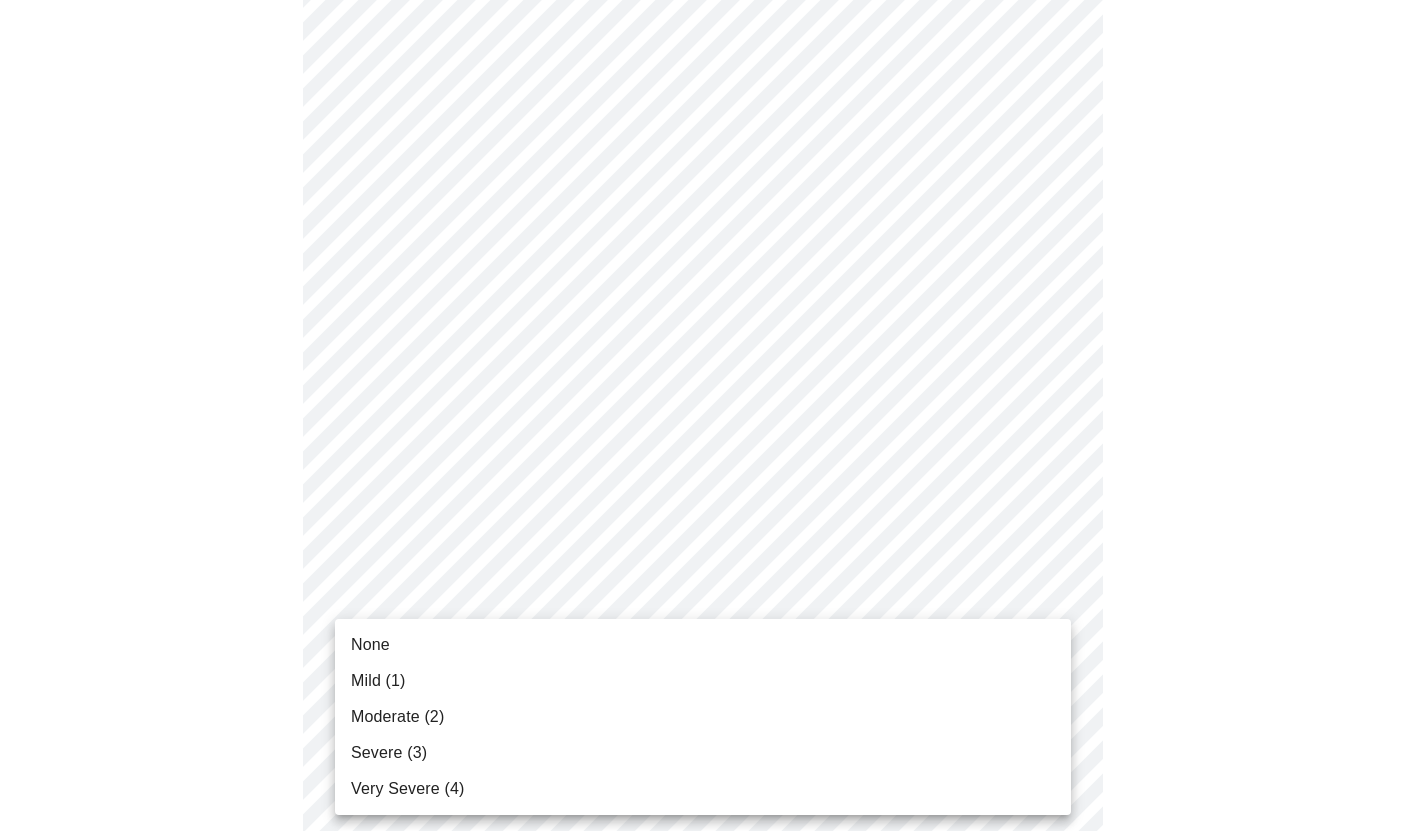 click on "None" at bounding box center (703, 645) 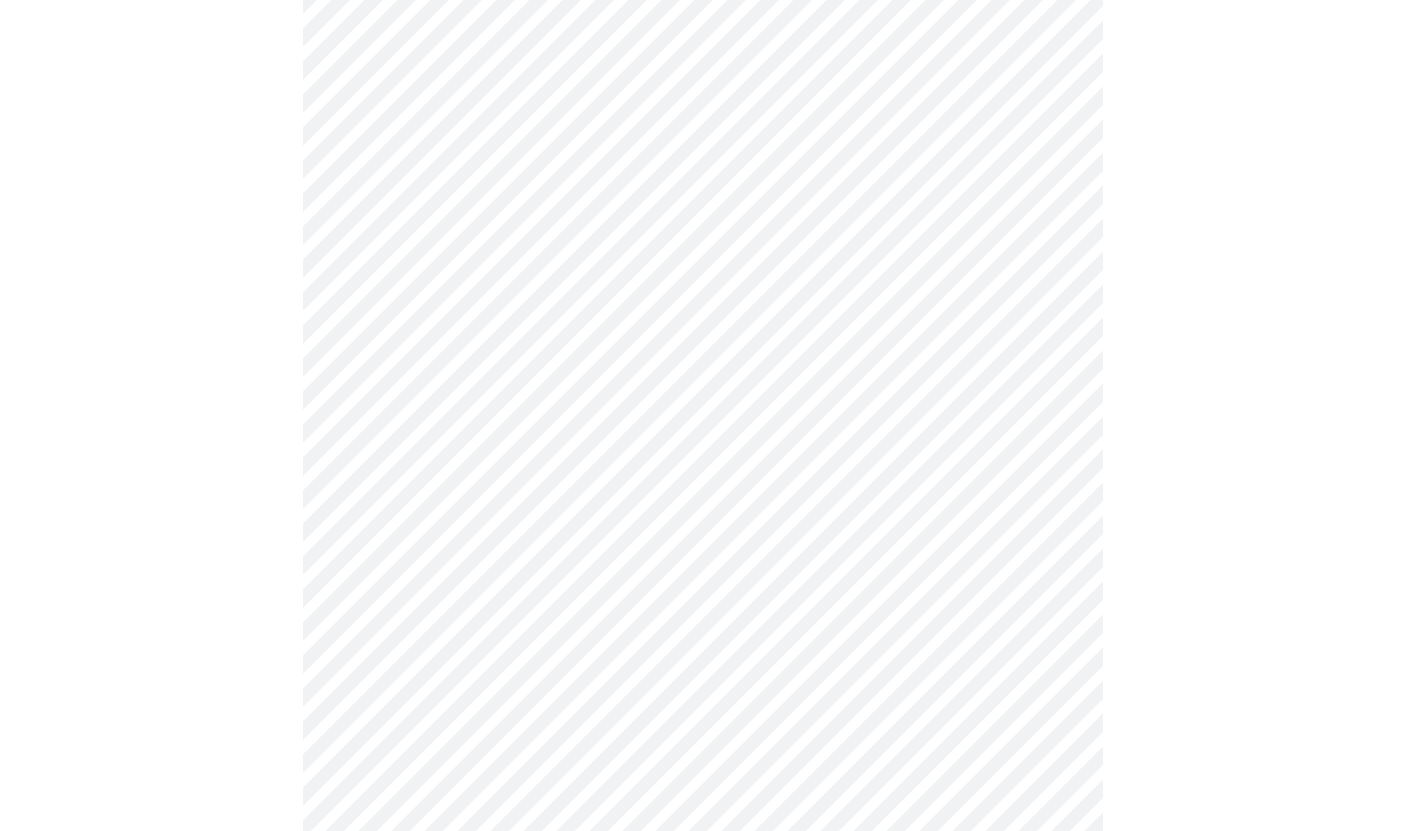 scroll, scrollTop: 912, scrollLeft: 0, axis: vertical 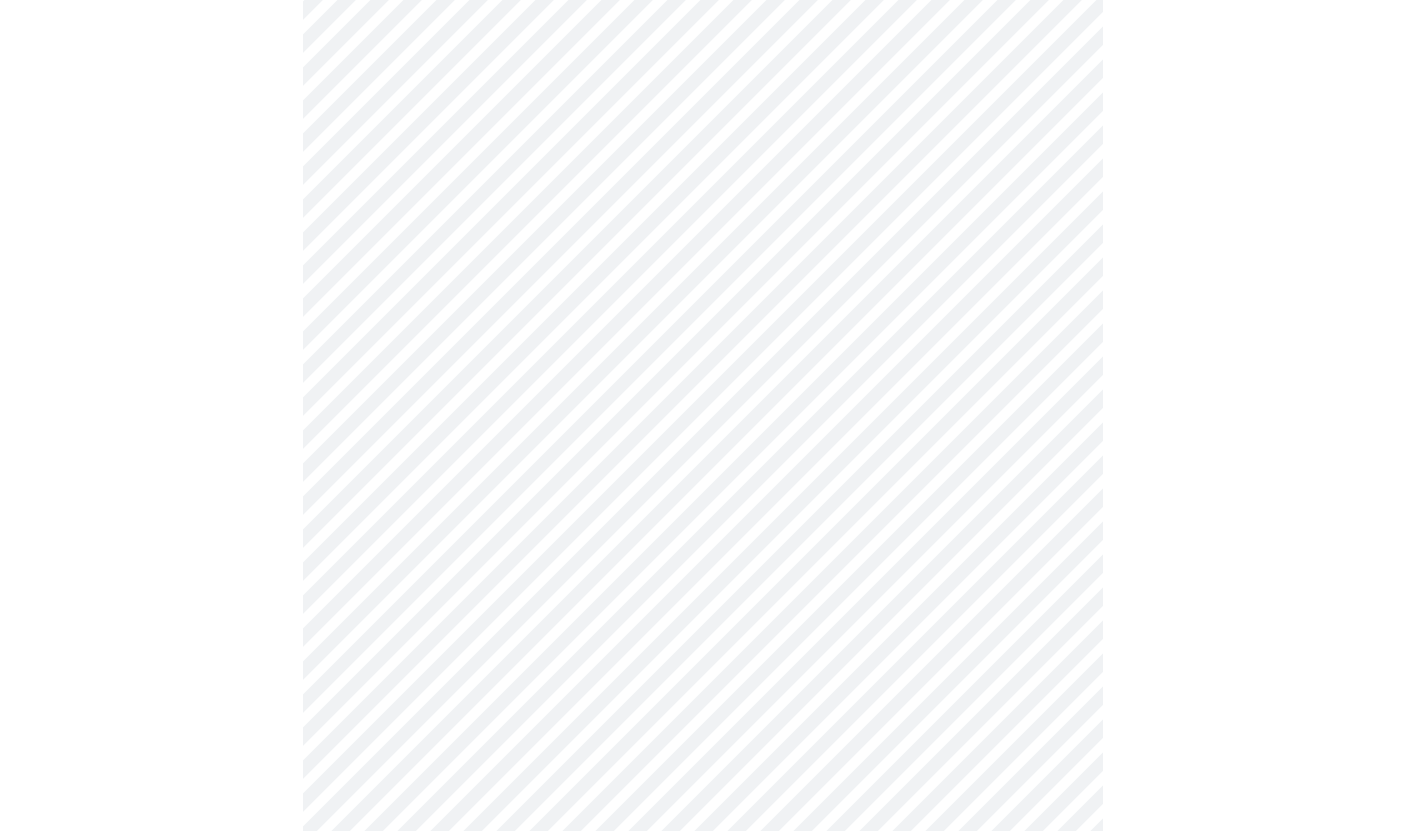 click on "MyMenopauseRx Appointments Messaging Labs Uploads Medications Community Refer a Friend Hi [PERSON_NAME]   Intake Questions for [DATE] 5:20pm-5:40pm 3  /  13 Settings Billing Invoices Log out" at bounding box center (702, 326) 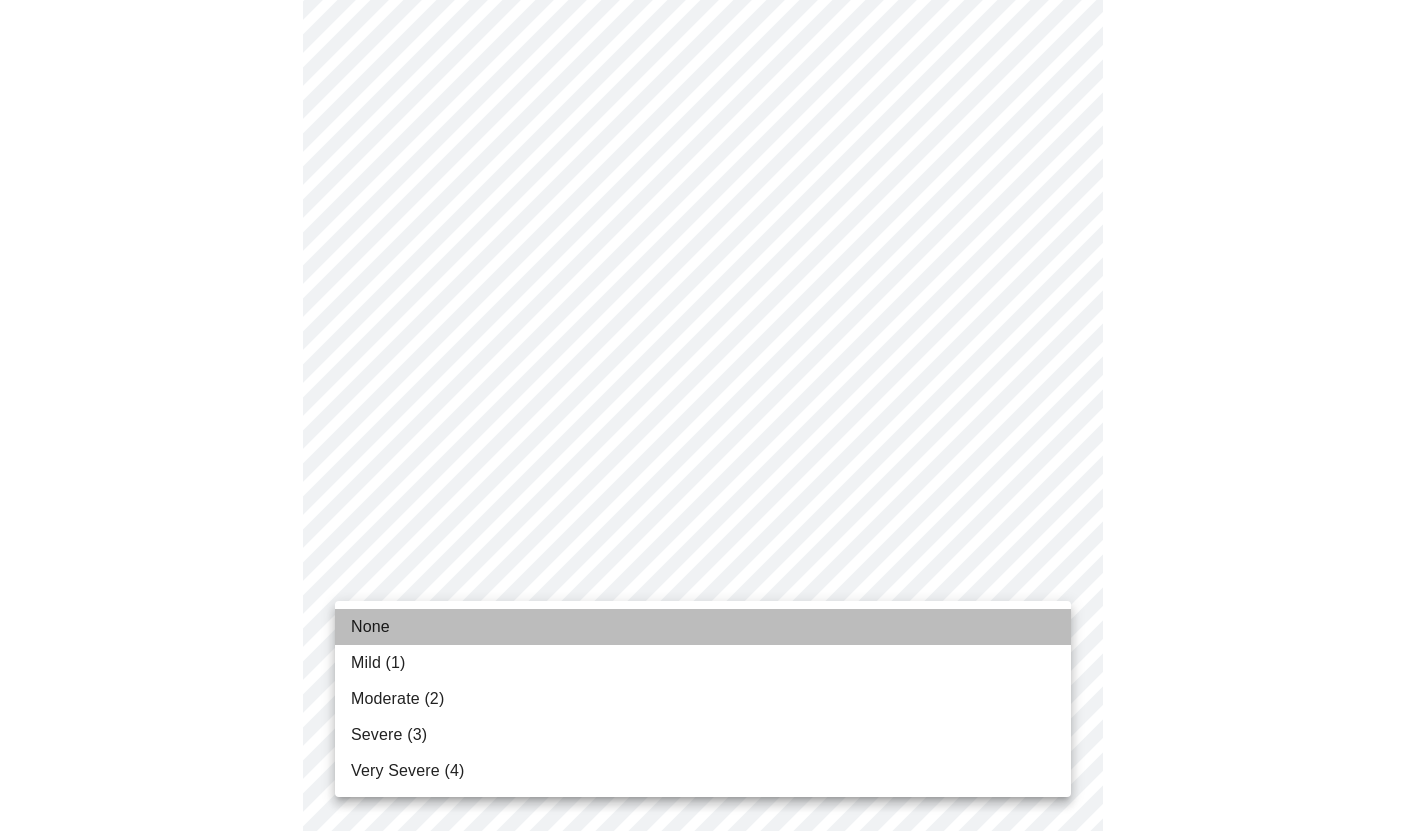 click on "None" at bounding box center [703, 627] 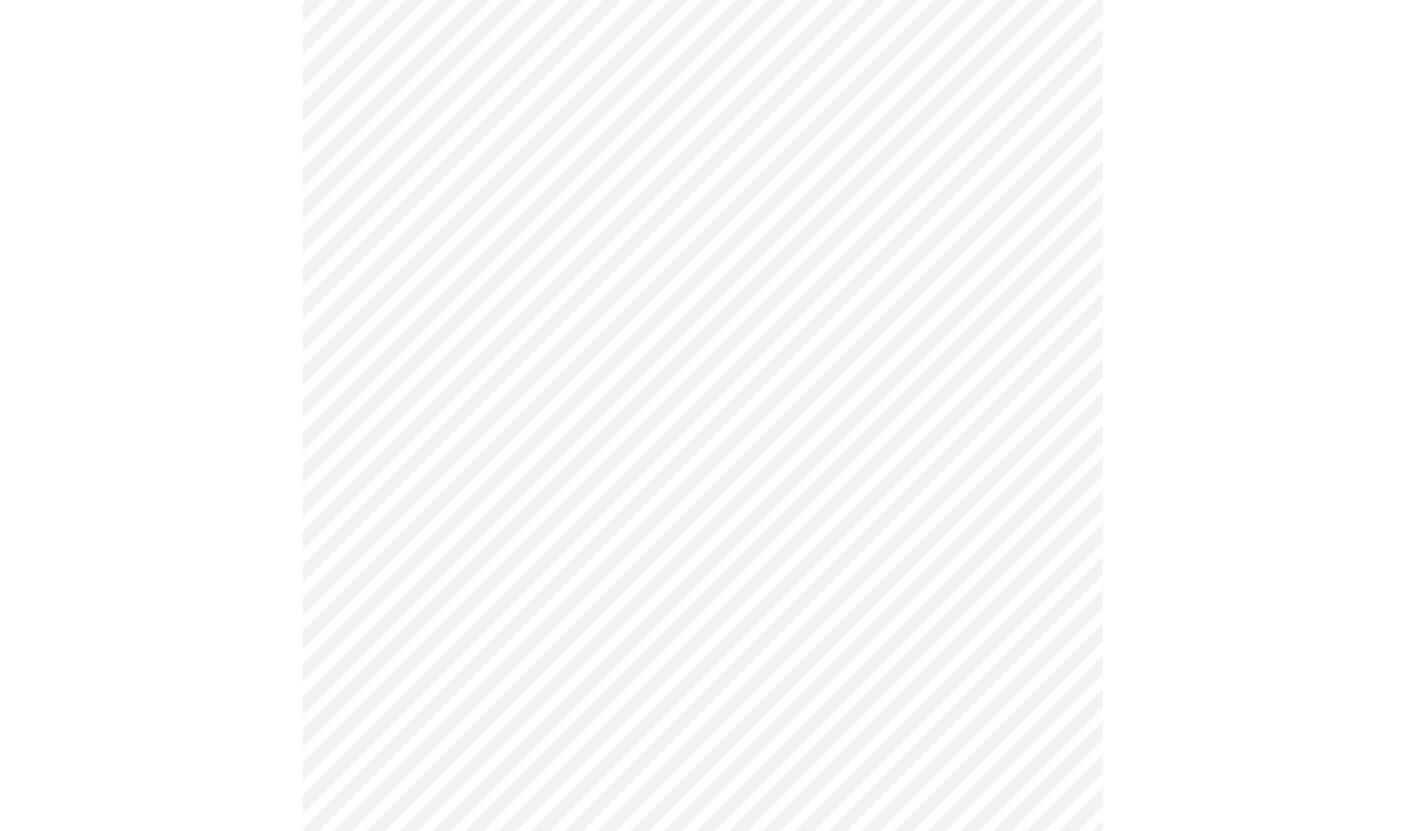 scroll, scrollTop: 1093, scrollLeft: 0, axis: vertical 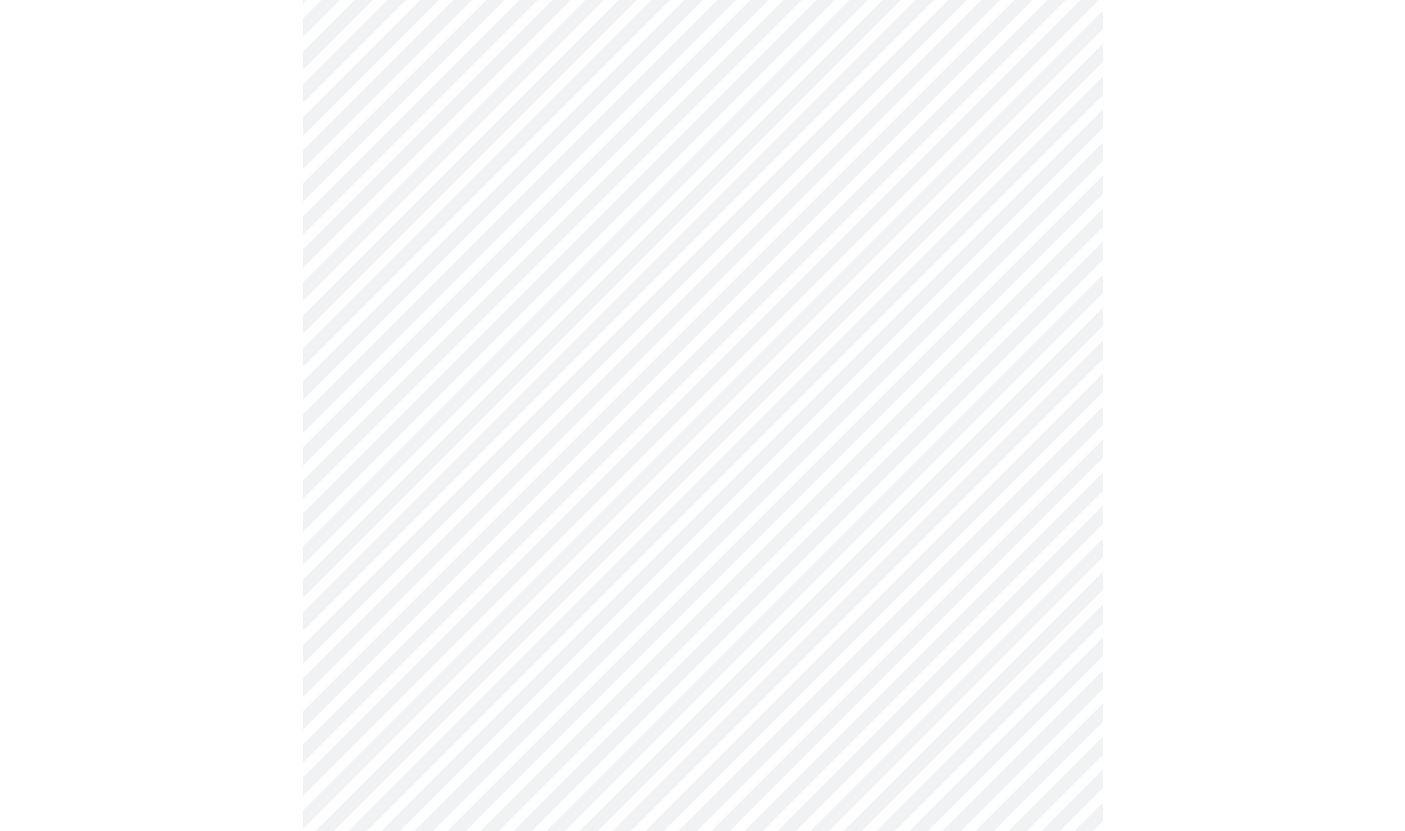 click on "MyMenopauseRx Appointments Messaging Labs Uploads Medications Community Refer a Friend Hi [PERSON_NAME]   Intake Questions for [DATE] 5:20pm-5:40pm 3  /  13 Settings Billing Invoices Log out" at bounding box center [702, 131] 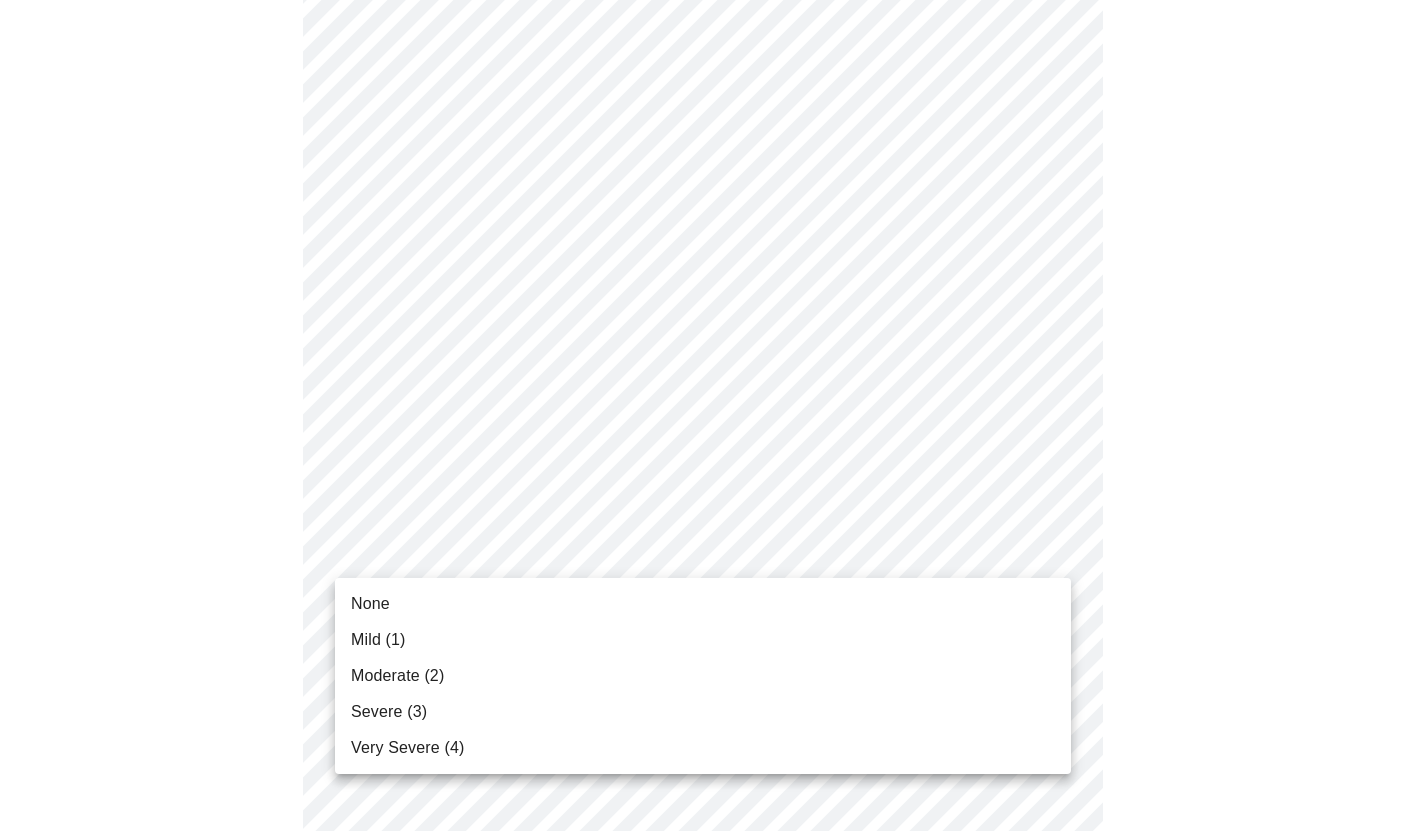 click on "None" at bounding box center (703, 604) 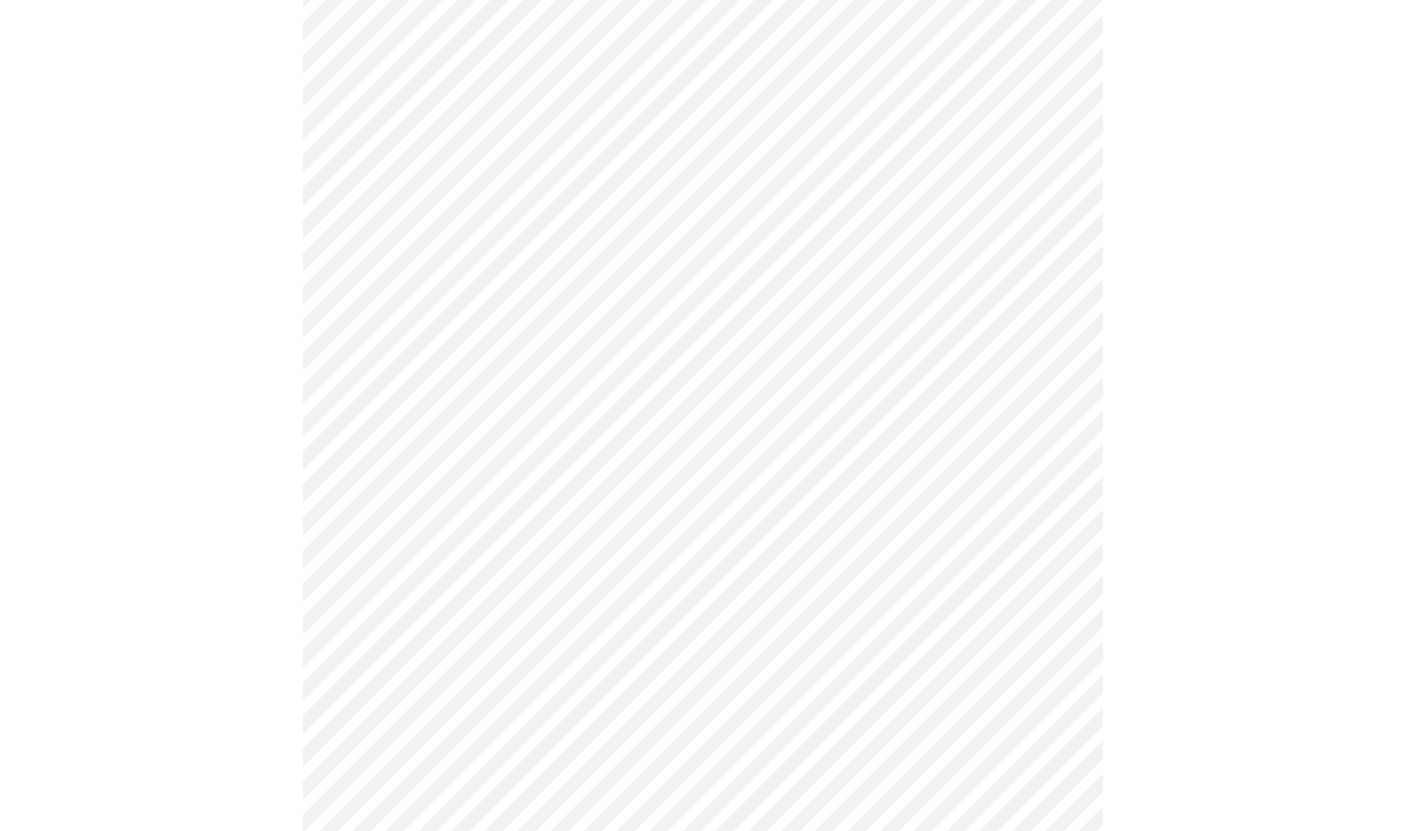 scroll, scrollTop: 1226, scrollLeft: 0, axis: vertical 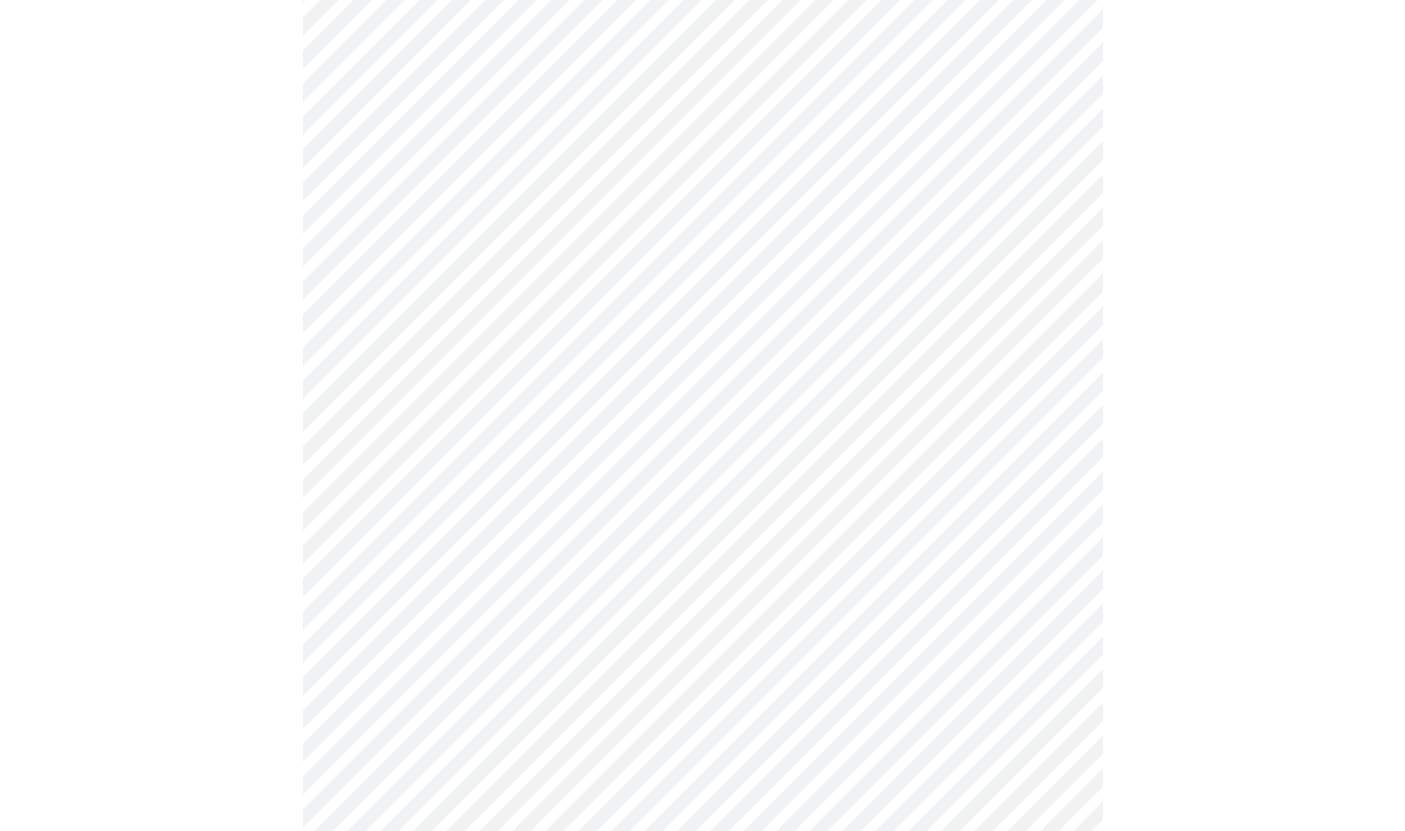 click on "MyMenopauseRx Appointments Messaging Labs Uploads Medications Community Refer a Friend Hi [PERSON_NAME]   Intake Questions for [DATE] 5:20pm-5:40pm 3  /  13 Settings Billing Invoices Log out" at bounding box center (702, -15) 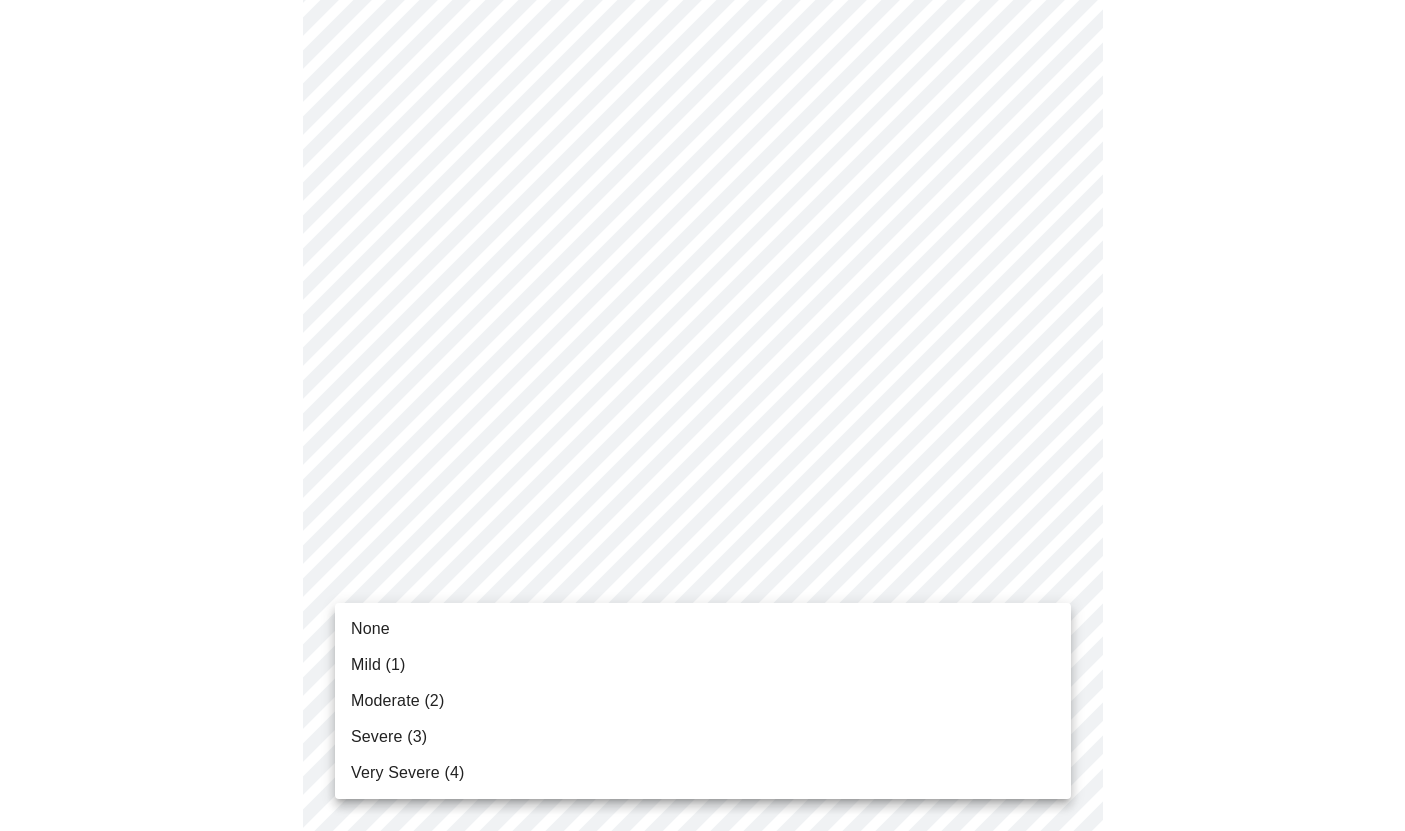 click on "None" at bounding box center [703, 629] 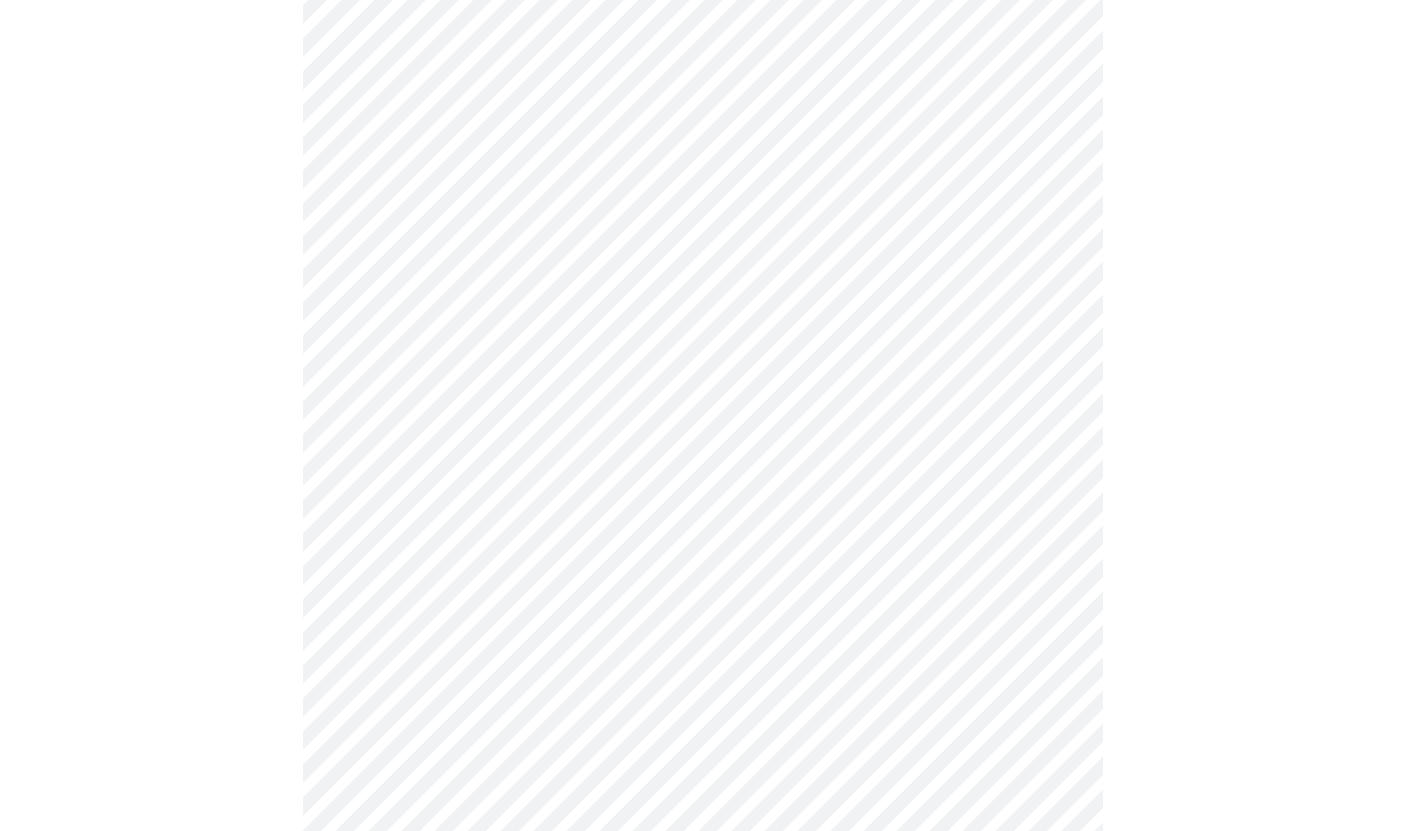 scroll, scrollTop: 1388, scrollLeft: 0, axis: vertical 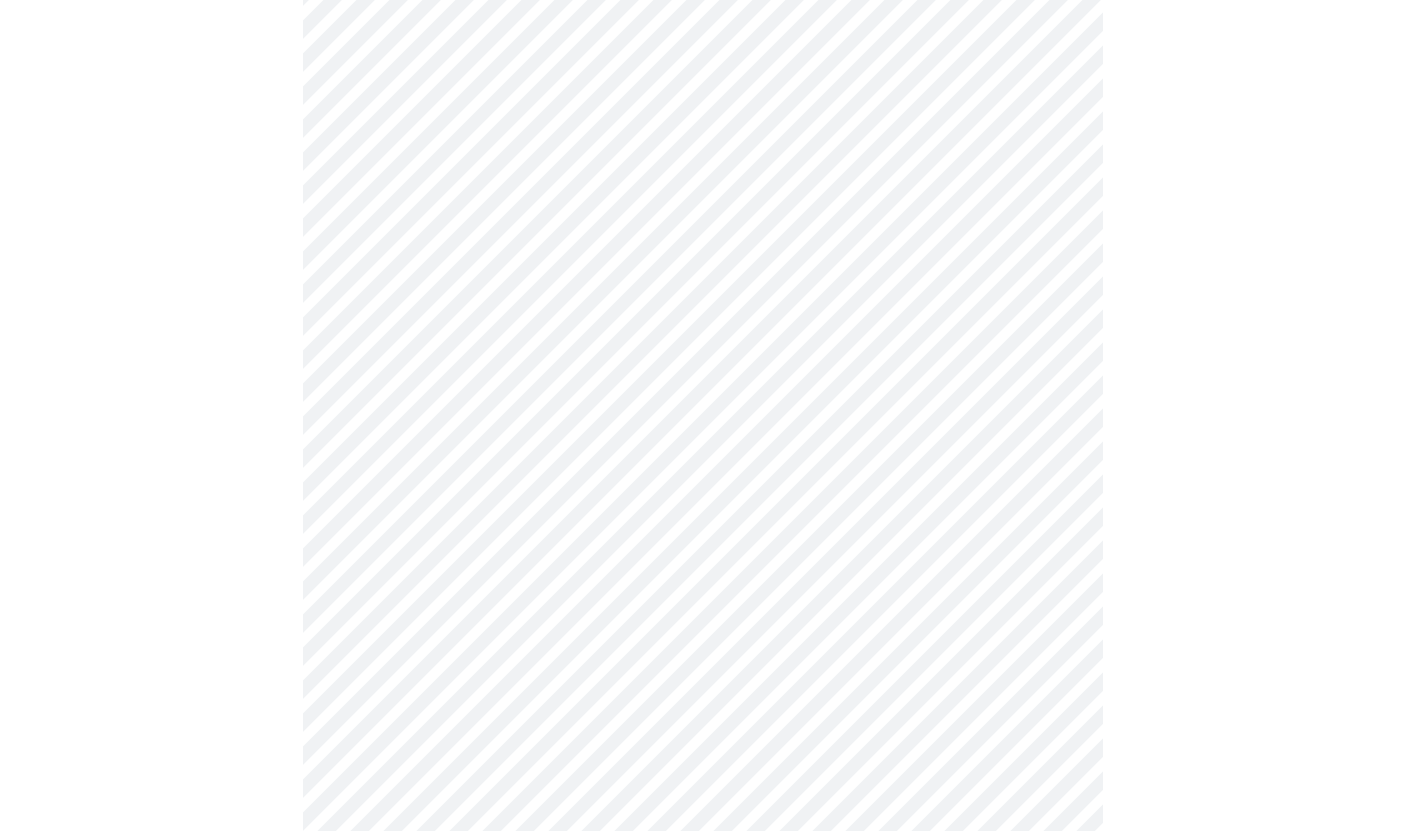click on "MyMenopauseRx Appointments Messaging Labs Uploads Medications Community Refer a Friend Hi [PERSON_NAME]   Intake Questions for [DATE] 5:20pm-5:40pm 3  /  13 Settings Billing Invoices Log out" at bounding box center (702, -191) 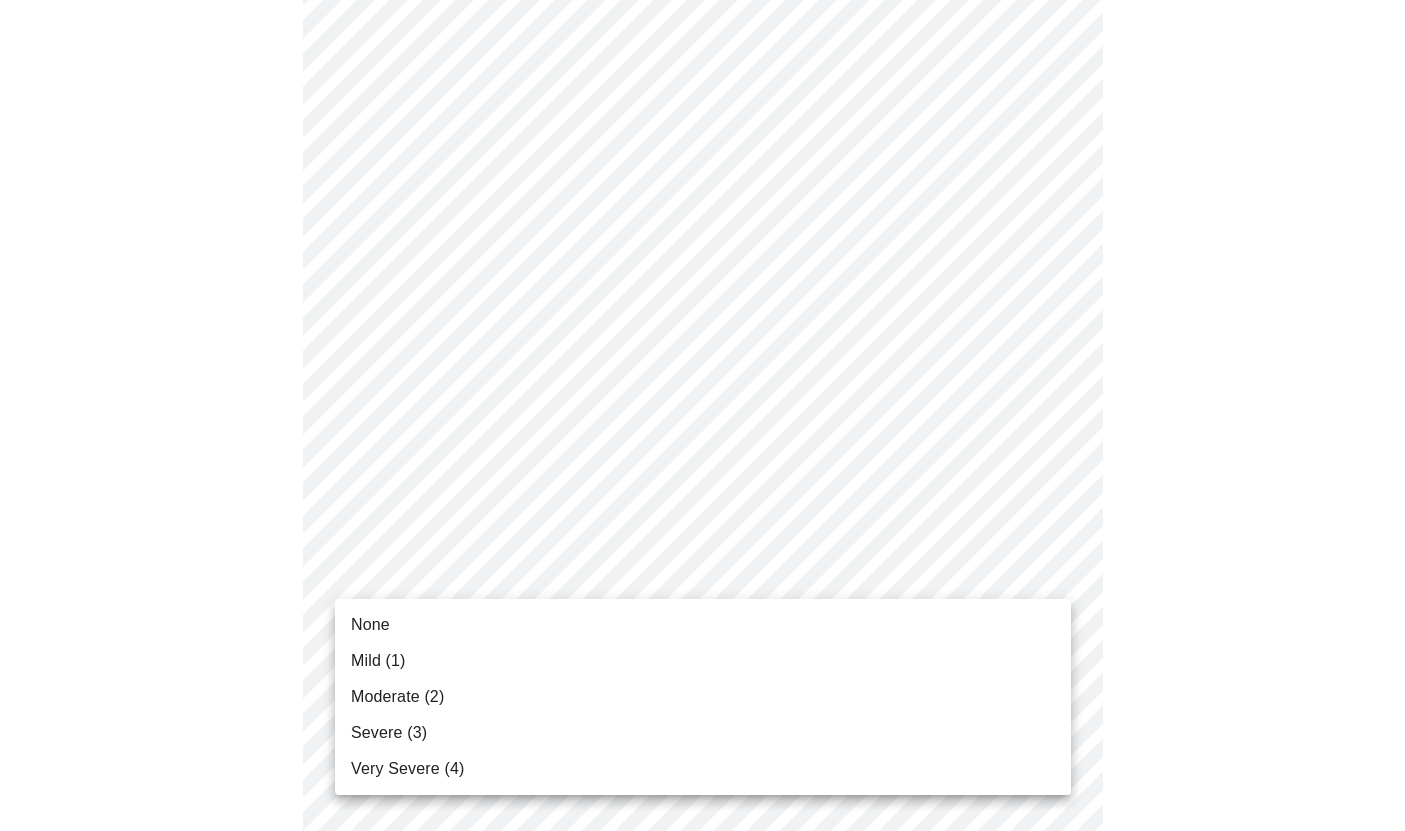 click on "None" at bounding box center (703, 625) 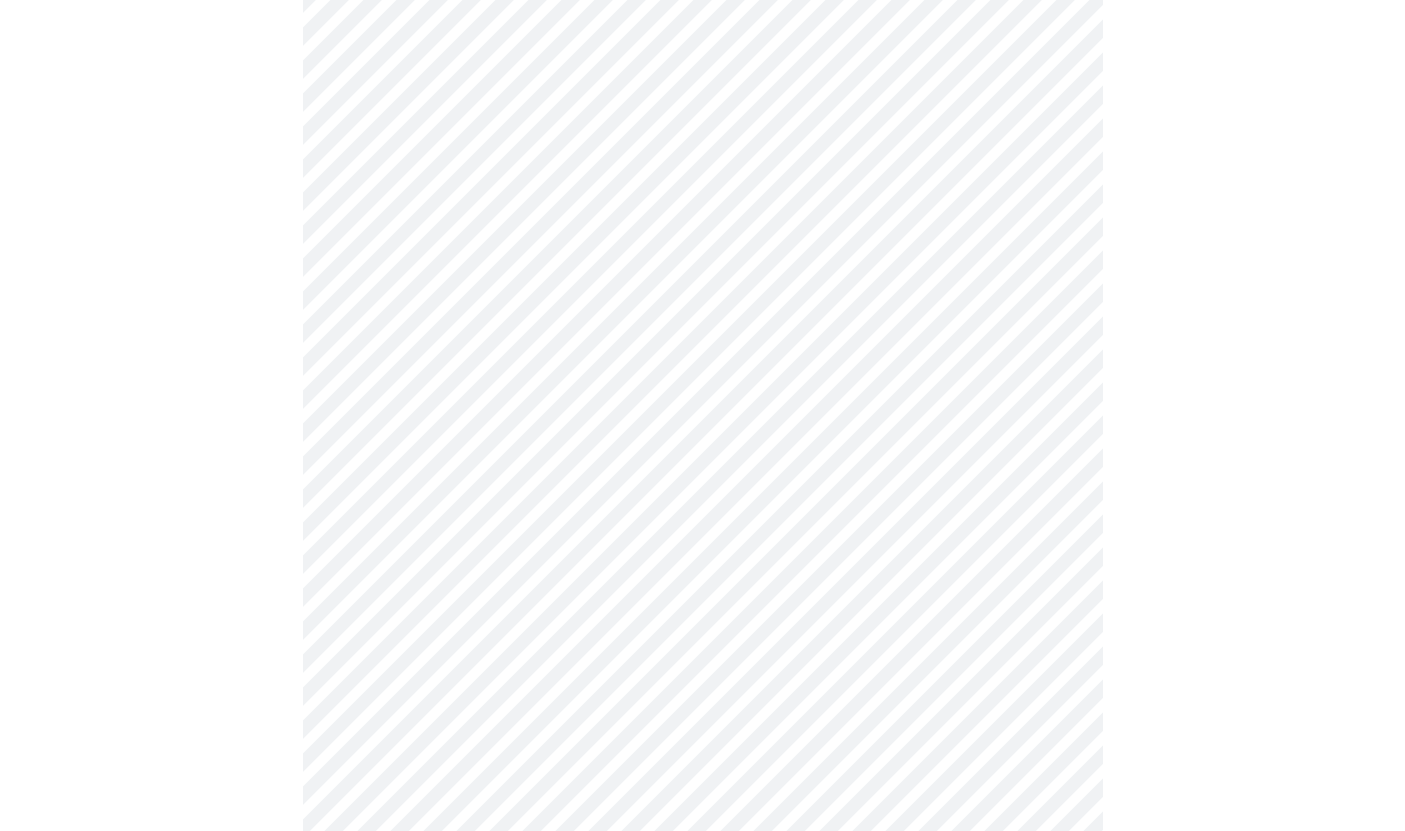 scroll, scrollTop: 755, scrollLeft: 0, axis: vertical 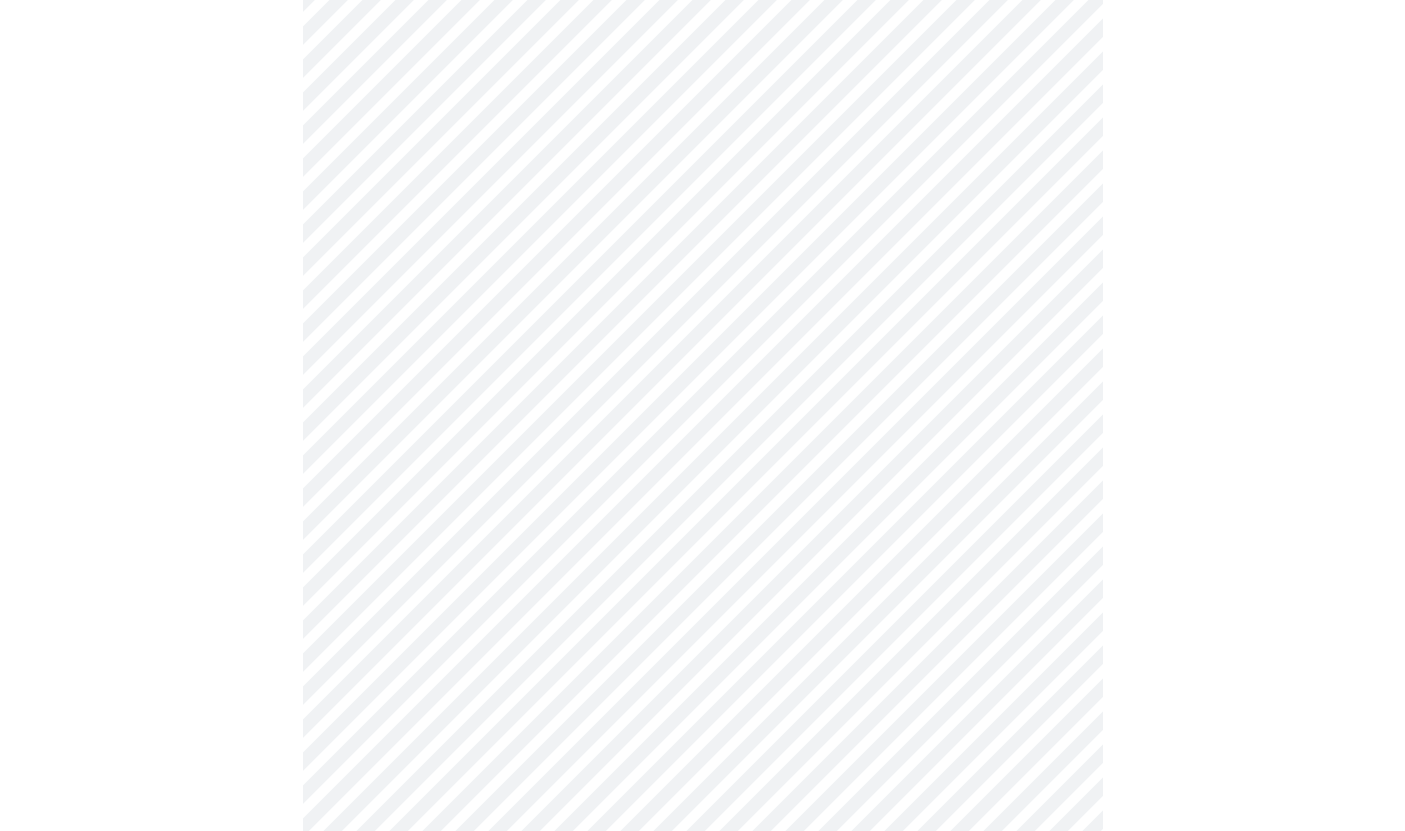 click on "MyMenopauseRx Appointments Messaging Labs Uploads Medications Community Refer a Friend Hi [PERSON_NAME]   Intake Questions for [DATE] 5:20pm-5:40pm 4  /  13 Settings Billing Invoices Log out" at bounding box center (702, 197) 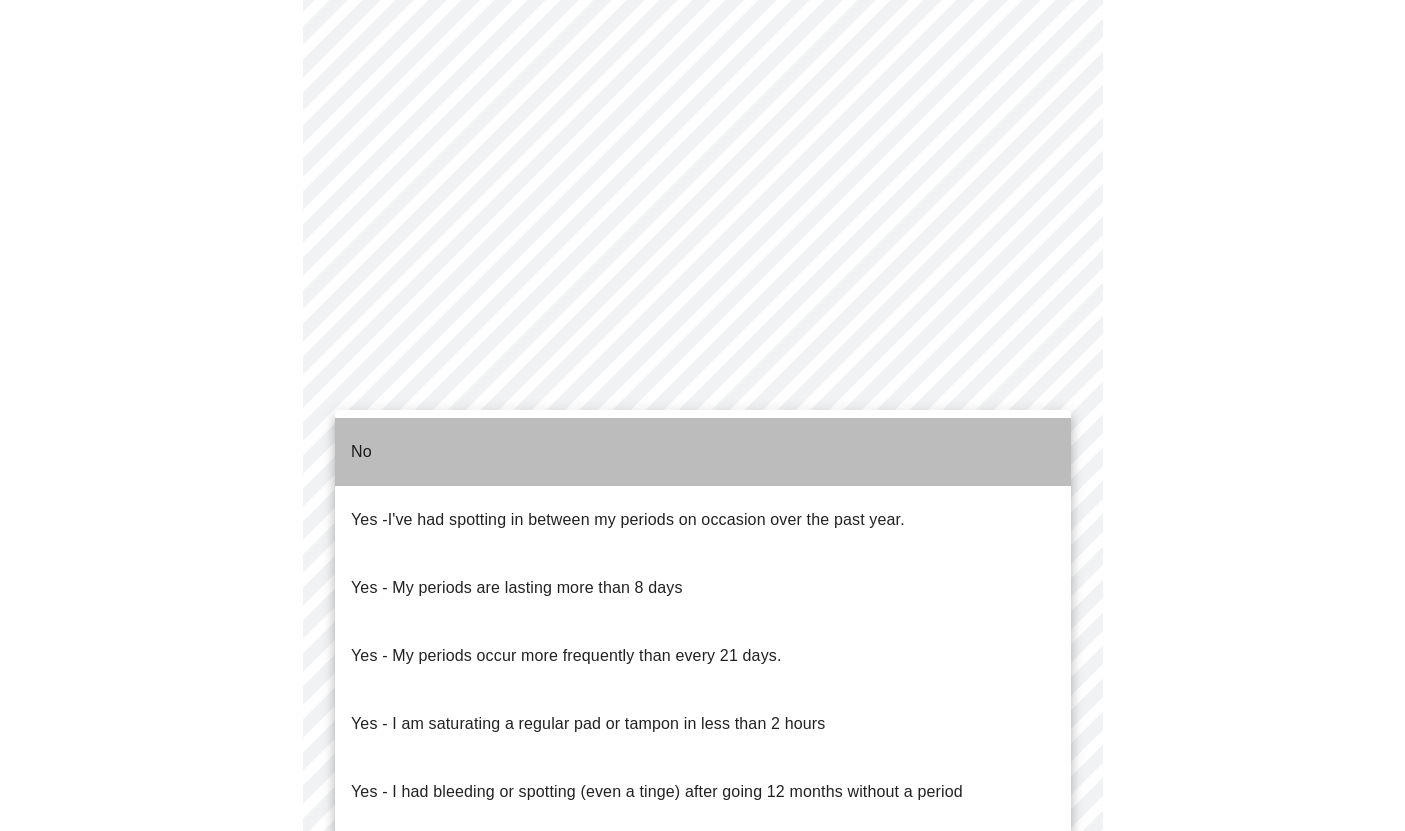 click on "No" at bounding box center (703, 452) 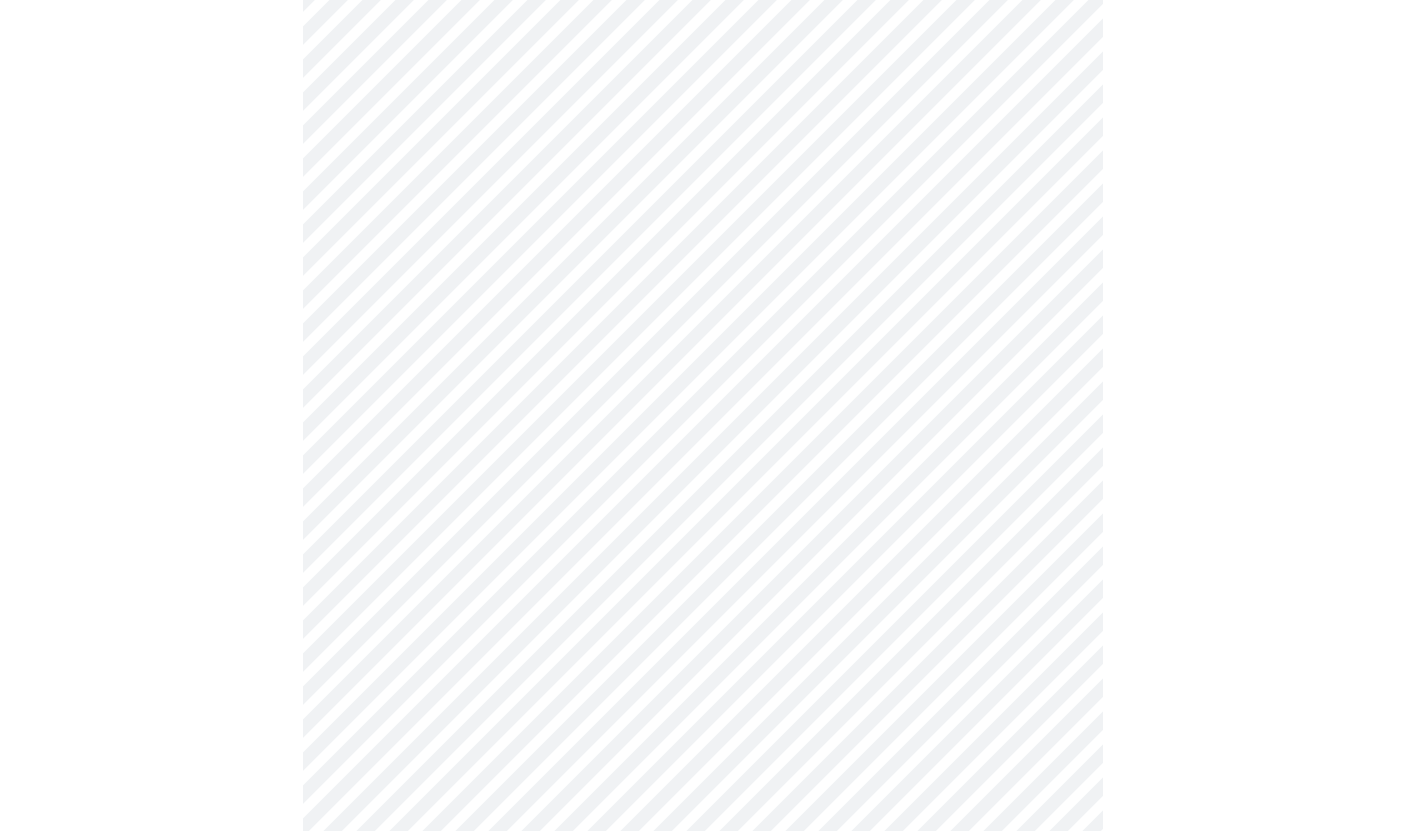 click on "MyMenopauseRx Appointments Messaging Labs Uploads Medications Community Refer a Friend Hi [PERSON_NAME]   Intake Questions for [DATE] 5:20pm-5:40pm 4  /  13 Settings Billing Invoices Log out" at bounding box center [702, 191] 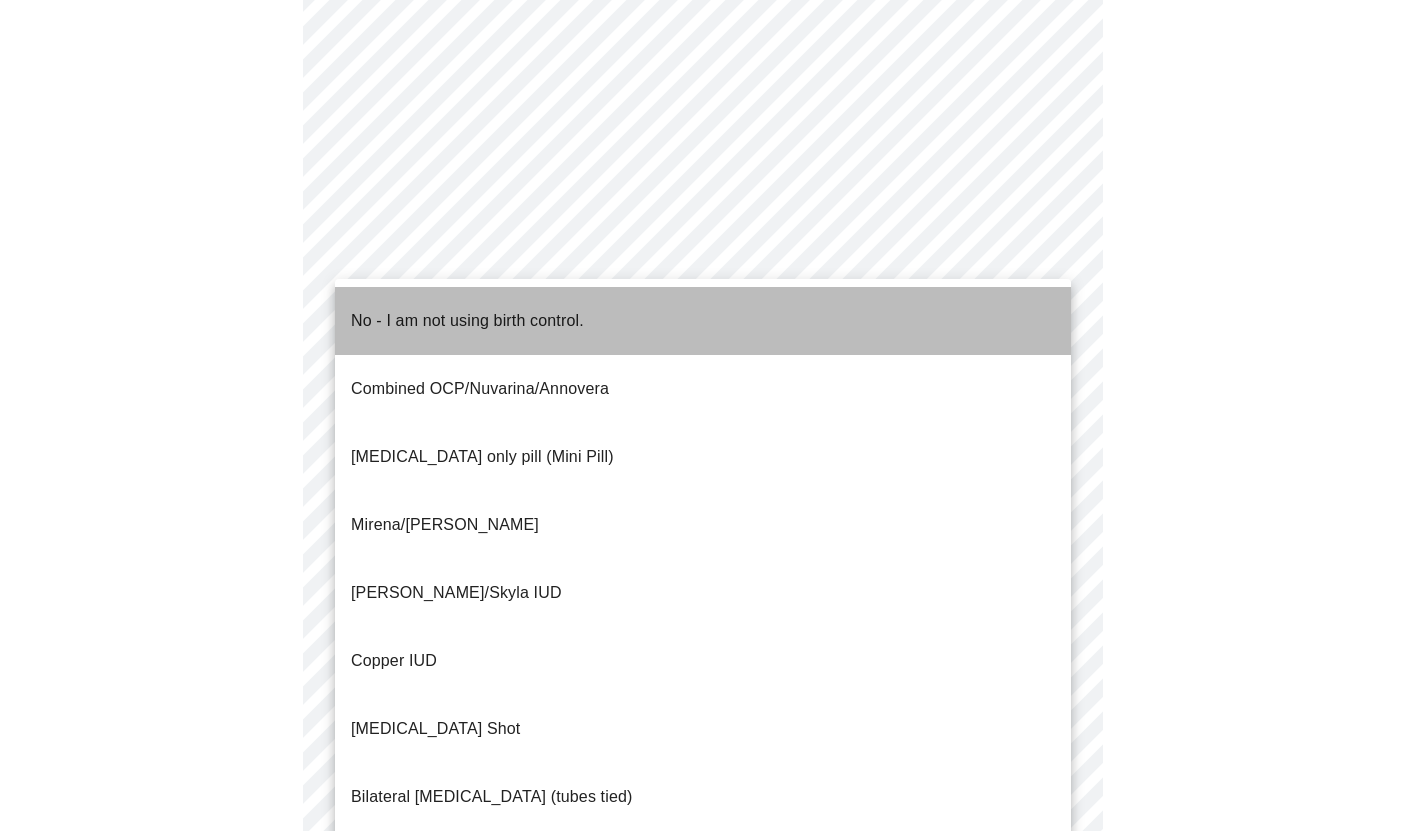 click on "No - I am not using birth control." at bounding box center (467, 321) 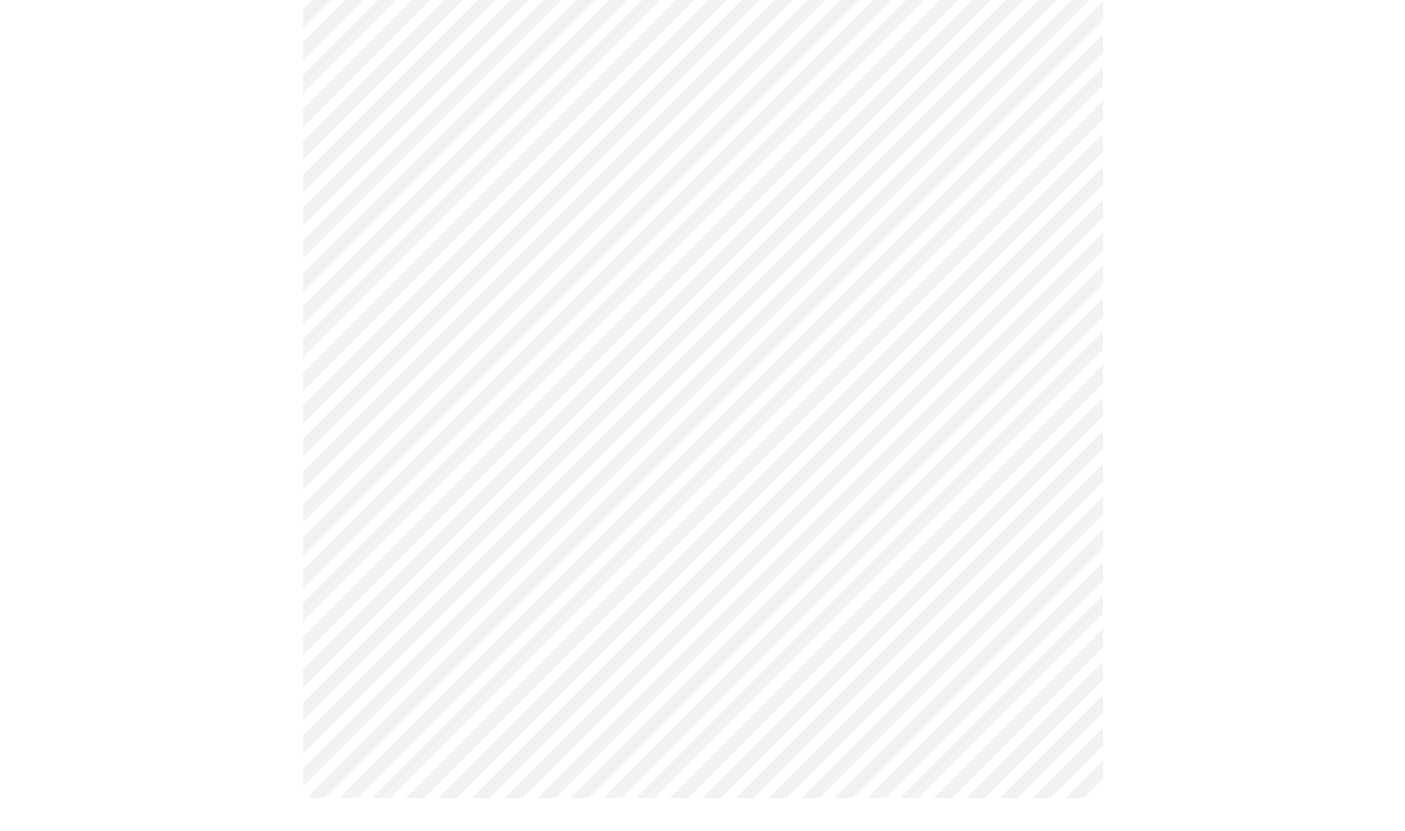 scroll, scrollTop: 1035, scrollLeft: 0, axis: vertical 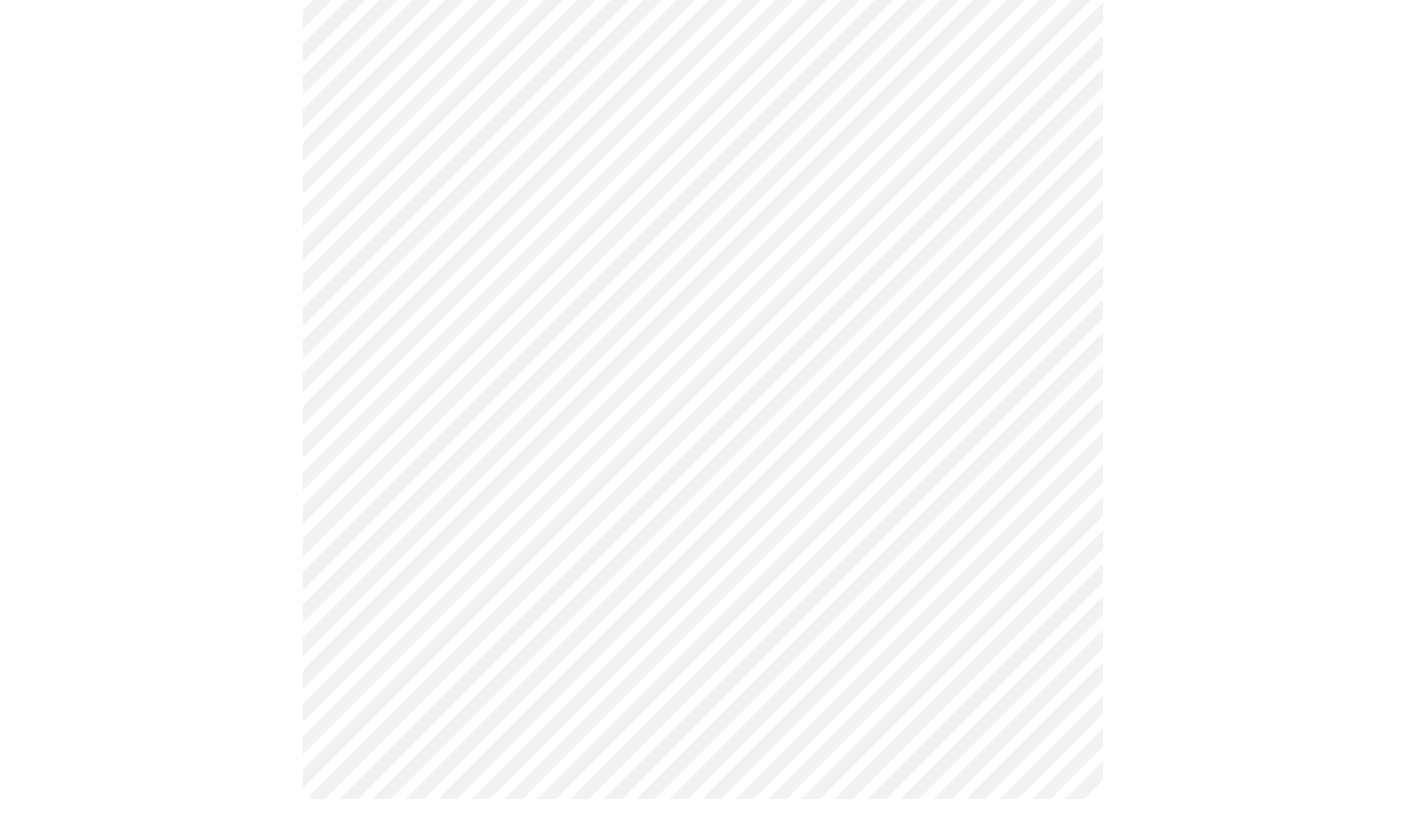 click on "MyMenopauseRx Appointments Messaging Labs Uploads Medications Community Refer a Friend Hi [PERSON_NAME]   Intake Questions for [DATE] 5:20pm-5:40pm 4  /  13 Settings Billing Invoices Log out" at bounding box center (702, -94) 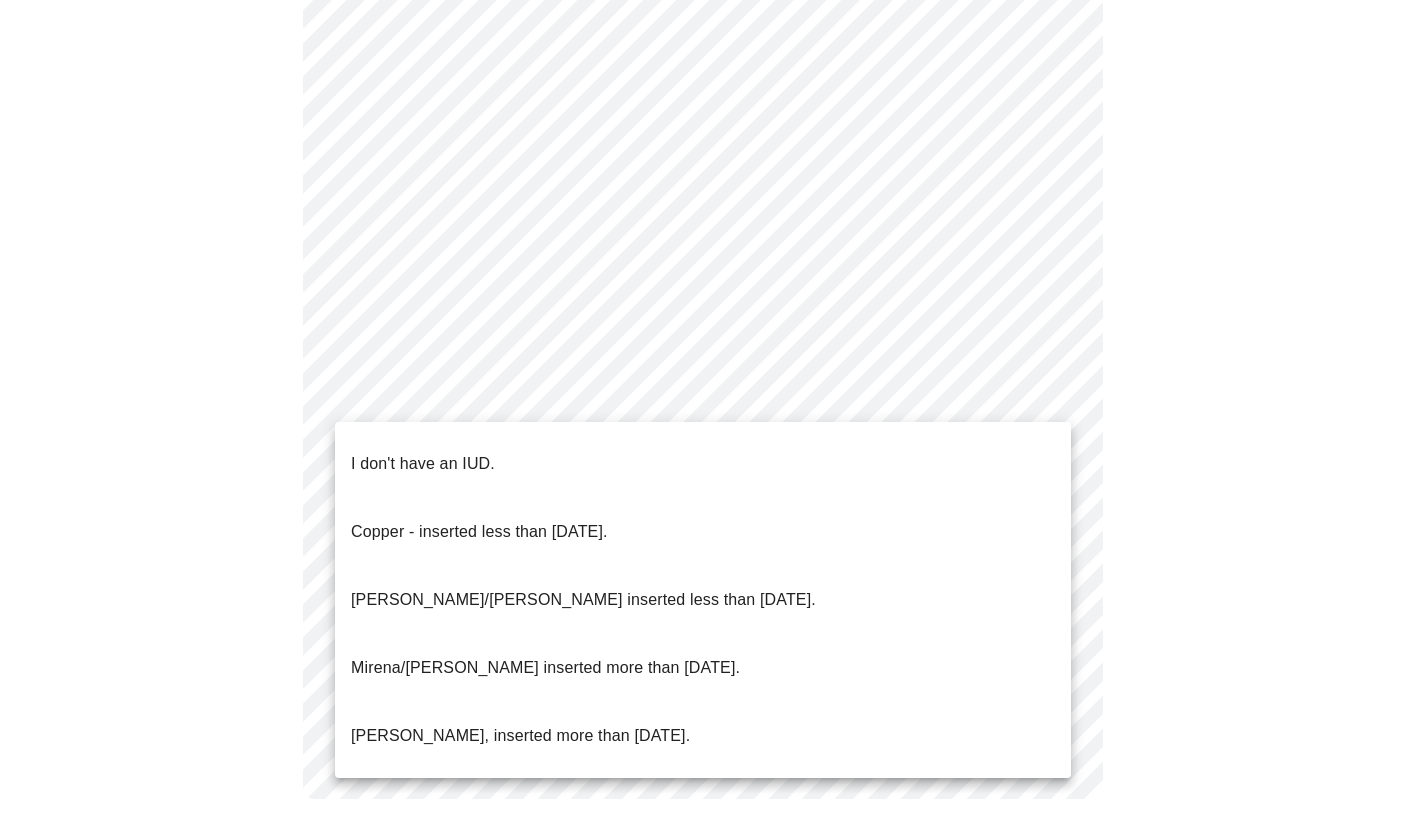 click on "I don't have an IUD." at bounding box center [423, 464] 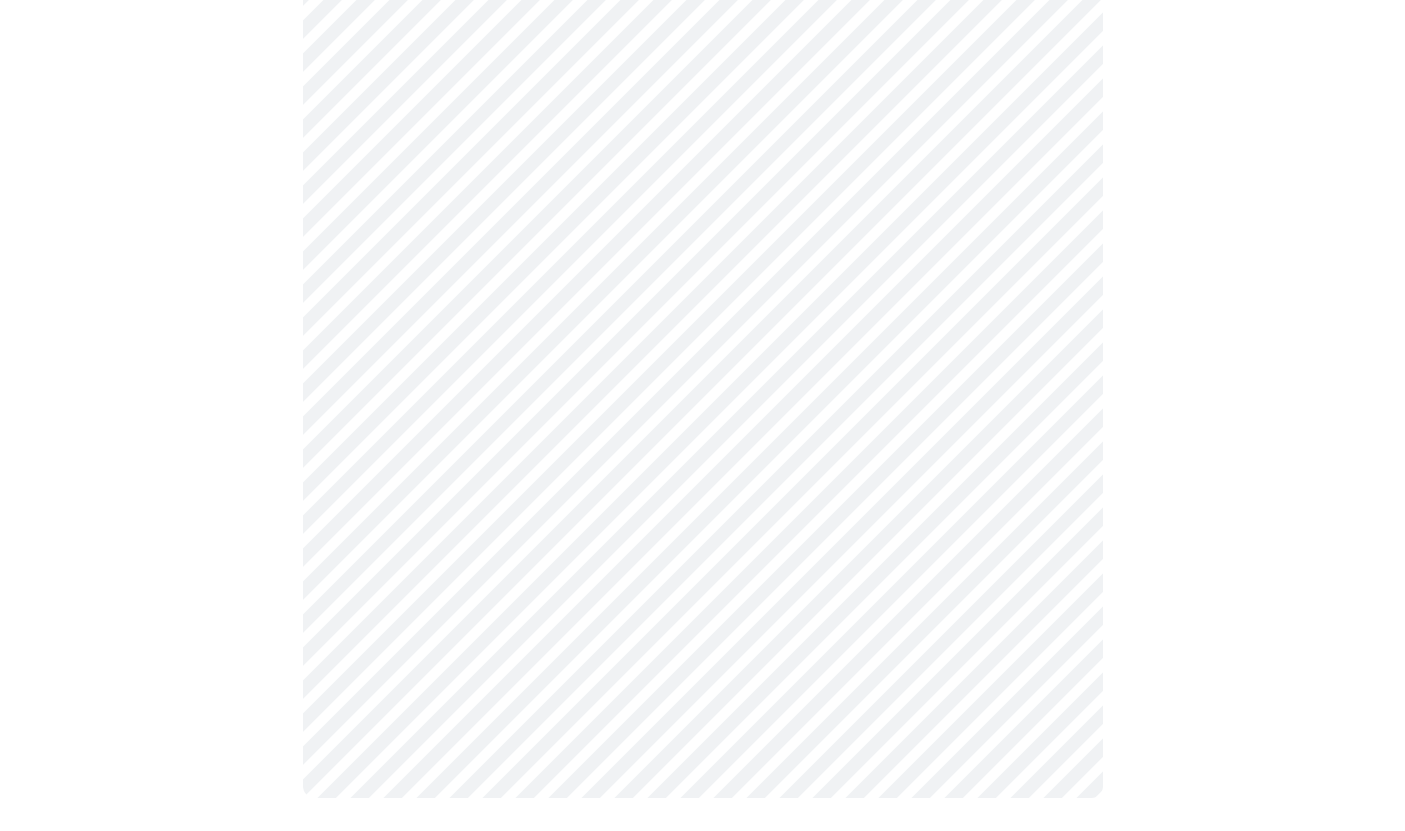 scroll, scrollTop: 1024, scrollLeft: 0, axis: vertical 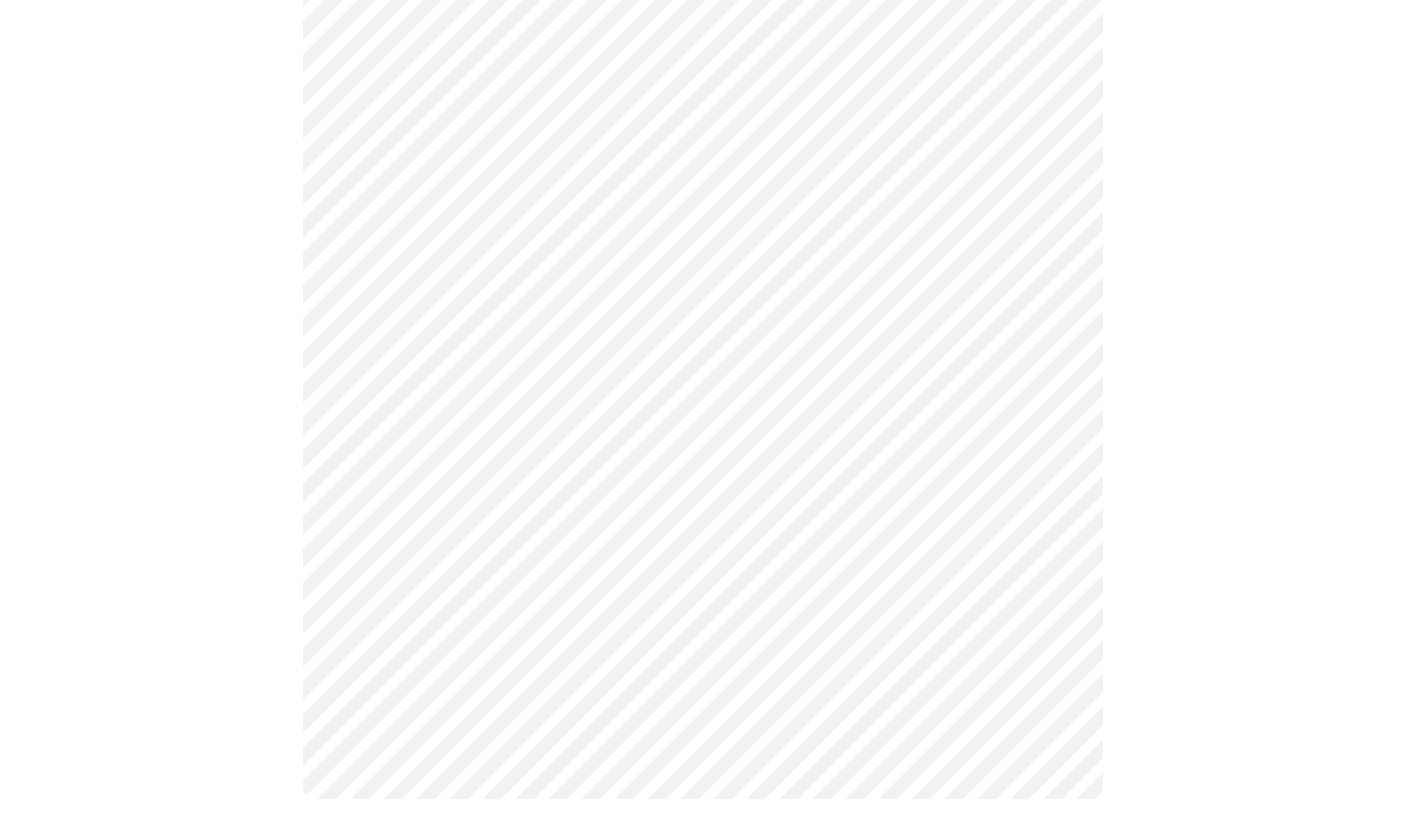 click on "MyMenopauseRx Appointments Messaging Labs Uploads Medications Community Refer a Friend Hi [PERSON_NAME]   Intake Questions for [DATE] 5:20pm-5:40pm 4  /  13 Settings Billing Invoices Log out" at bounding box center (702, -89) 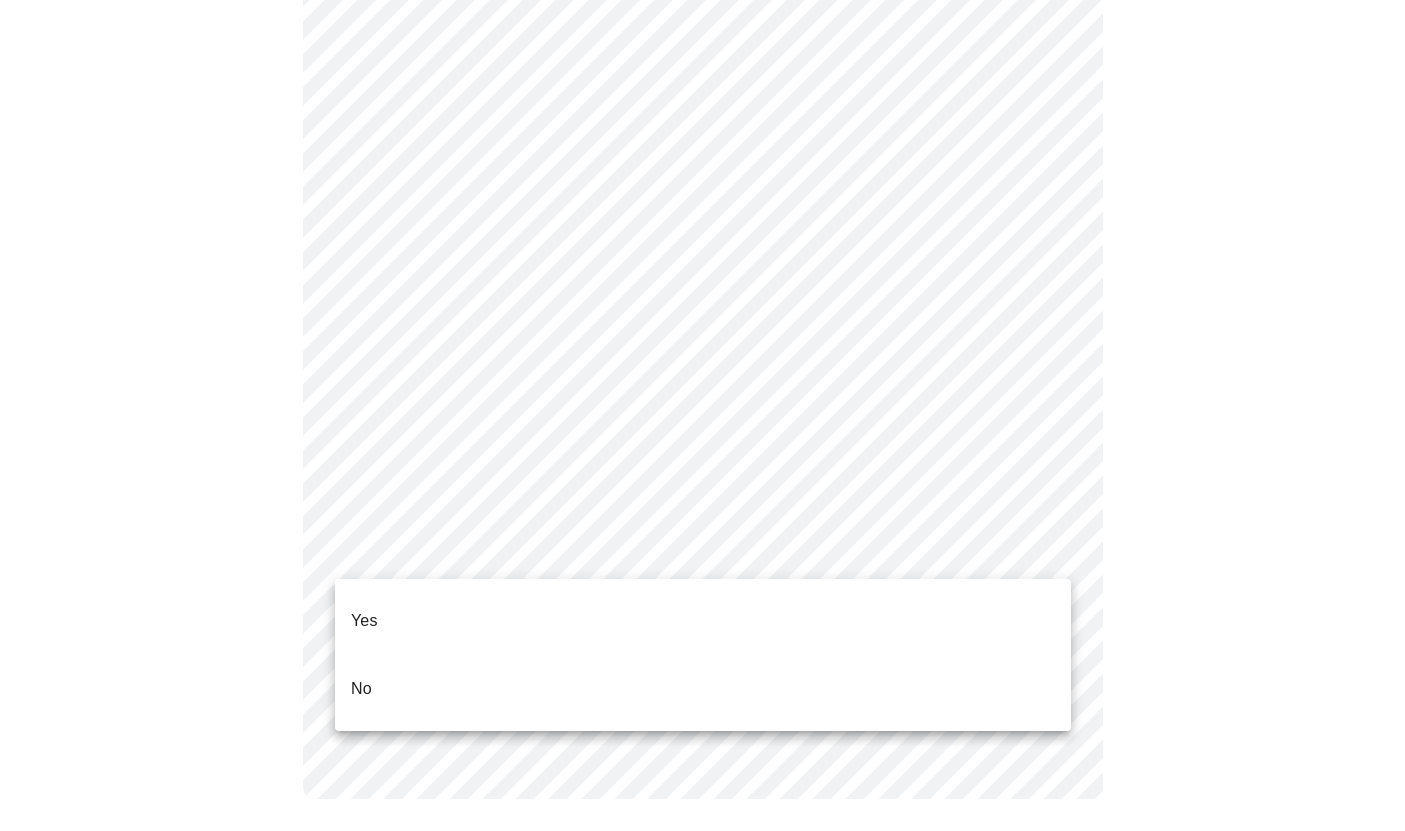 click on "No" at bounding box center [703, 689] 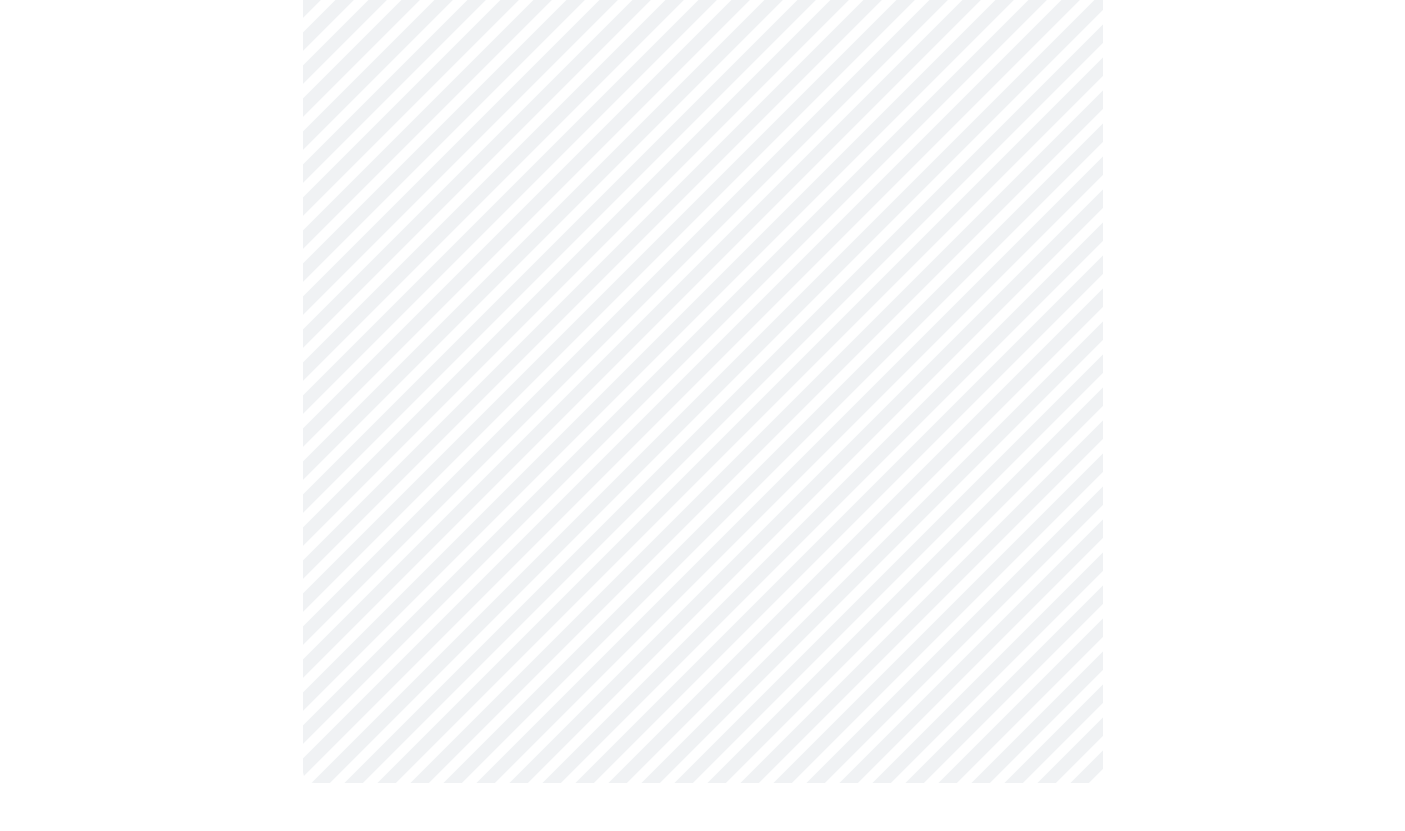 scroll, scrollTop: 0, scrollLeft: 0, axis: both 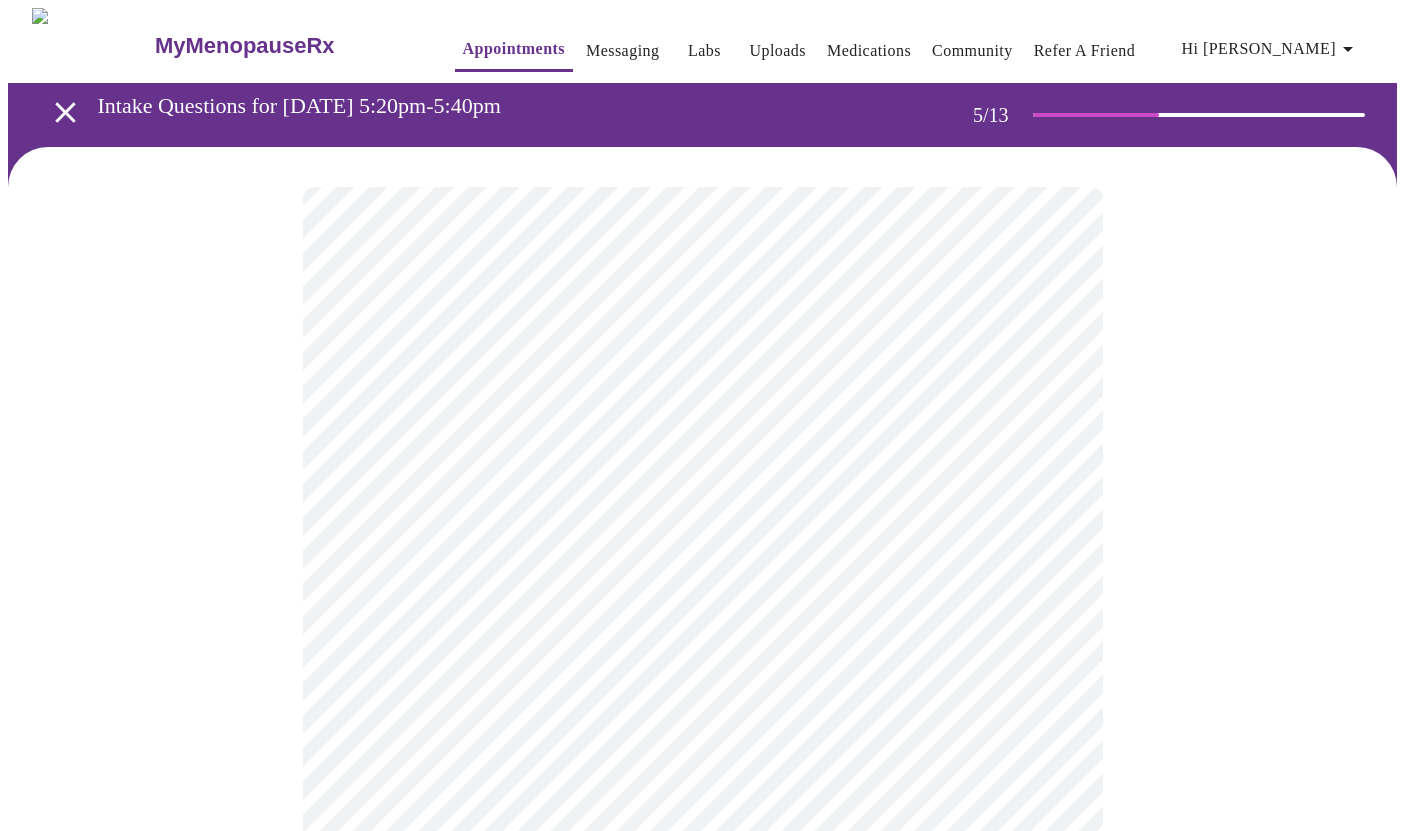 click on "MyMenopauseRx Appointments Messaging Labs Uploads Medications Community Refer a Friend Hi [PERSON_NAME]   Intake Questions for [DATE] 5:20pm-5:40pm 5  /  13 Settings Billing Invoices Log out" at bounding box center (702, 724) 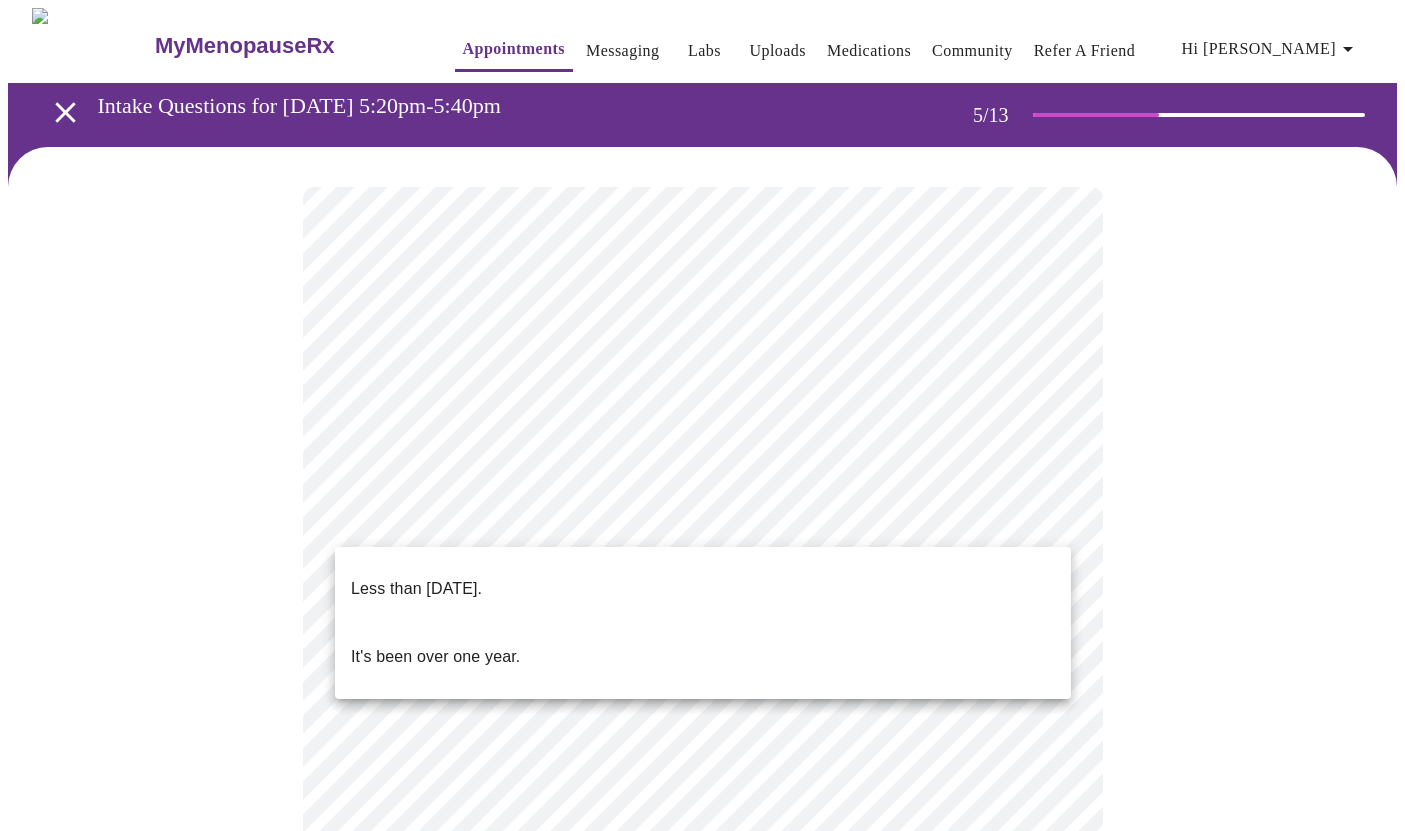 click on "Less than [DATE]." at bounding box center (703, 589) 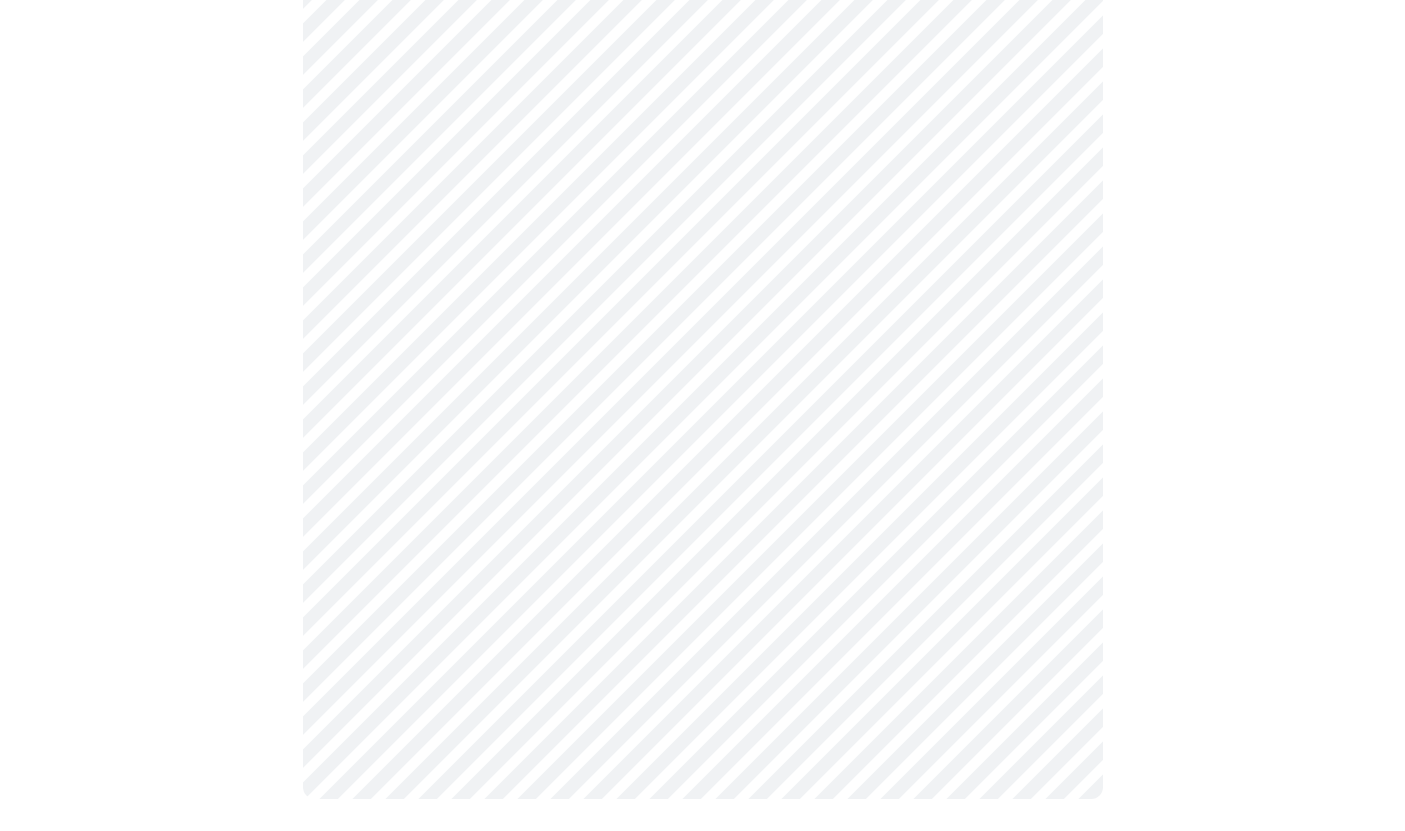 scroll, scrollTop: 0, scrollLeft: 0, axis: both 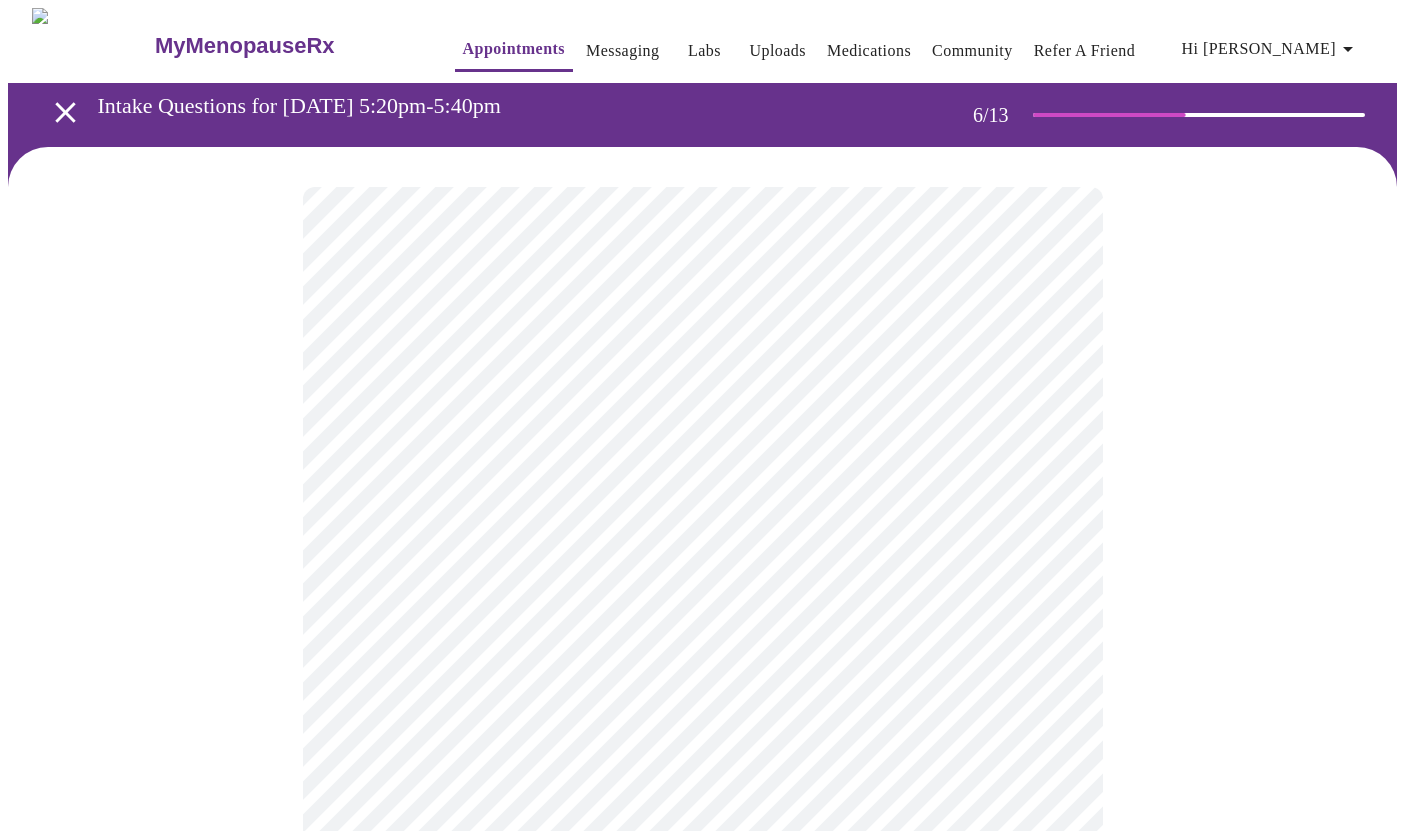 click on "MyMenopauseRx Appointments Messaging Labs Uploads Medications Community Refer a Friend Hi [PERSON_NAME]   Intake Questions for [DATE] 5:20pm-5:40pm 6  /  13 Settings Billing Invoices Log out" at bounding box center (702, 541) 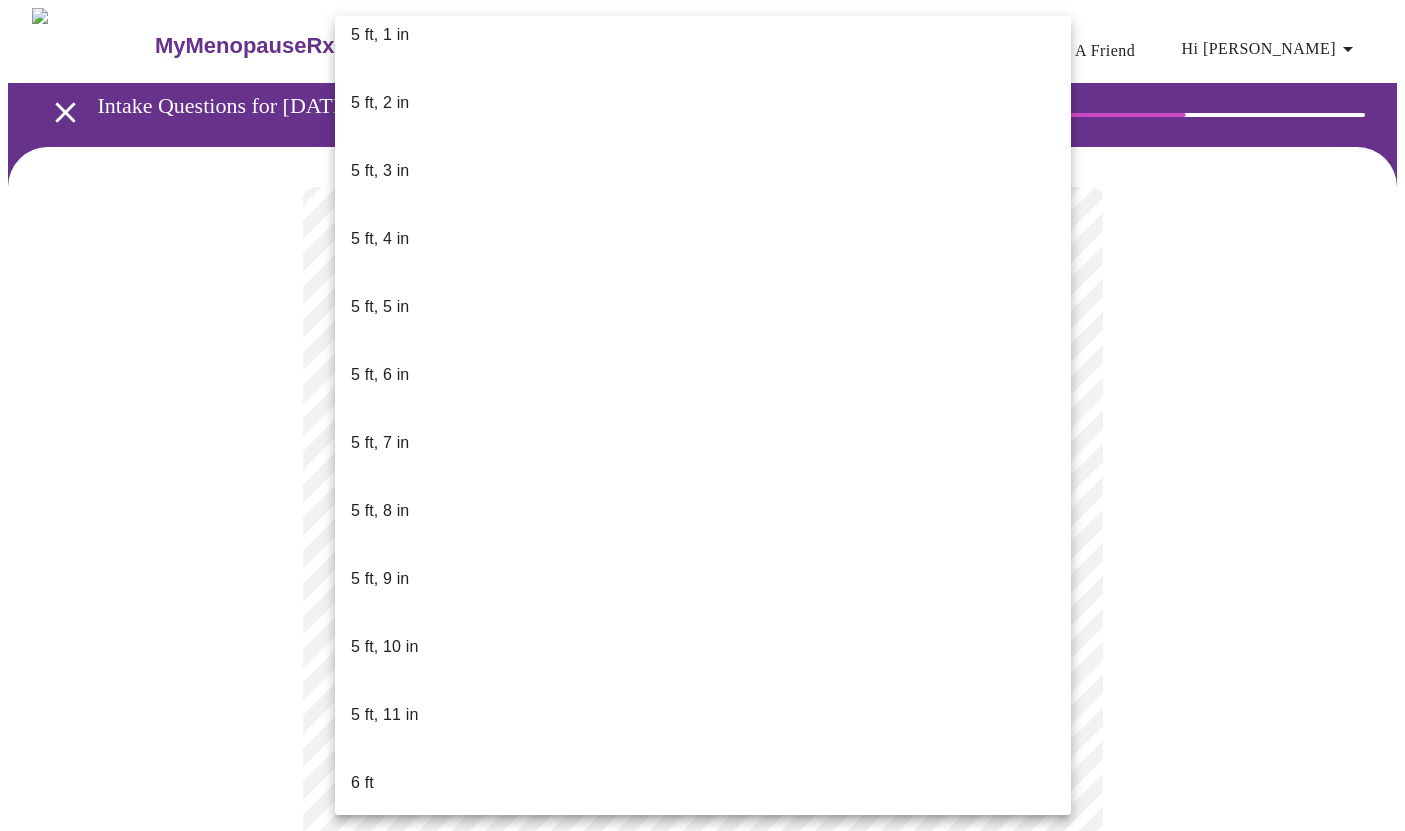 scroll, scrollTop: 1722, scrollLeft: 0, axis: vertical 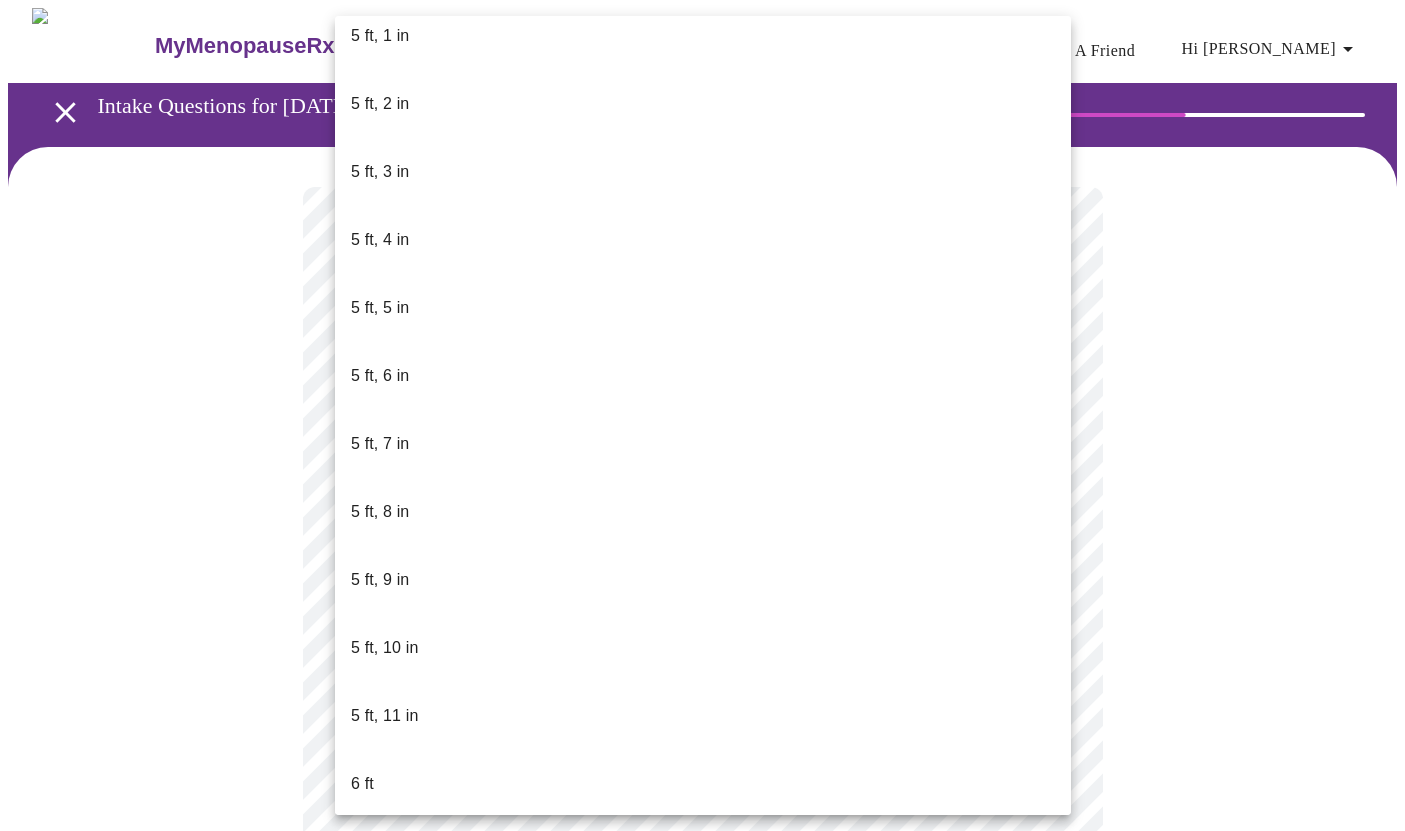 click on "5 ft, 11 in" at bounding box center [703, 716] 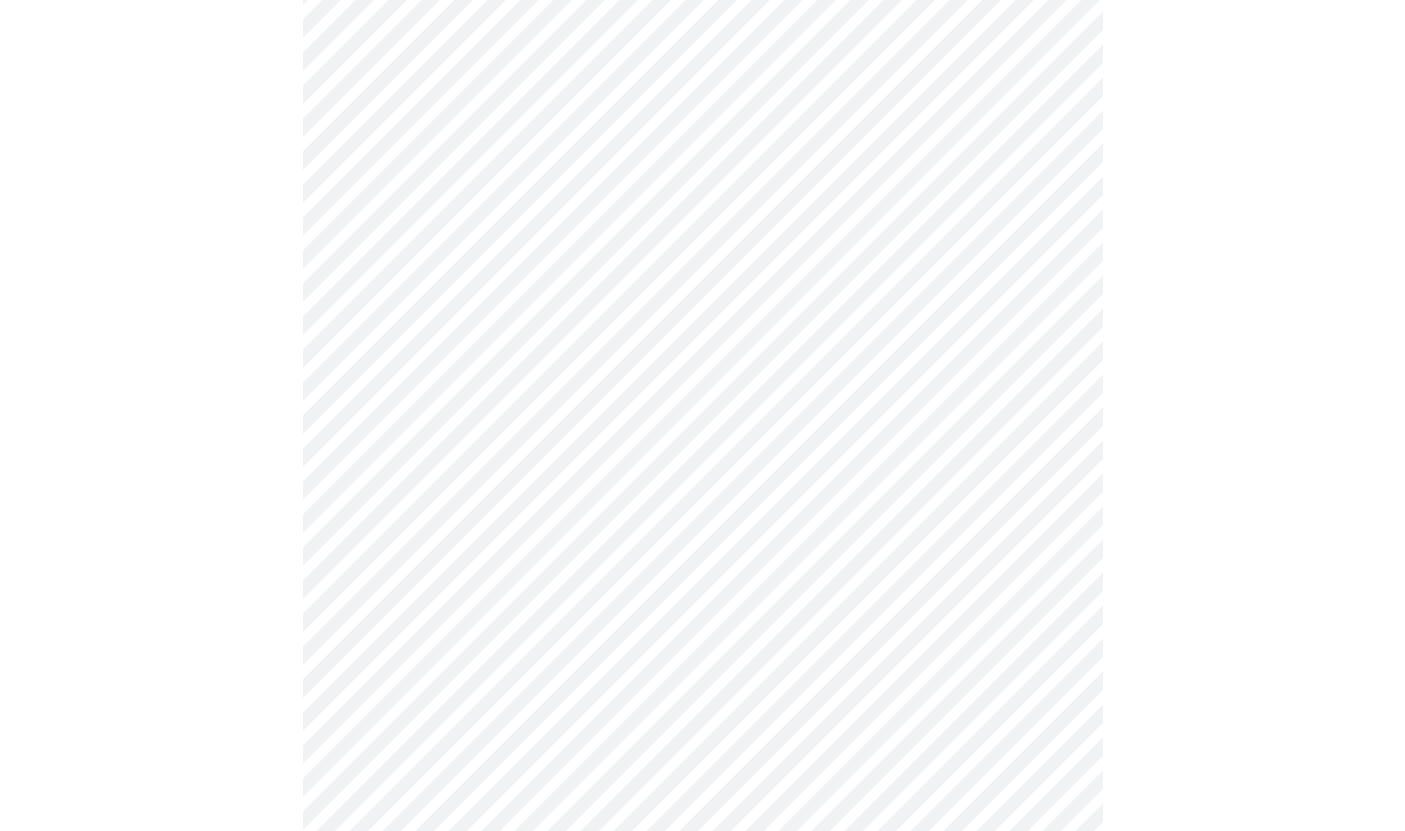 scroll, scrollTop: 5120, scrollLeft: 0, axis: vertical 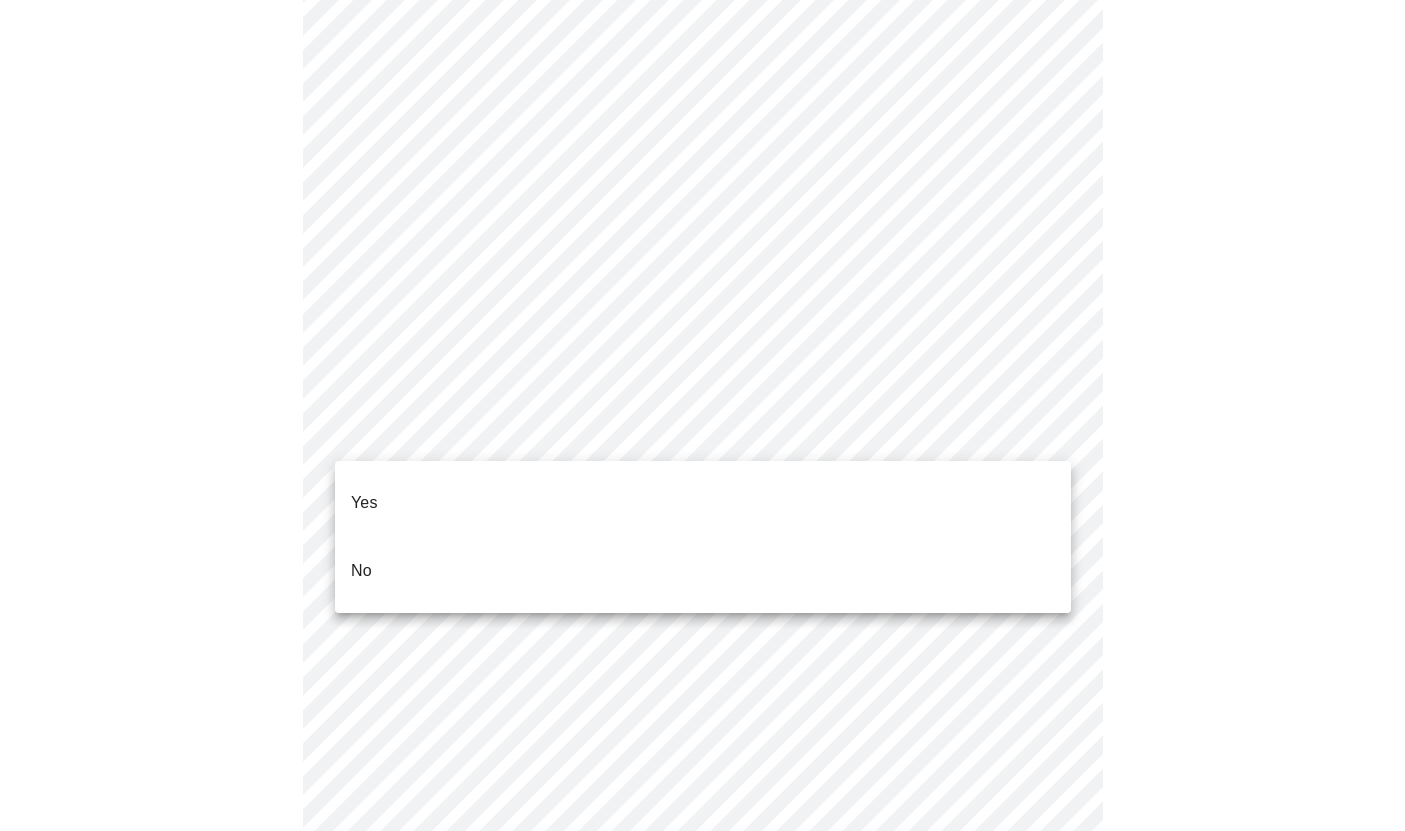 click on "MyMenopauseRx Appointments Messaging Labs Uploads Medications Community Refer a Friend Hi [PERSON_NAME]   Intake Questions for [DATE] 5:20pm-5:40pm 7  /  13 Settings Billing Invoices Log out Yes
No" at bounding box center (702, -1929) 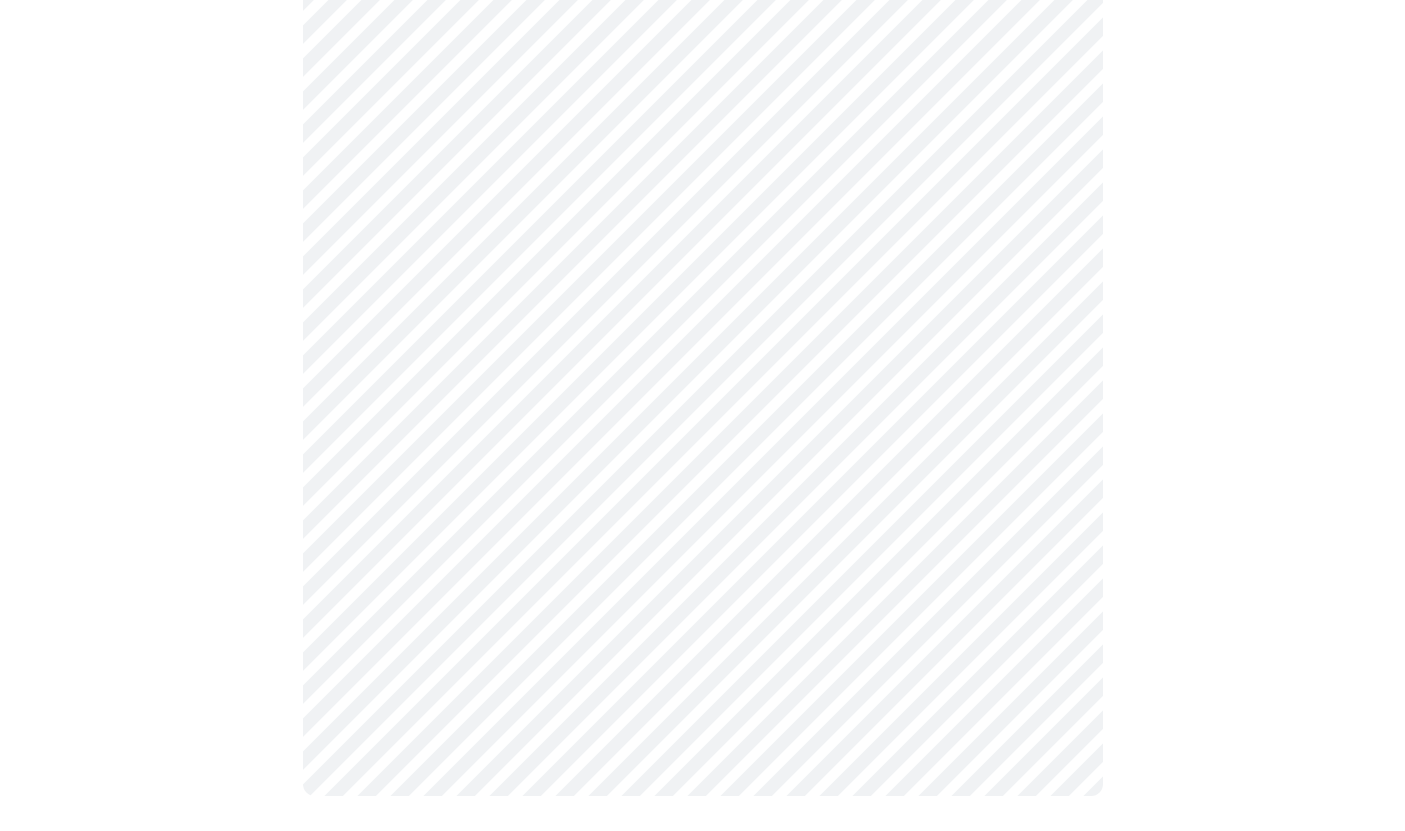 scroll, scrollTop: 5439, scrollLeft: 0, axis: vertical 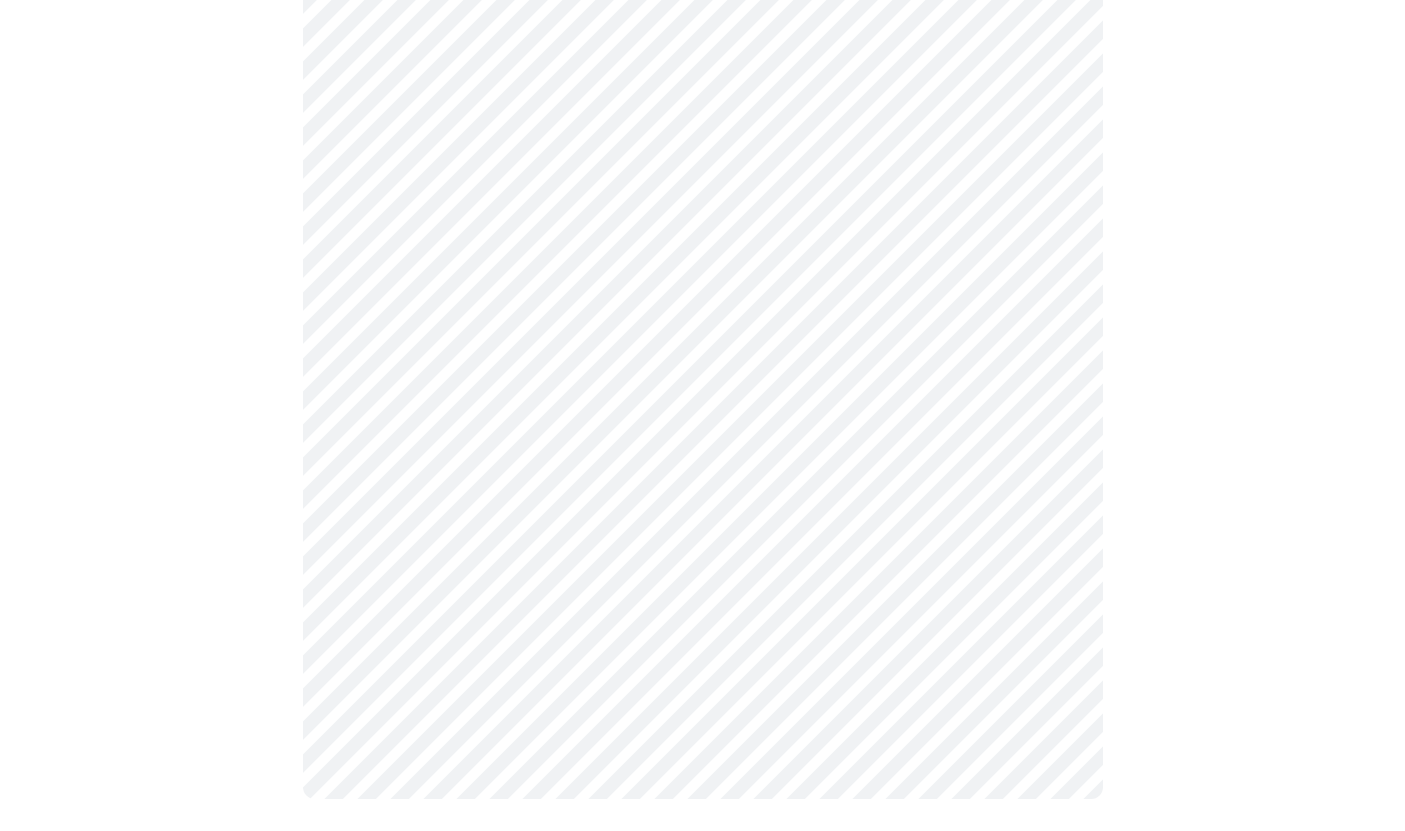 click on "MyMenopauseRx Appointments Messaging Labs Uploads Medications Community Refer a Friend Hi [PERSON_NAME]   Intake Questions for [DATE] 5:20pm-5:40pm 7  /  13 Settings Billing Invoices Log out" at bounding box center [702, -2296] 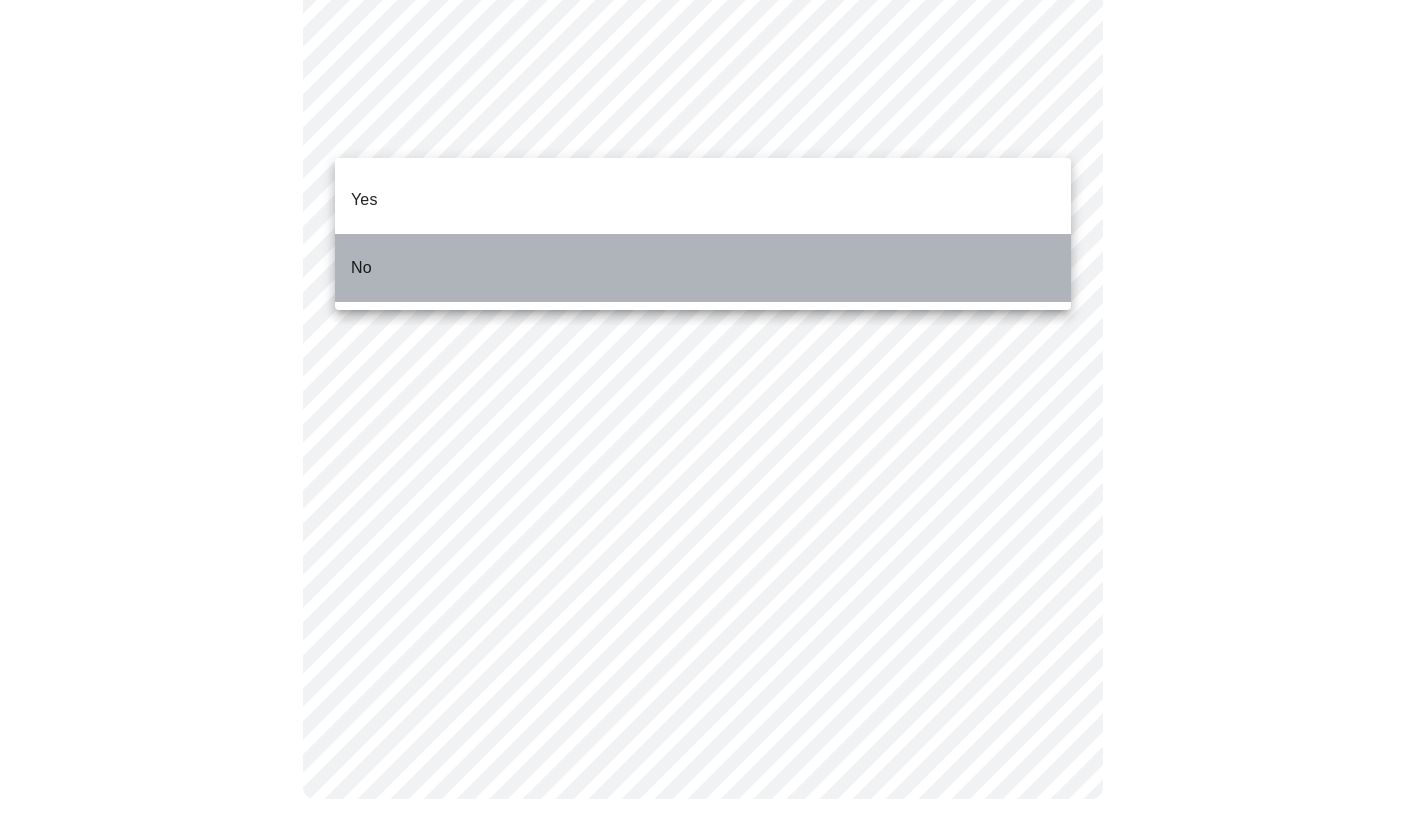 click on "No" at bounding box center (703, 268) 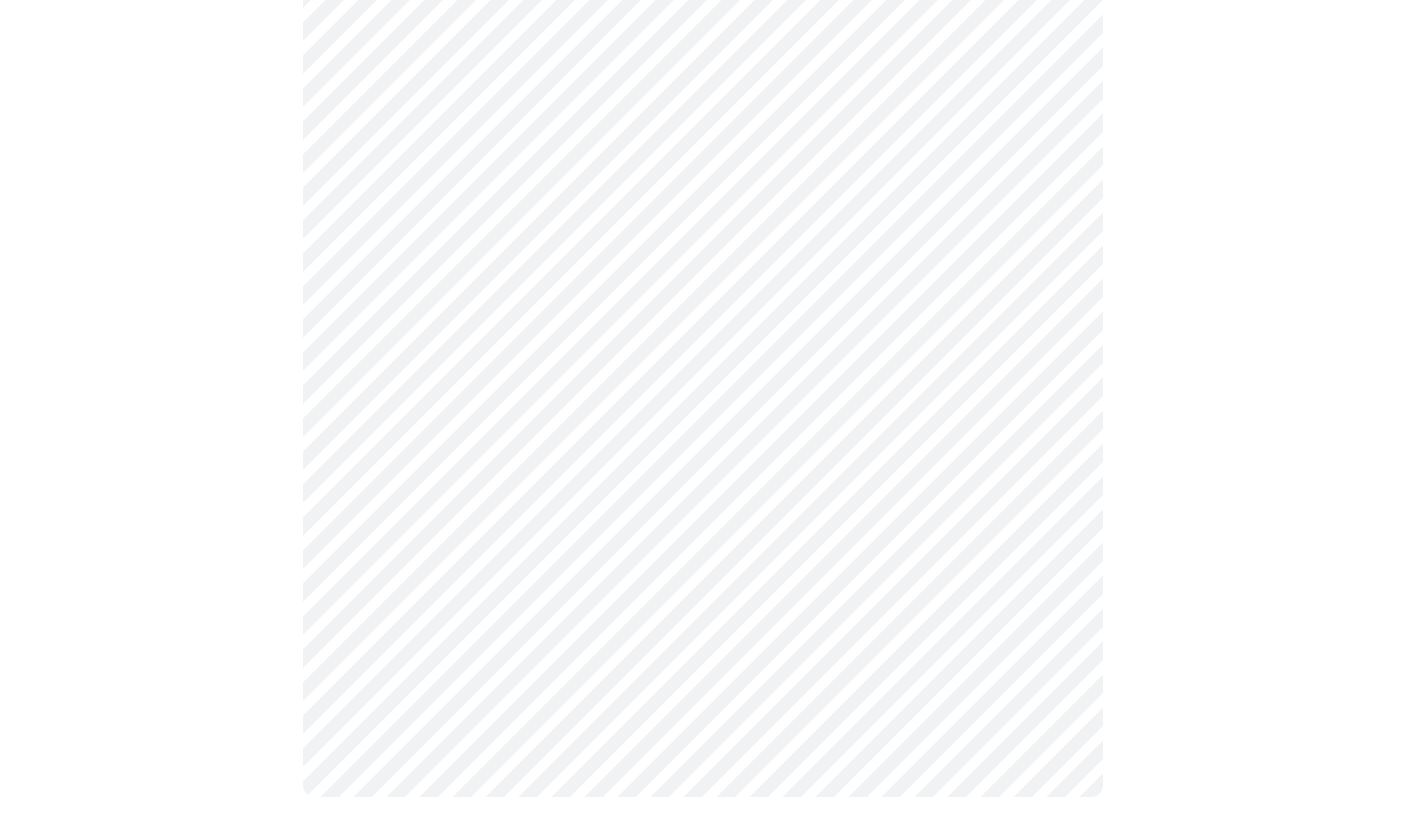 scroll, scrollTop: 1120, scrollLeft: 0, axis: vertical 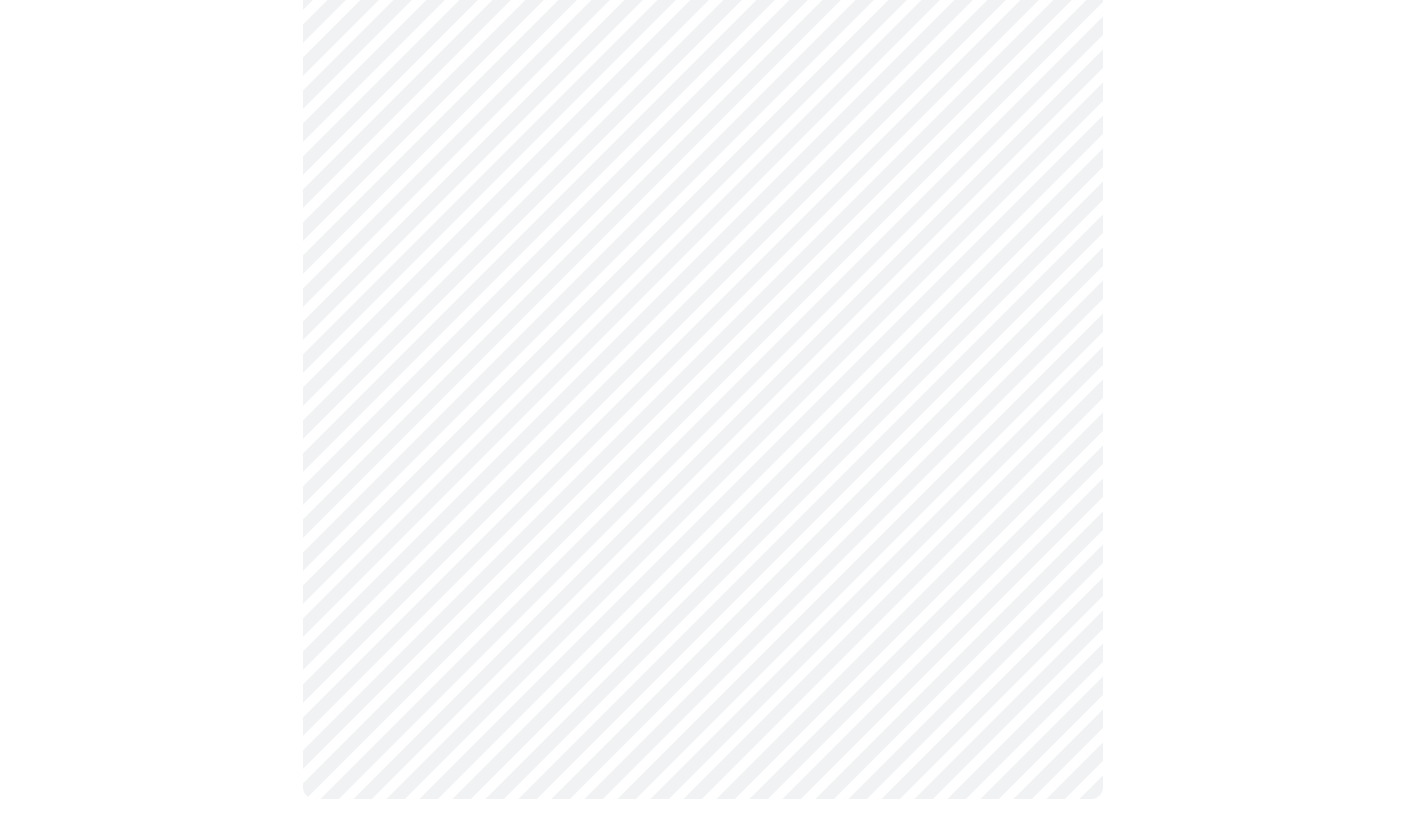 click on "MyMenopauseRx Appointments Messaging Labs Uploads Medications Community Refer a Friend Hi [PERSON_NAME]   Intake Questions for [DATE] 5:20pm-5:40pm 8  /  13 Settings Billing Invoices Log out" at bounding box center (702, -137) 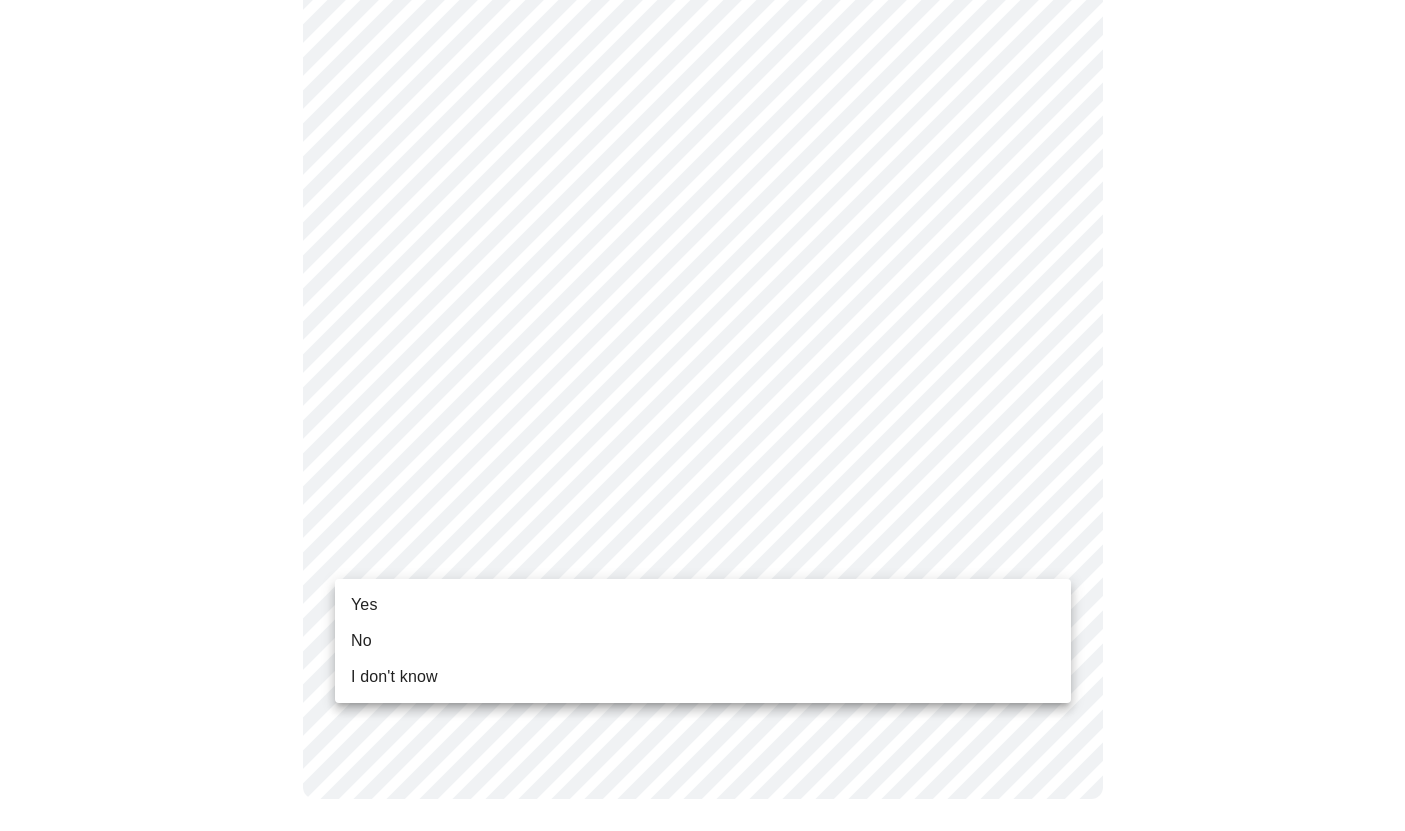 click on "Yes" at bounding box center [703, 605] 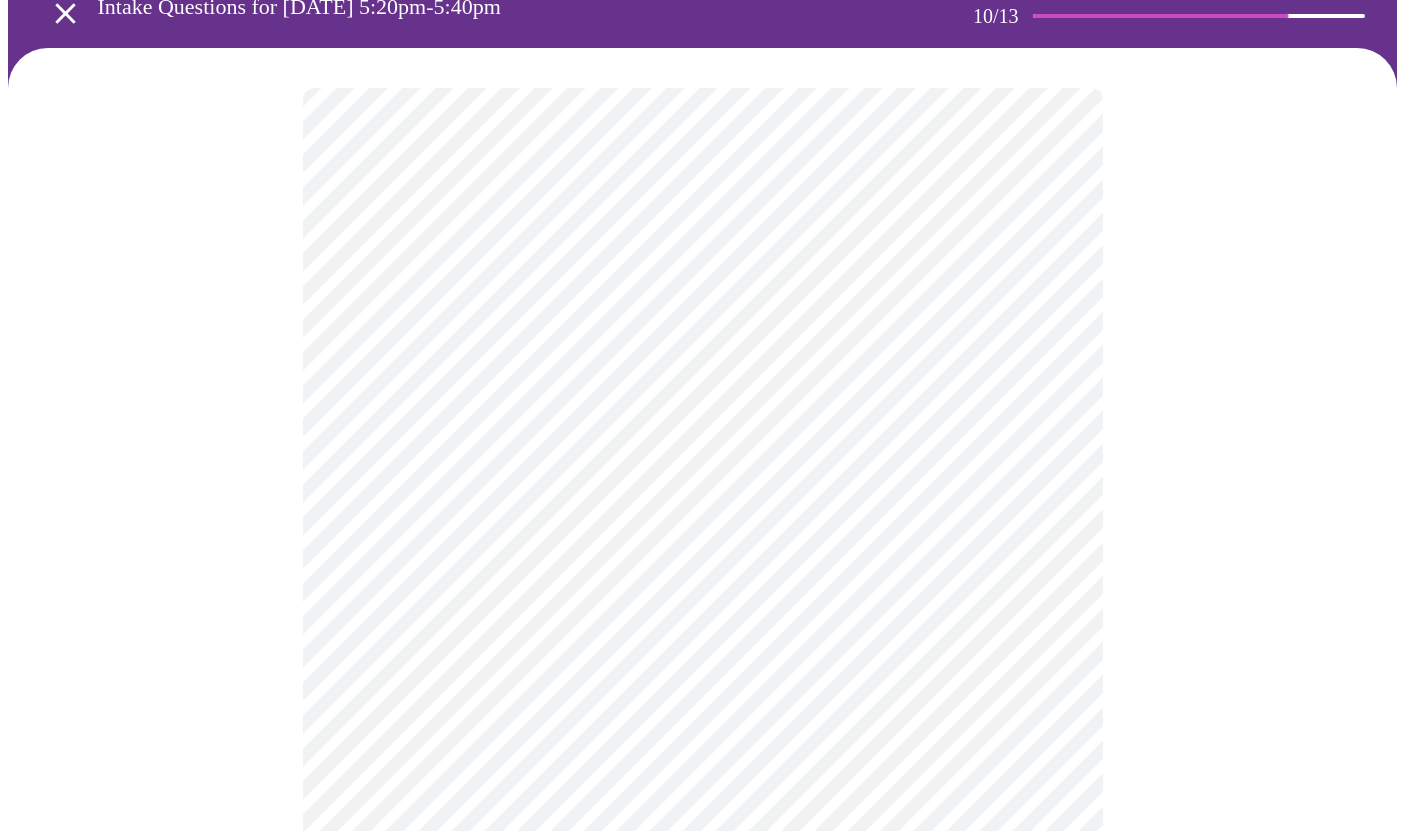 scroll, scrollTop: 105, scrollLeft: 0, axis: vertical 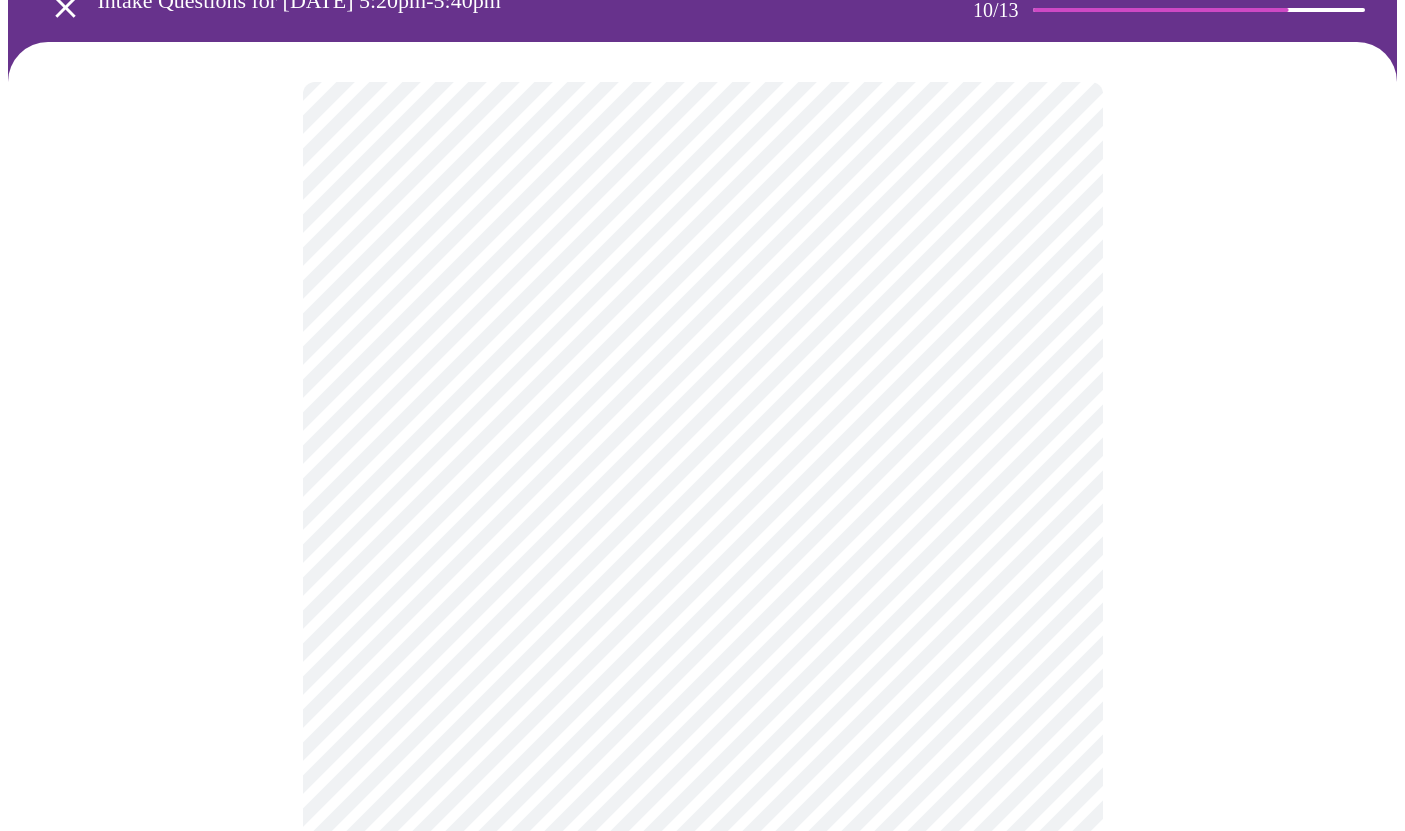click on "MyMenopauseRx Appointments Messaging Labs Uploads Medications Community Refer a Friend Hi [PERSON_NAME]   Intake Questions for [DATE] 5:20pm-5:40pm 10  /  13 Settings Billing Invoices Log out" at bounding box center [702, 1223] 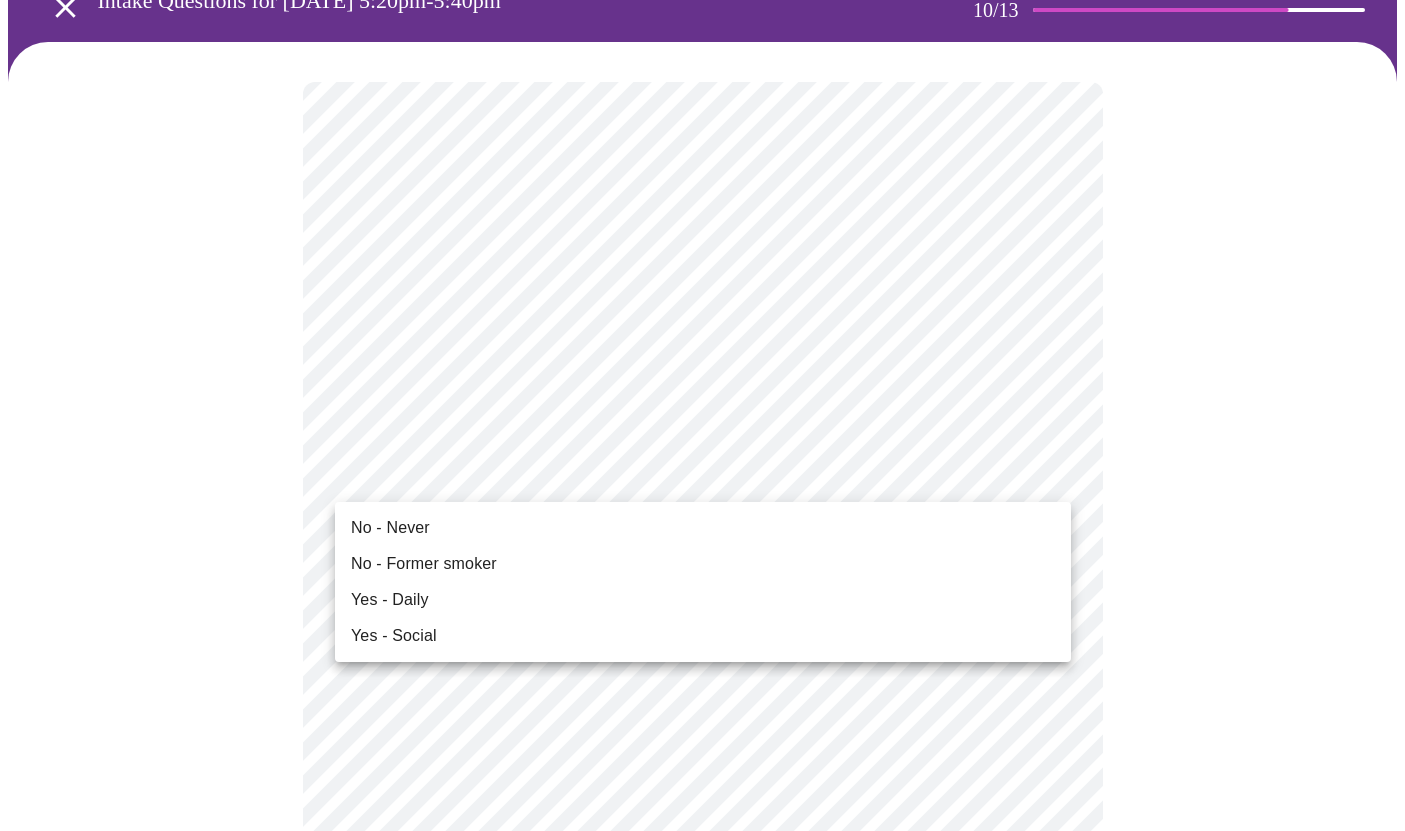 click on "No - Former smoker" at bounding box center [703, 564] 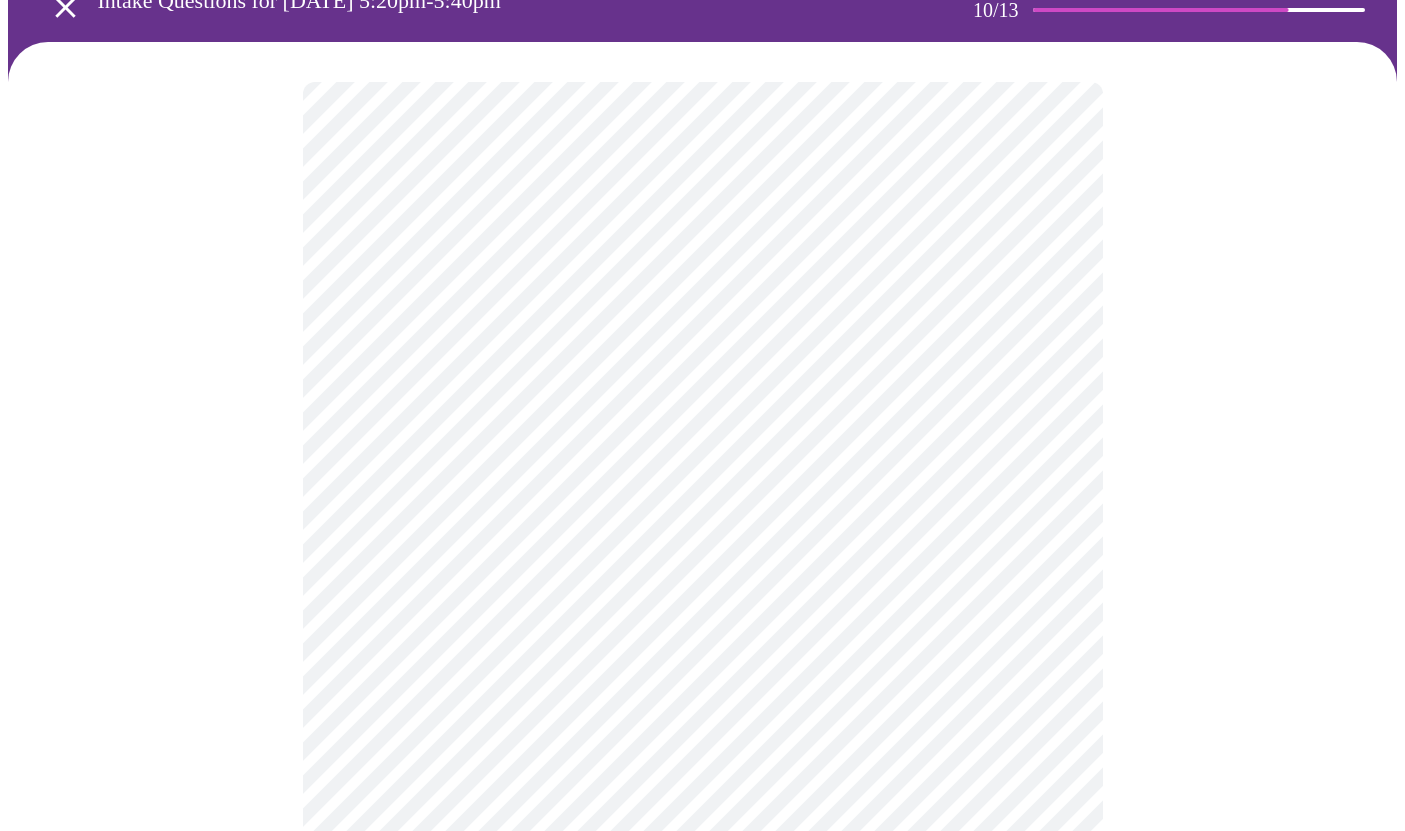 click on "MyMenopauseRx Appointments Messaging Labs Uploads Medications Community Refer a Friend Hi [PERSON_NAME]   Intake Questions for [DATE] 5:20pm-5:40pm 10  /  13 Settings Billing Invoices Log out" at bounding box center (702, 1210) 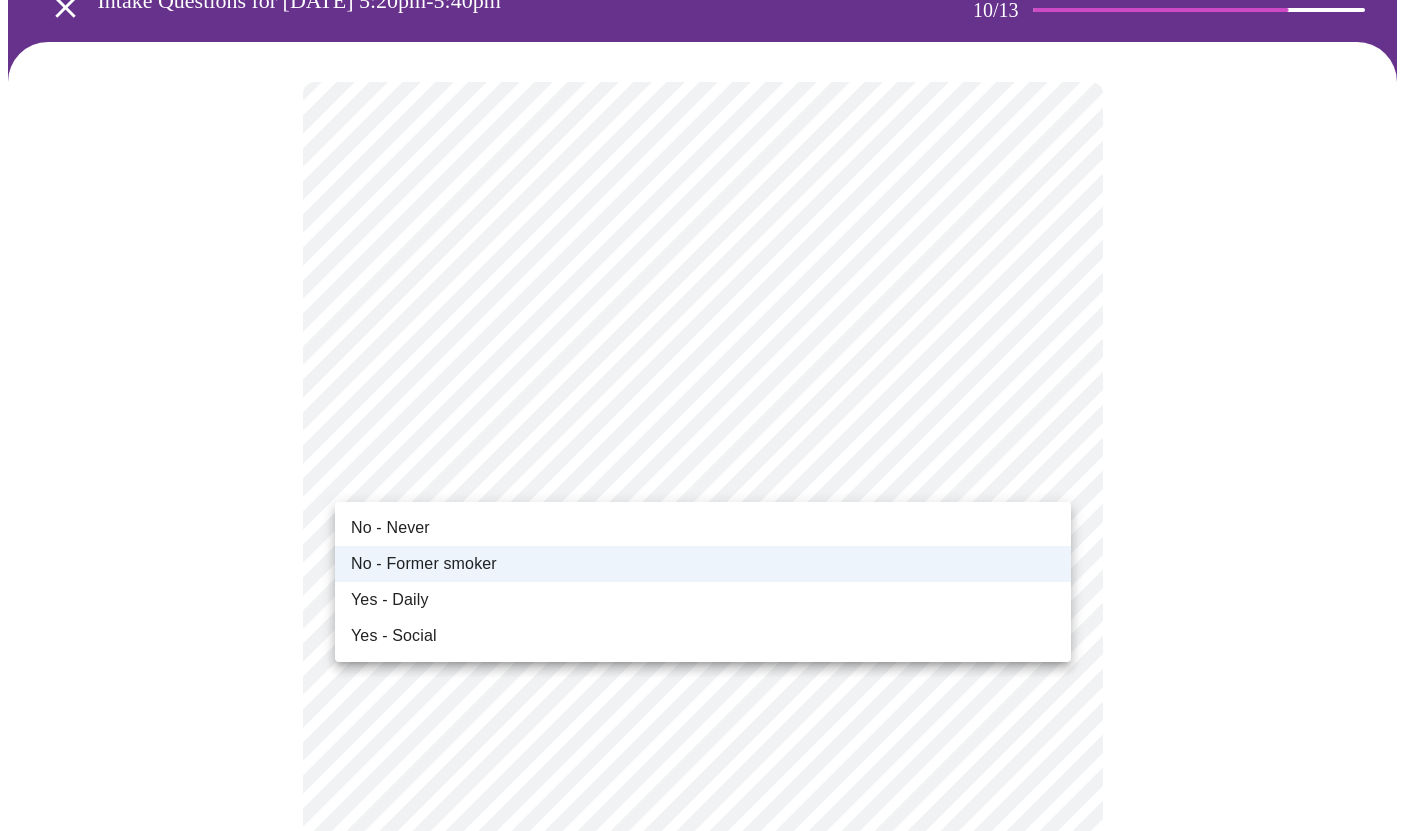 click at bounding box center [702, 415] 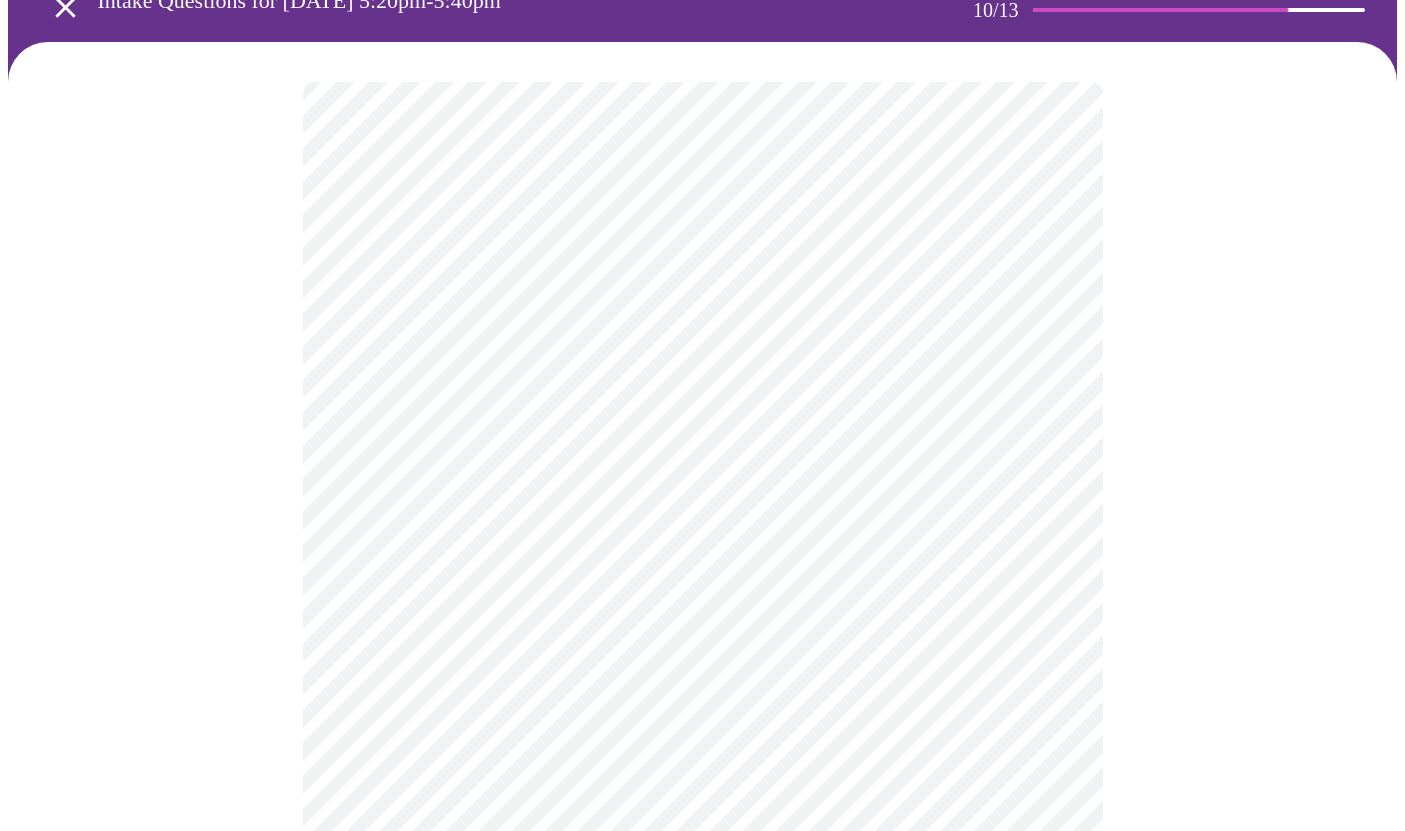 click on "MyMenopauseRx Appointments Messaging Labs Uploads Medications Community Refer a Friend Hi [PERSON_NAME]   Intake Questions for [DATE] 5:20pm-5:40pm 10  /  13 Settings Billing Invoices Log out No - Never No - Former smoker Yes - Daily Yes - Social" at bounding box center [702, 1210] 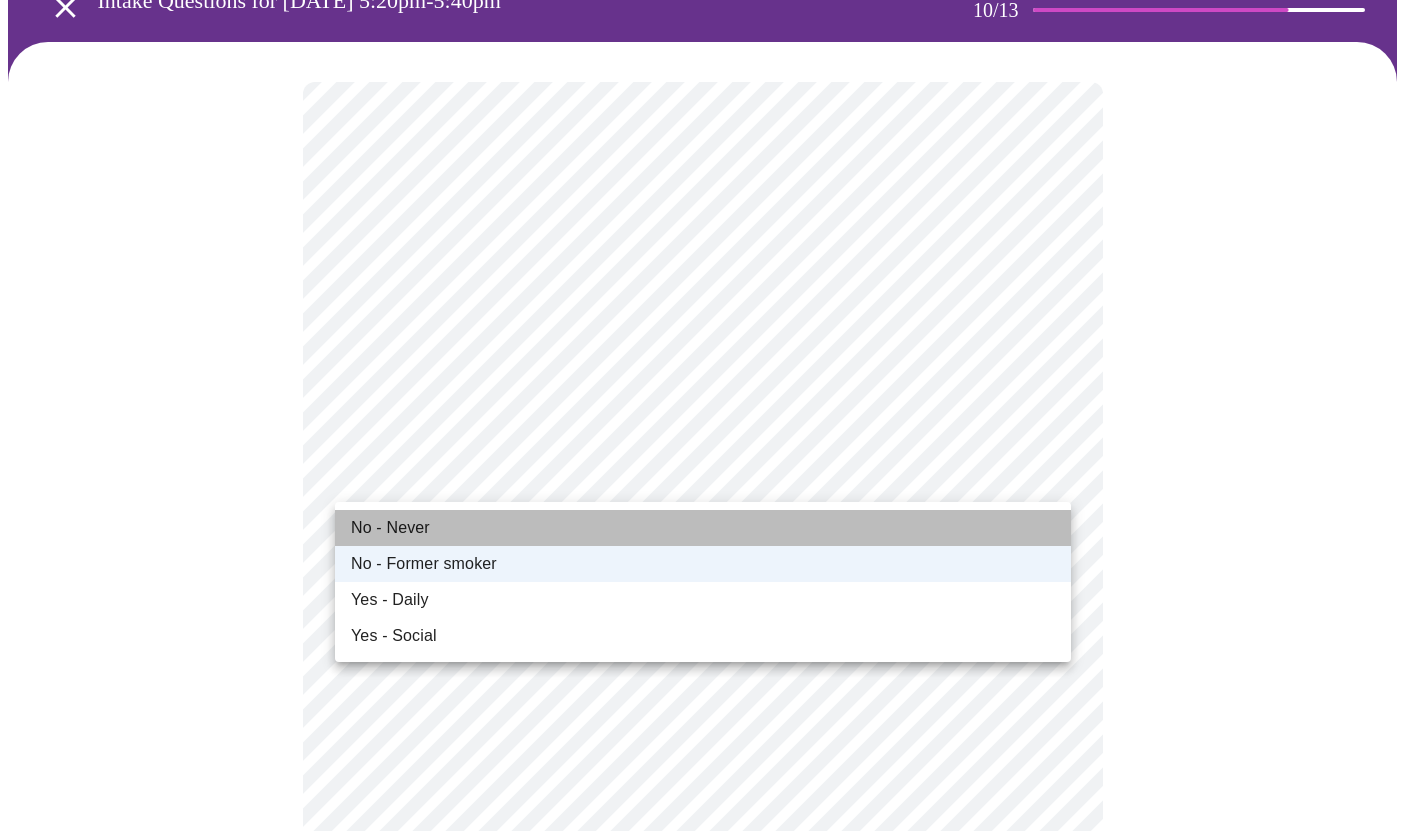 click on "No - Never" at bounding box center [703, 528] 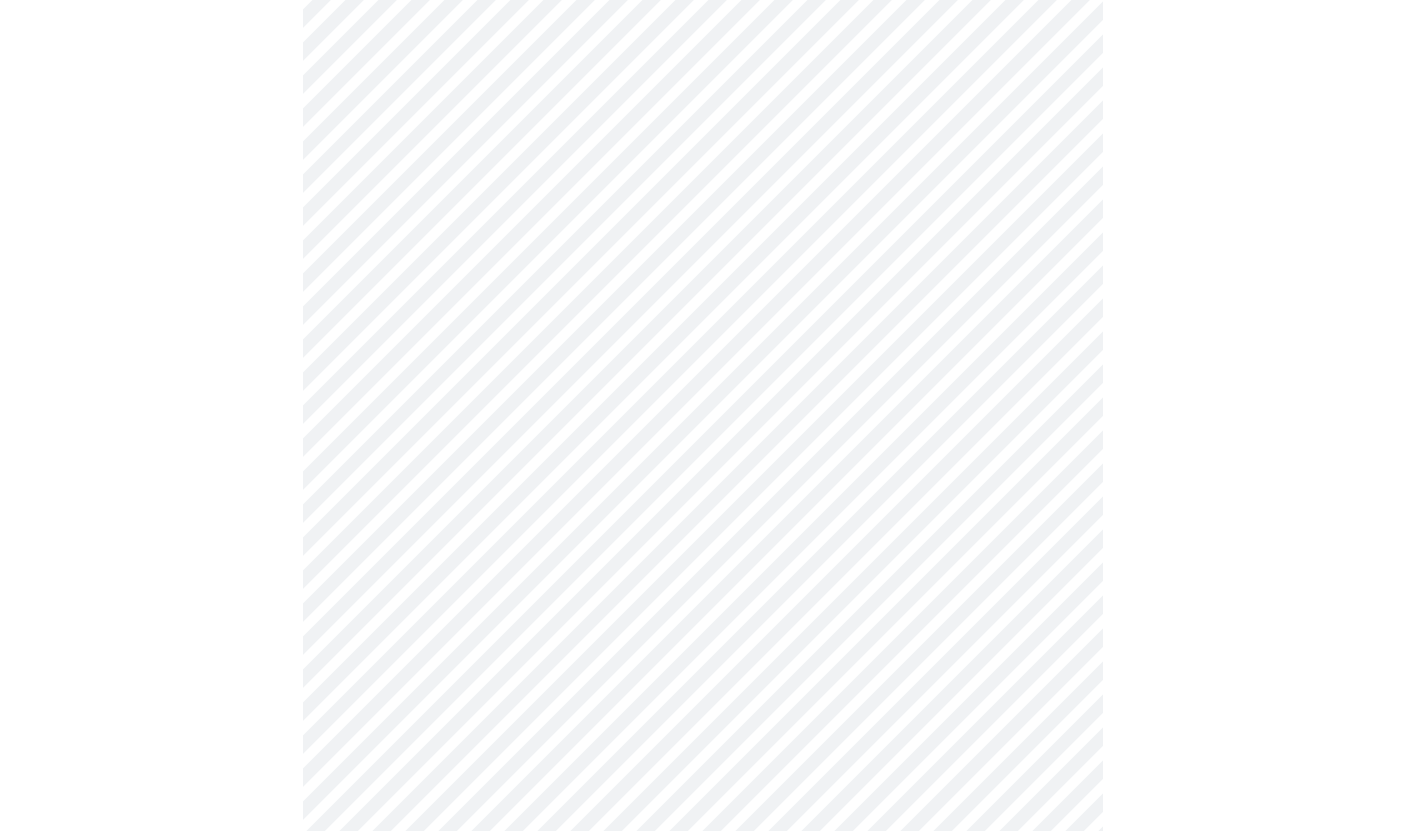 scroll, scrollTop: 1622, scrollLeft: 0, axis: vertical 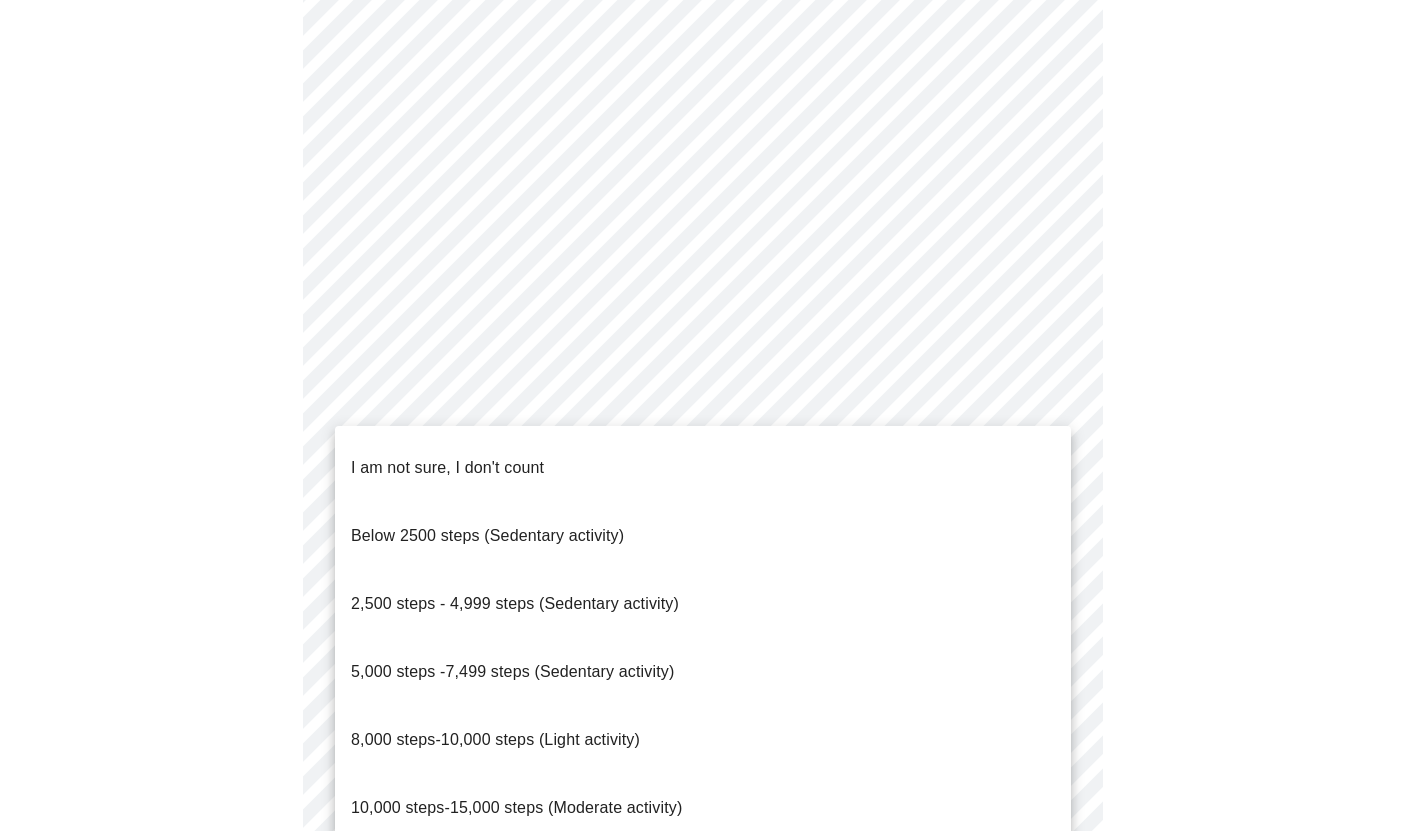 click on "MyMenopauseRx Appointments Messaging Labs Uploads Medications Community Refer a Friend Hi [PERSON_NAME]   Intake Questions for [DATE] 5:20pm-5:40pm 10  /  13 Settings Billing Invoices Log out I am not sure, I don't count
Below 2500 steps (Sedentary activity)
2,500 steps - 4,999 steps (Sedentary activity)
5,000 steps -7,499 steps (Sedentary activity)
8,000 steps-10,000 steps (Light activity)
10,000 steps-15,000 steps (Moderate activity)
15,000 steps-20,000 steps per day (Heavy Activity)" at bounding box center [702, -307] 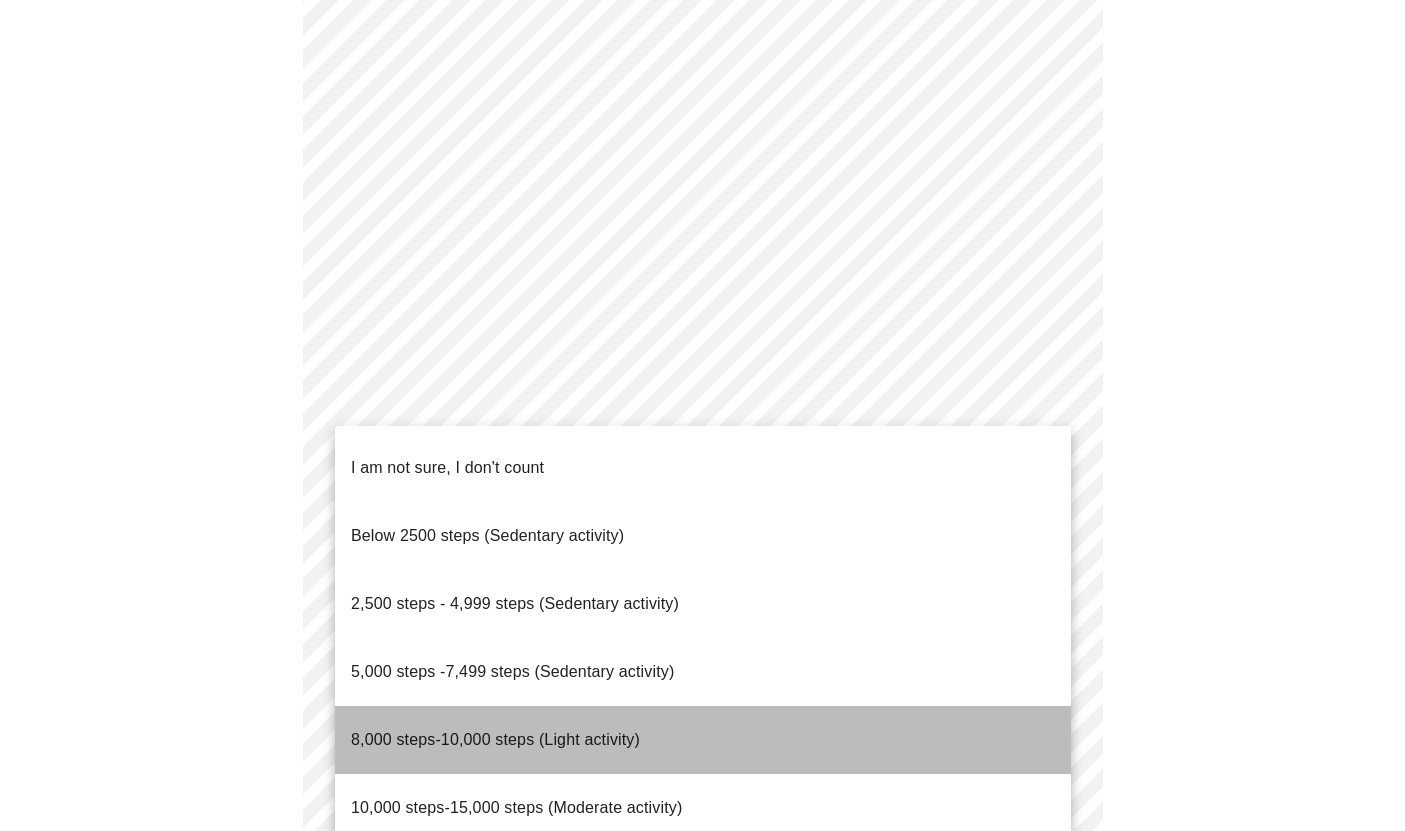 click on "8,000 steps-10,000 steps (Light activity)" at bounding box center (495, 740) 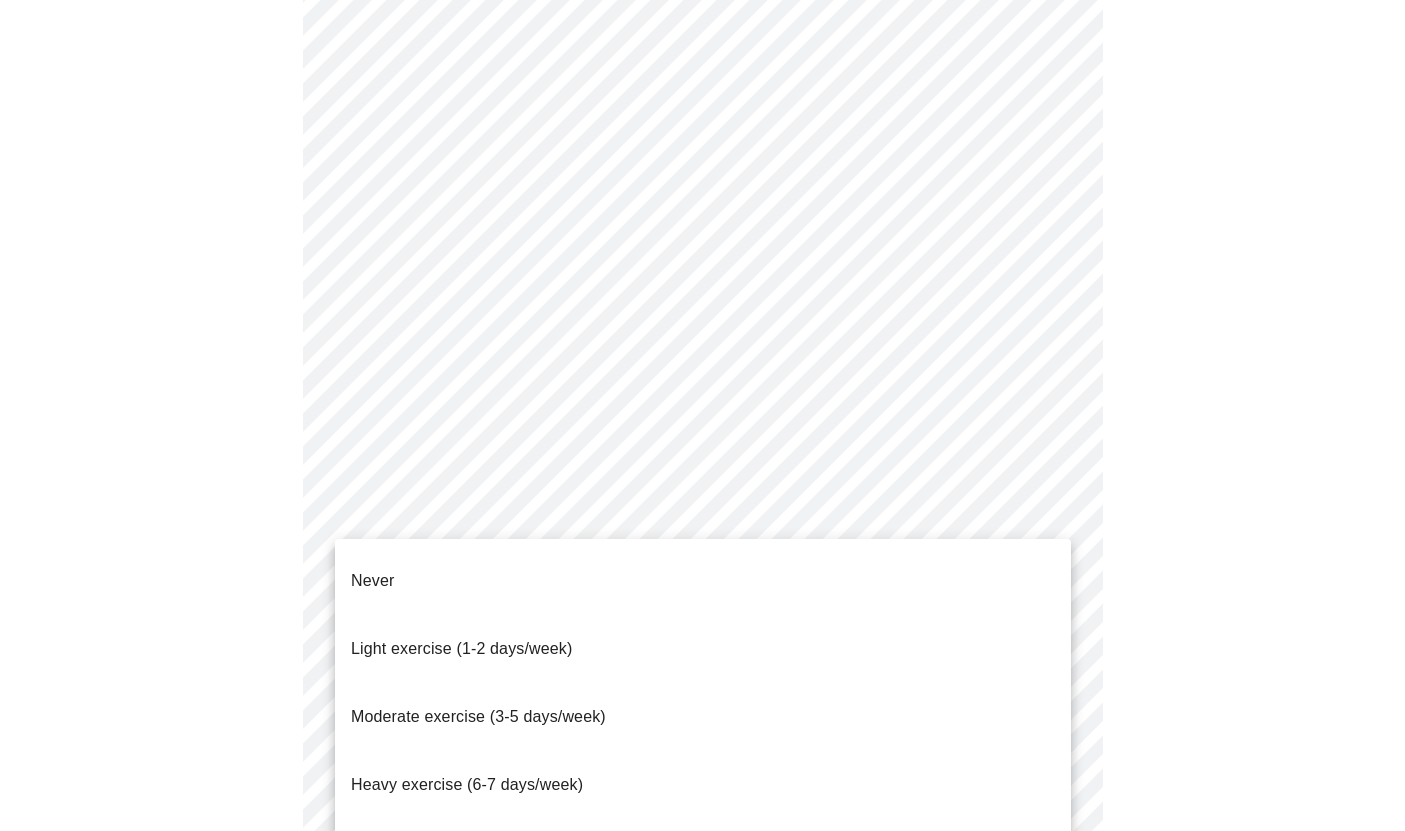 click on "MyMenopauseRx Appointments Messaging Labs Uploads Medications Community Refer a Friend Hi [PERSON_NAME]   Intake Questions for [DATE] 5:20pm-5:40pm 10  /  13 Settings Billing Invoices Log out Never
Light exercise (1-2 days/week)
Moderate exercise (3-5 days/week)
Heavy exercise (6-7 days/week)
Athlete (2x/day)" at bounding box center [702, -313] 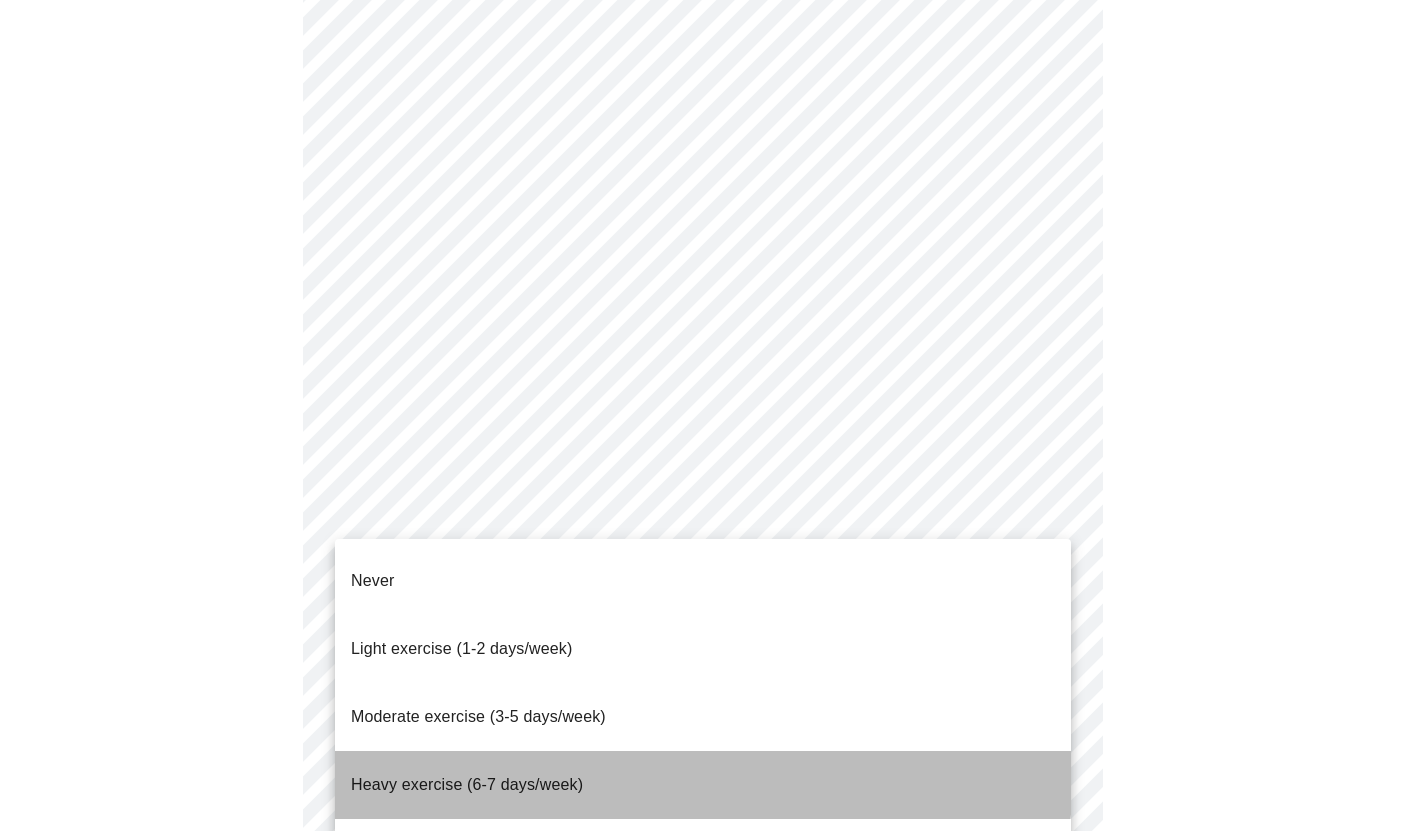 click on "Heavy exercise (6-7 days/week)" at bounding box center [467, 784] 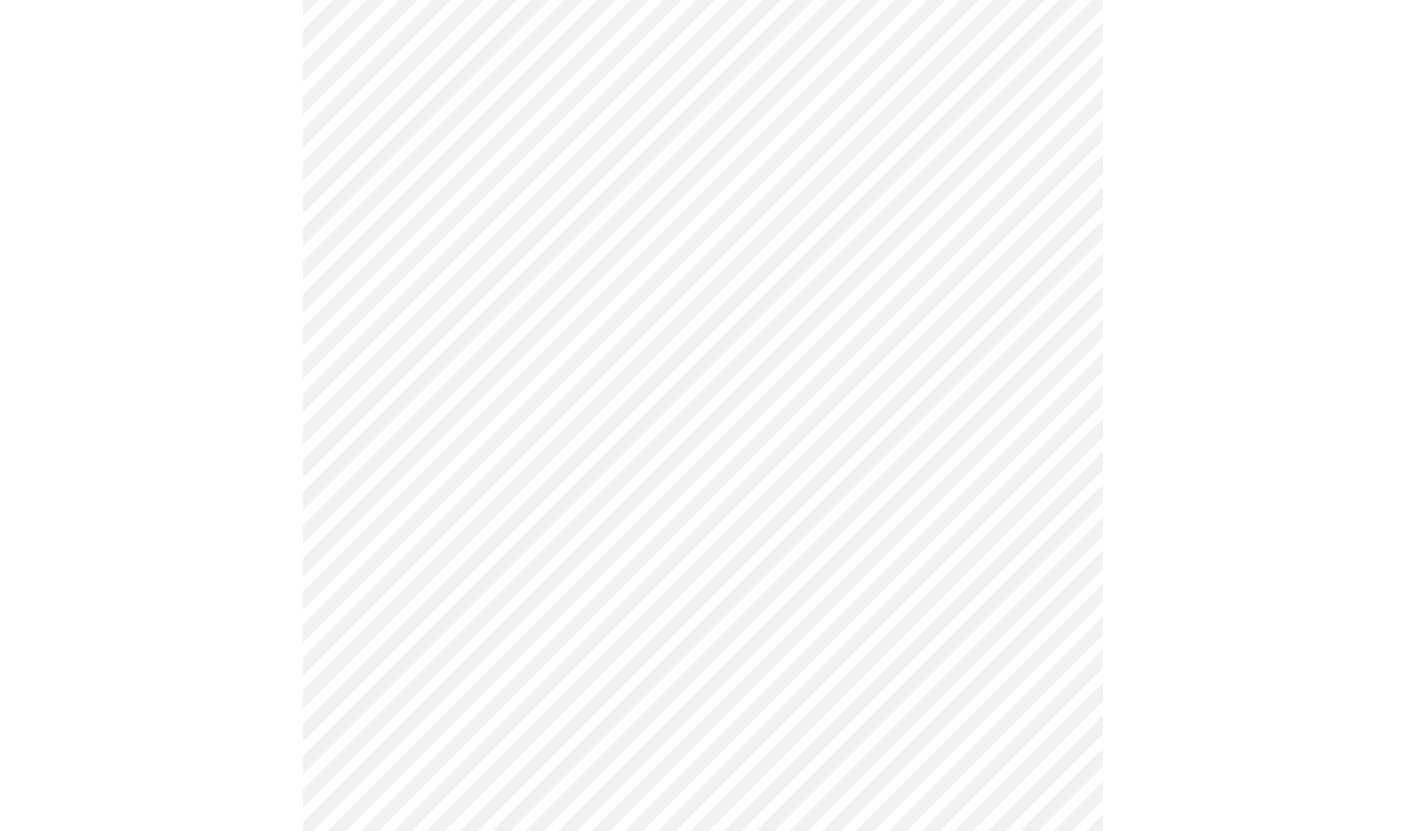 scroll, scrollTop: 1721, scrollLeft: 0, axis: vertical 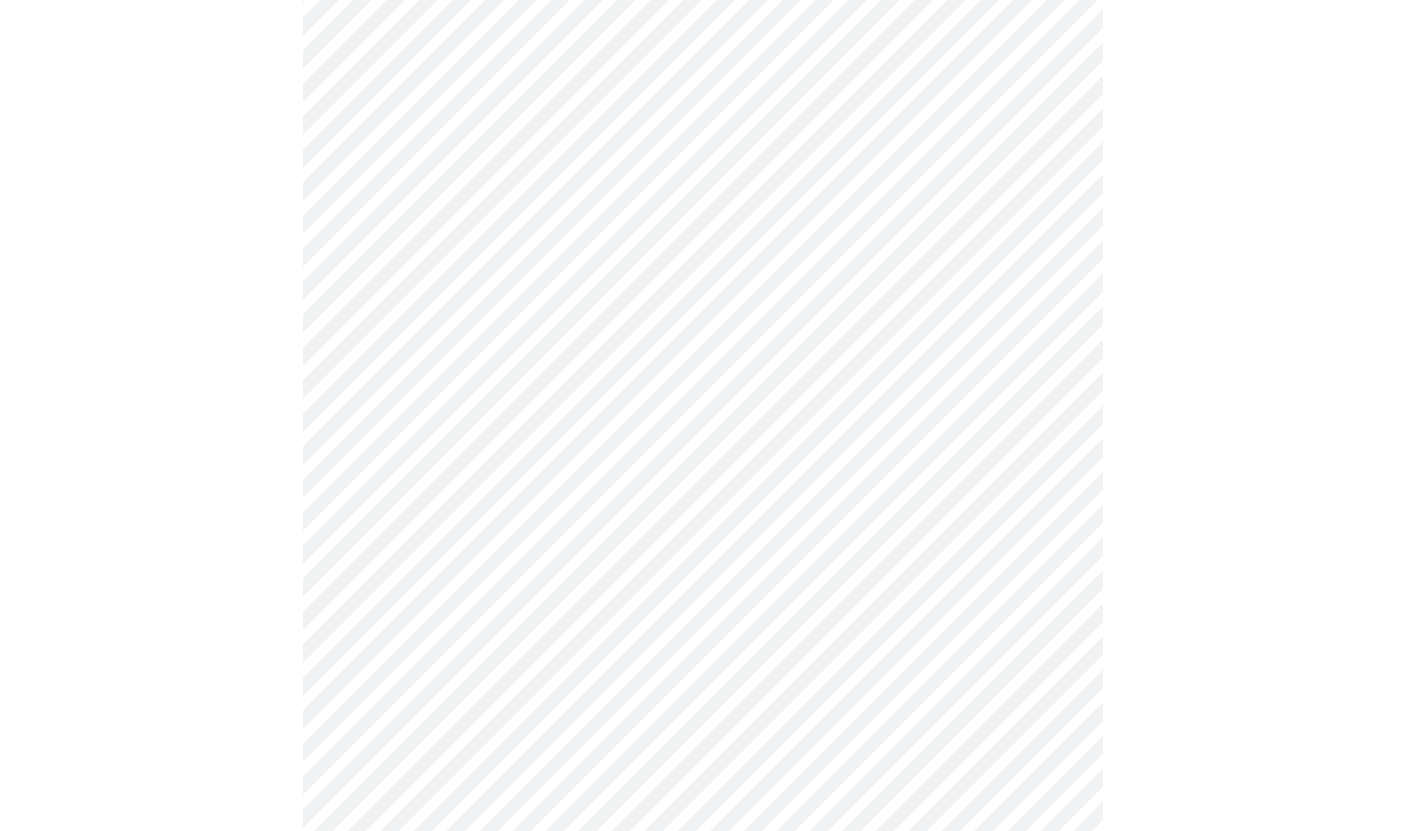 click on "MyMenopauseRx Appointments Messaging Labs Uploads Medications Community Refer a Friend Hi [PERSON_NAME]   Intake Questions for [DATE] 5:20pm-5:40pm 10  /  13 Settings Billing Invoices Log out" at bounding box center [702, -417] 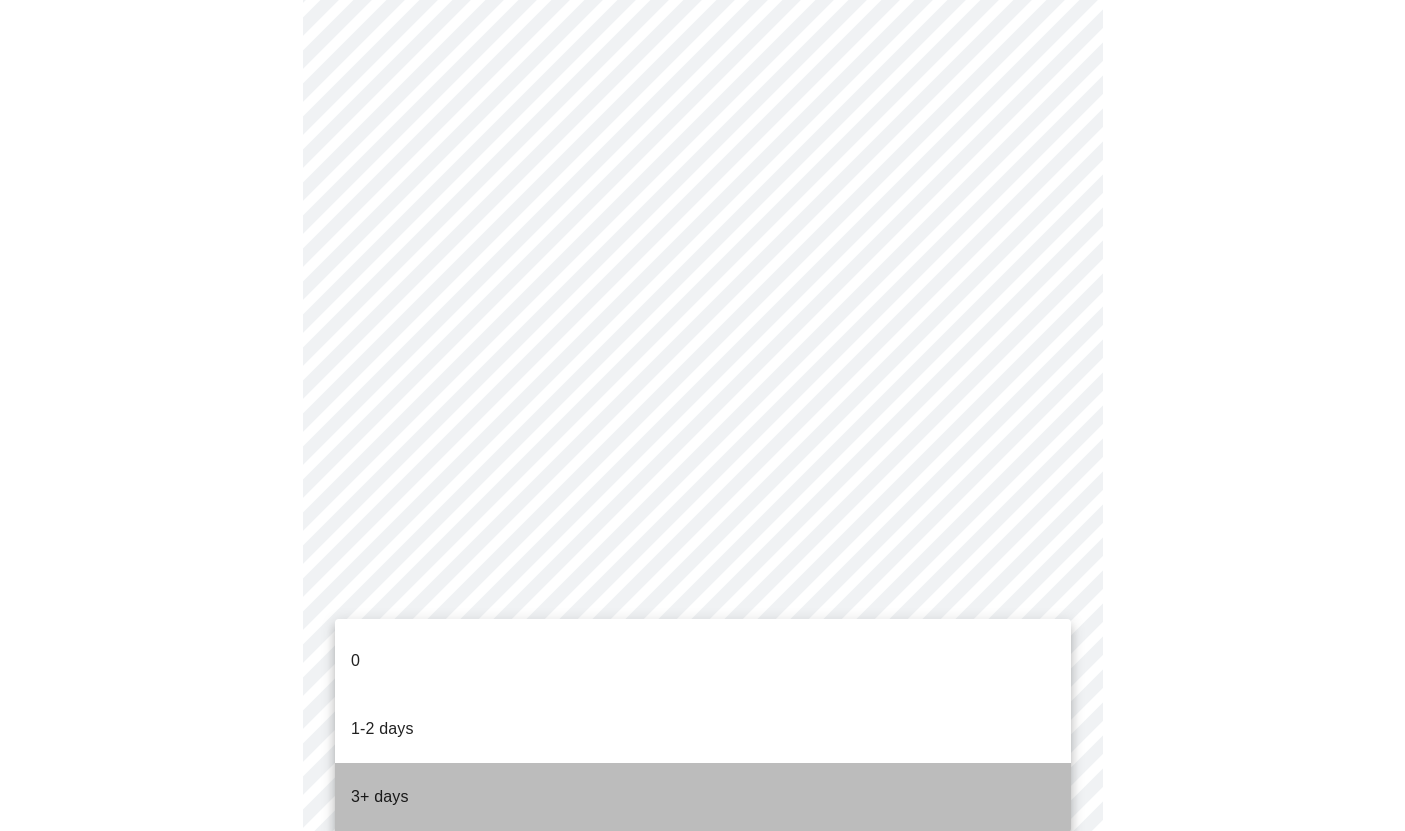 click on "3+ days" at bounding box center [703, 797] 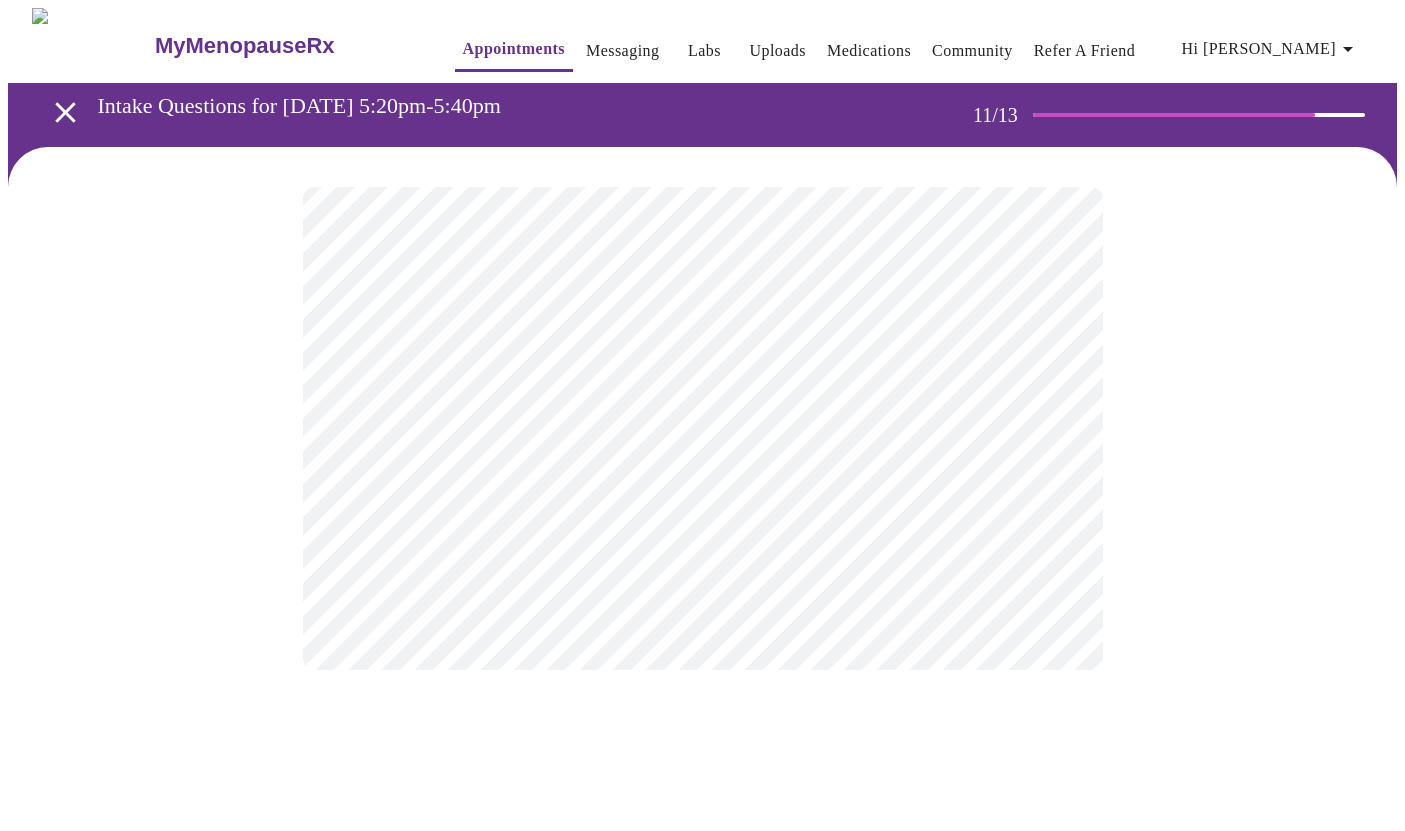 scroll, scrollTop: 0, scrollLeft: 0, axis: both 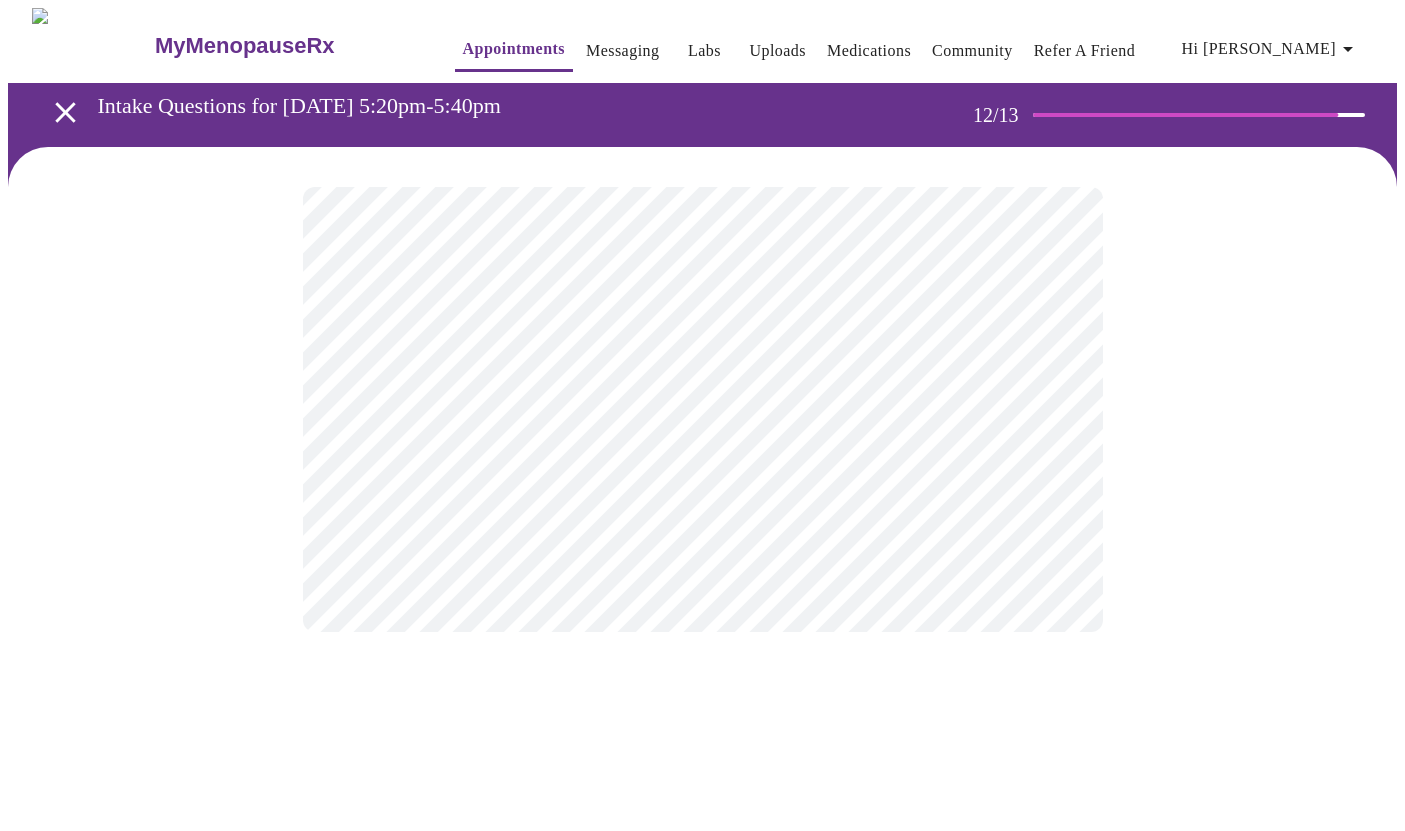 click on "MyMenopauseRx Appointments Messaging Labs Uploads Medications Community Refer a Friend Hi [PERSON_NAME]   Intake Questions for [DATE] 5:20pm-5:40pm 12  /  13 Settings Billing Invoices Log out" at bounding box center [702, 340] 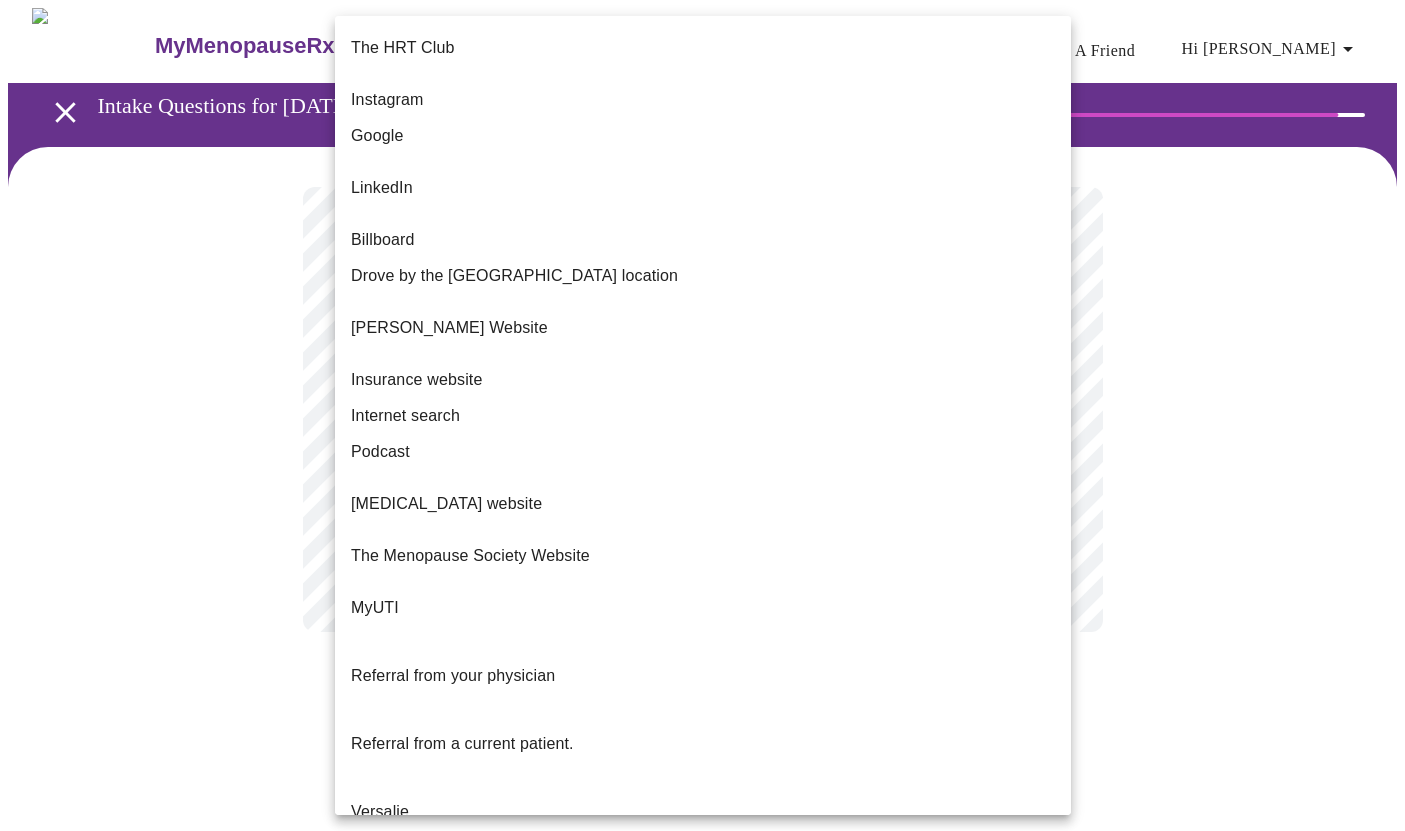 scroll, scrollTop: 45, scrollLeft: 0, axis: vertical 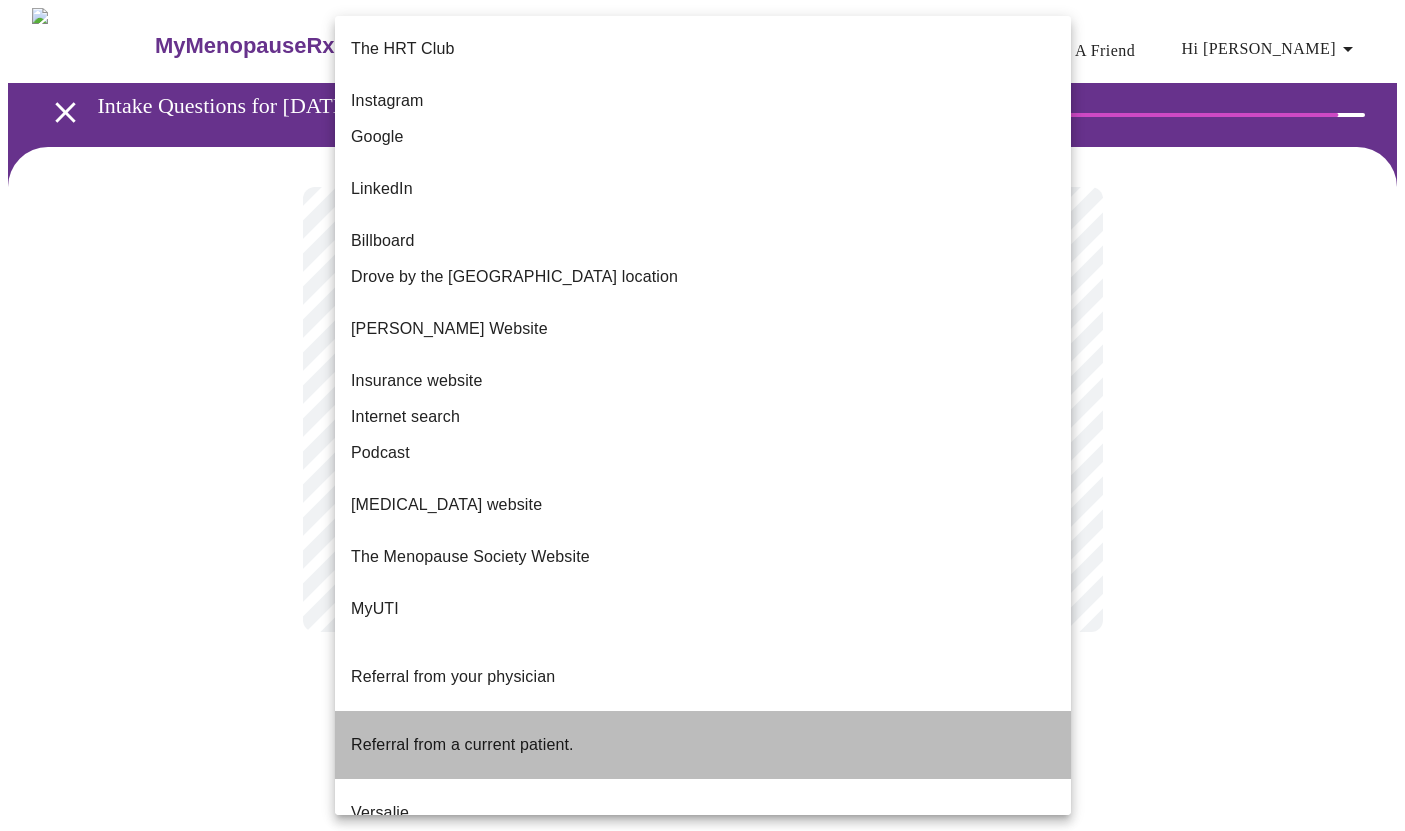 click on "Referral from a current patient." at bounding box center [703, 745] 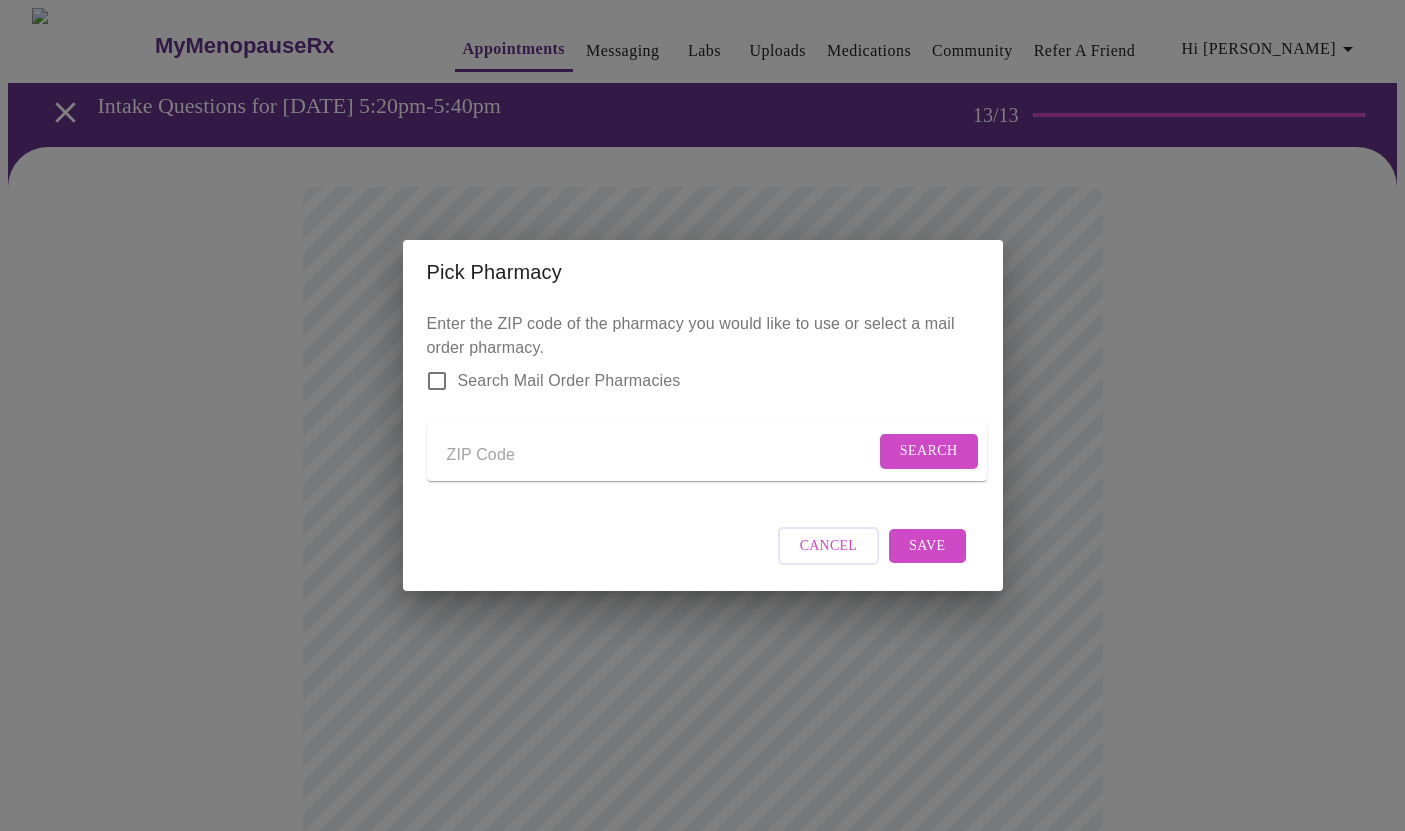 click at bounding box center [661, 455] 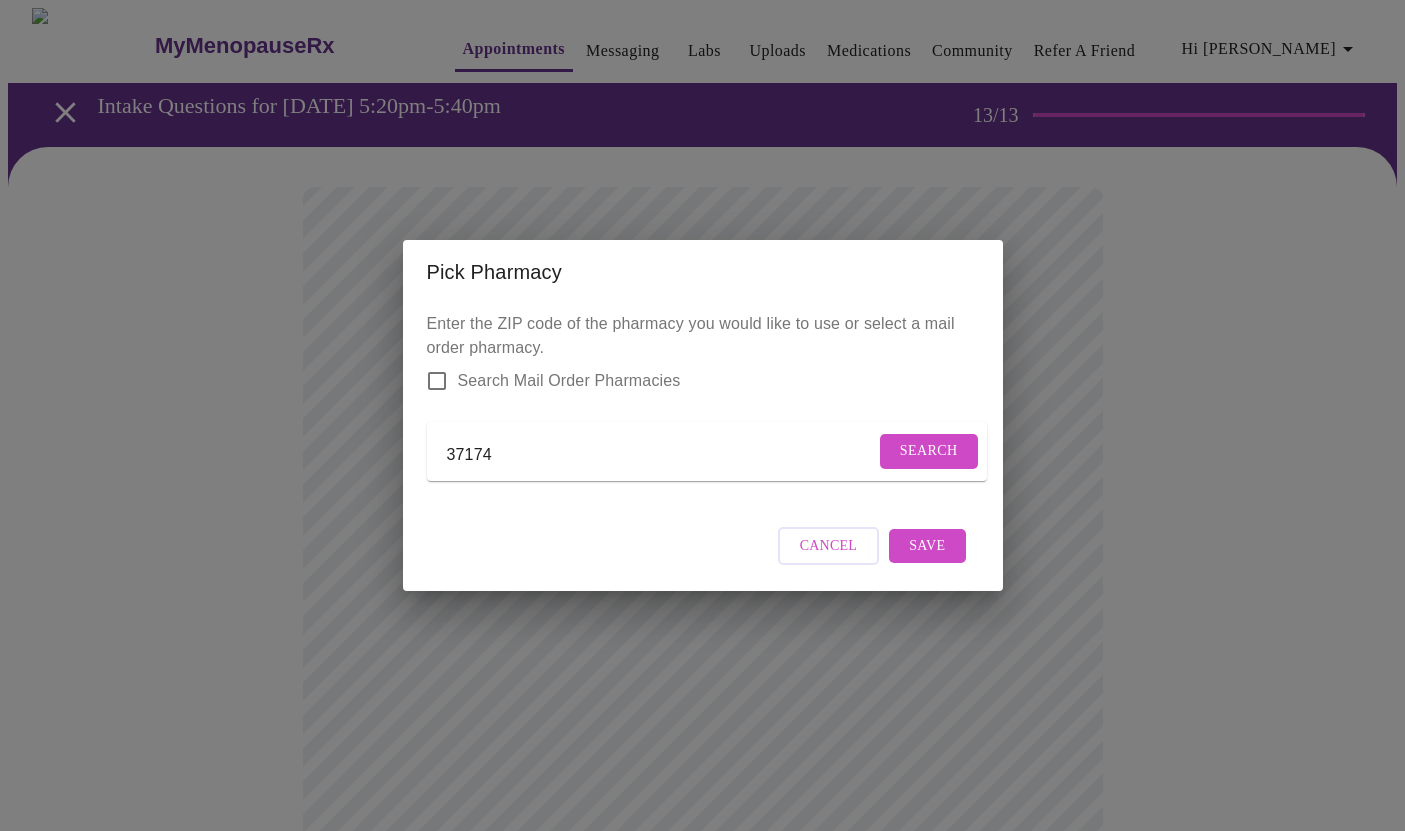 type on "37174" 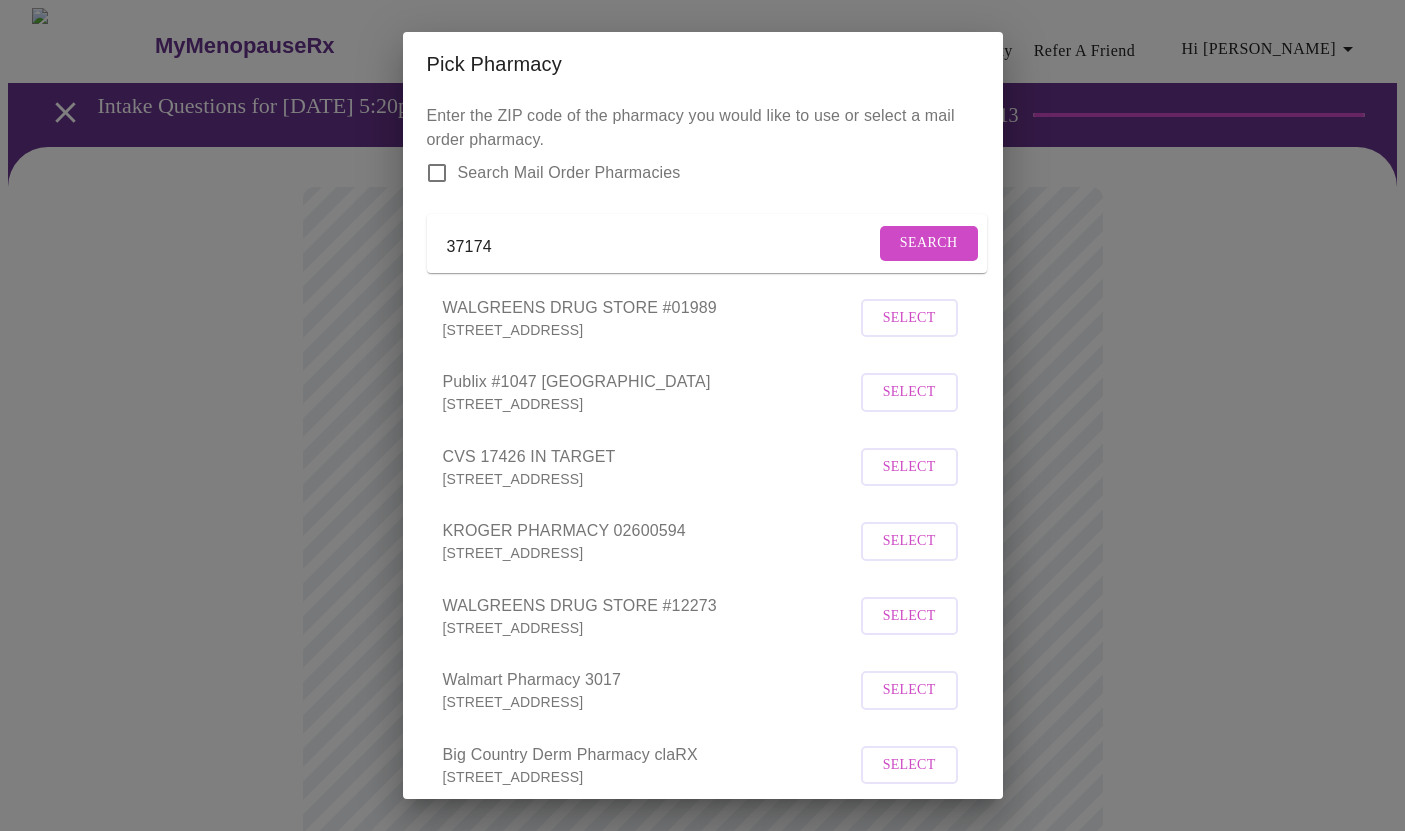 click on "Select" at bounding box center [909, 467] 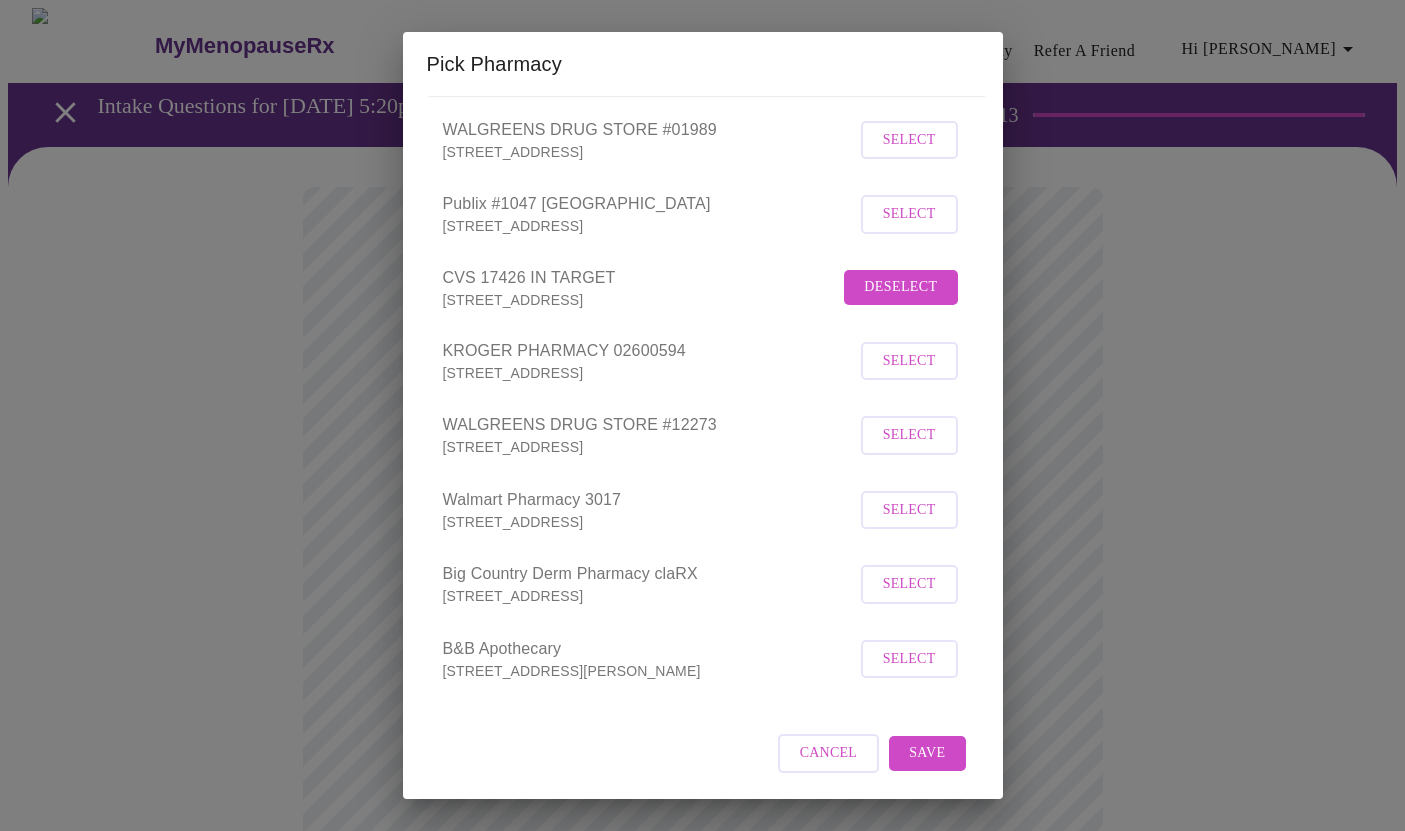 scroll, scrollTop: 201, scrollLeft: 0, axis: vertical 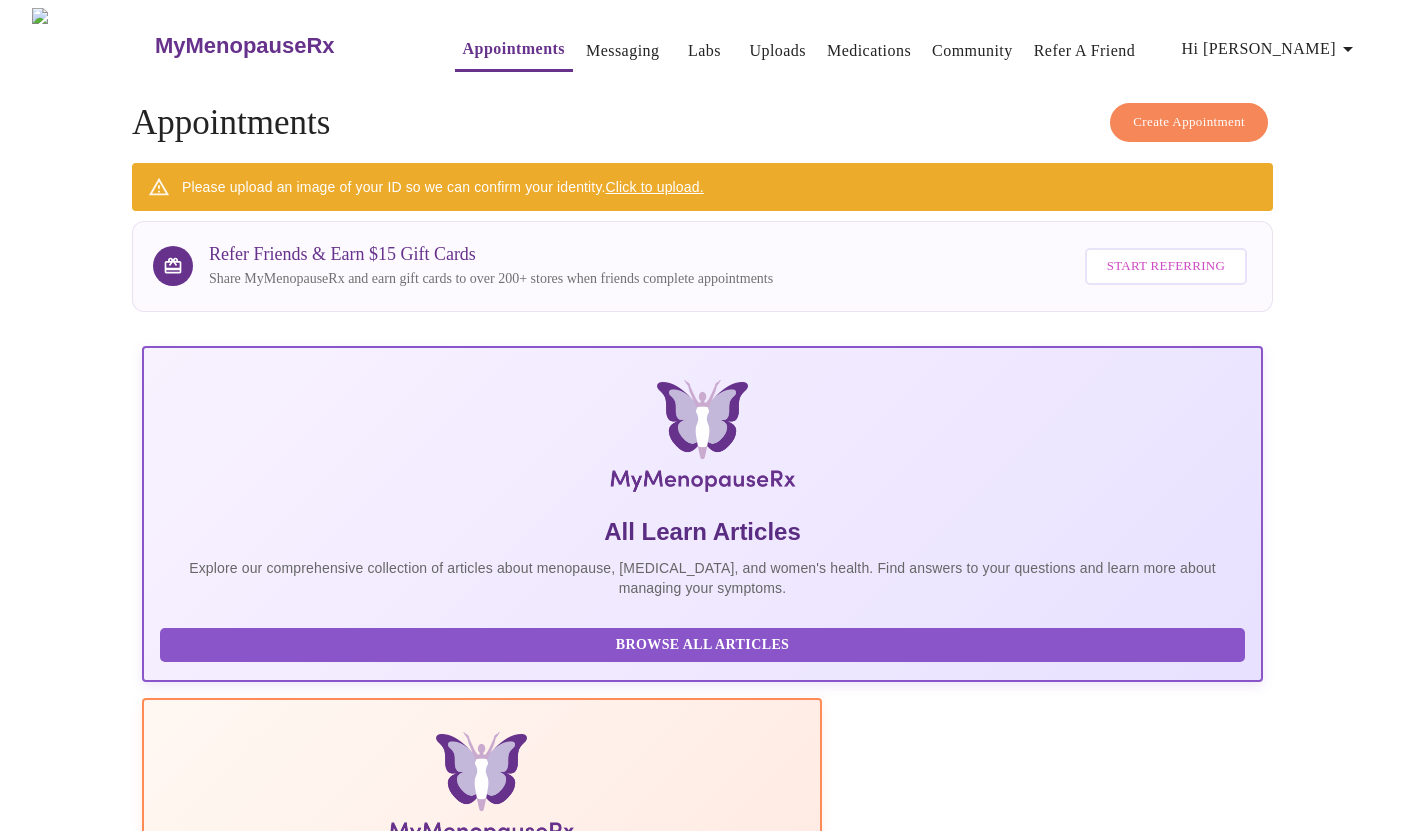 click on "Click to upload." at bounding box center [655, 187] 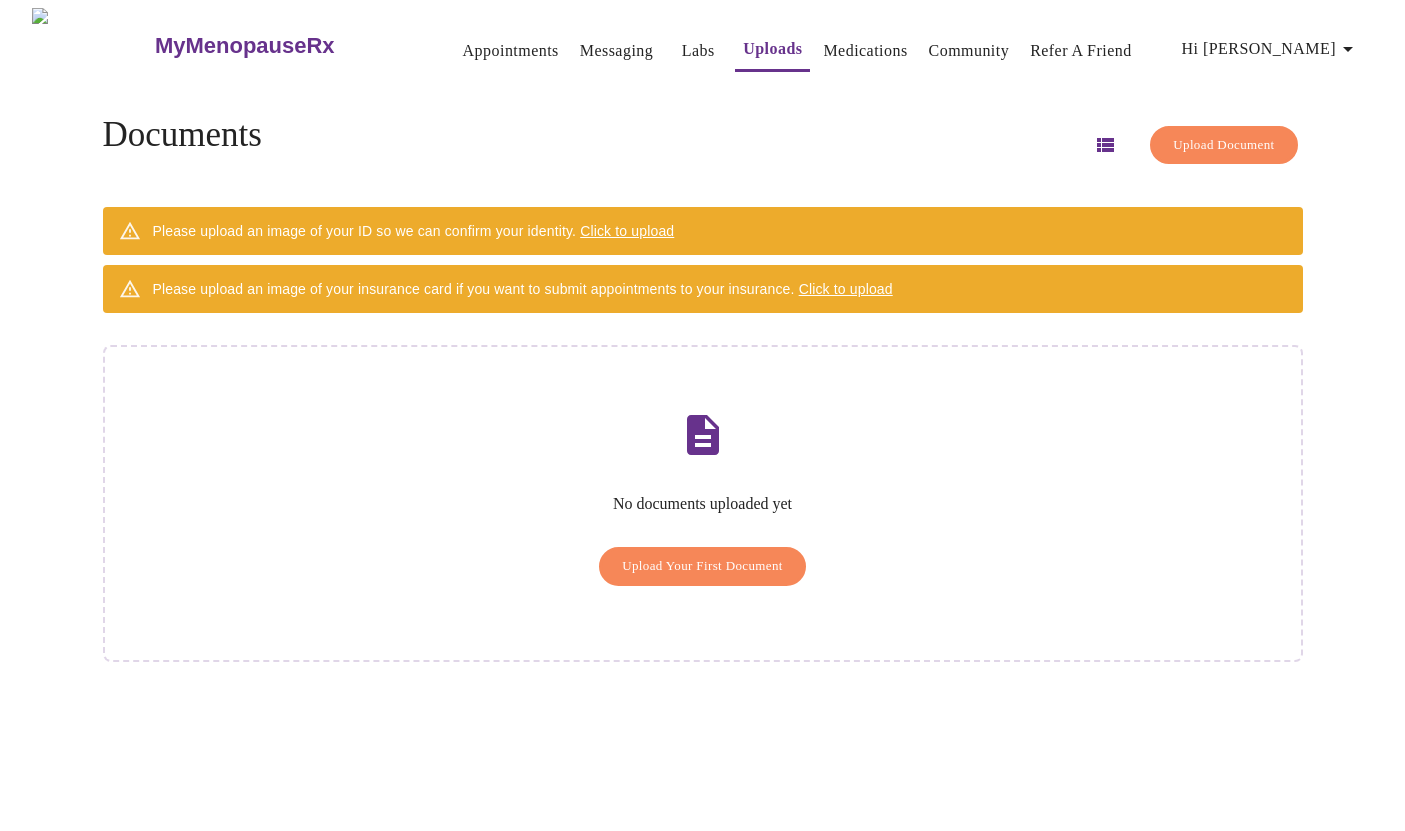 click on "Upload Your First Document" at bounding box center [702, 566] 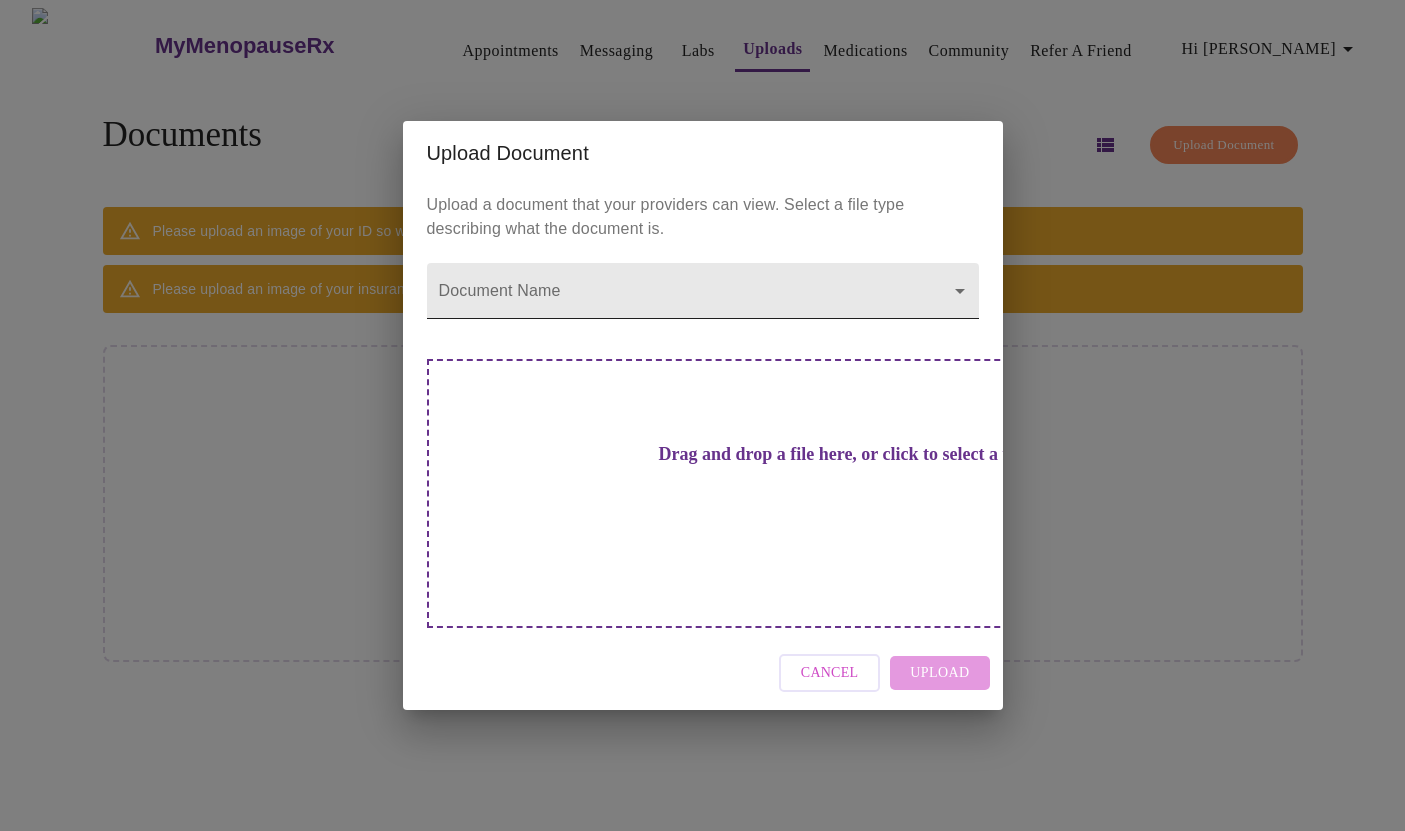 click on "MyMenopauseRx Appointments Messaging Labs Uploads Medications Community Refer a Friend Hi [PERSON_NAME]   Documents Upload Document Please upload an image of your ID so we can confirm your identity.   Click to upload Please upload an image of your insurance card if you want to submit appointments to your insurance.   Click to upload No documents uploaded yet Upload Your First Document Settings Billing Invoices Log out Upload Document Upload a document that your providers can view. Select a file type describing what the document is. Document Name ​ Drag and drop a file here, or click to select a file Cancel Upload" at bounding box center (702, 423) 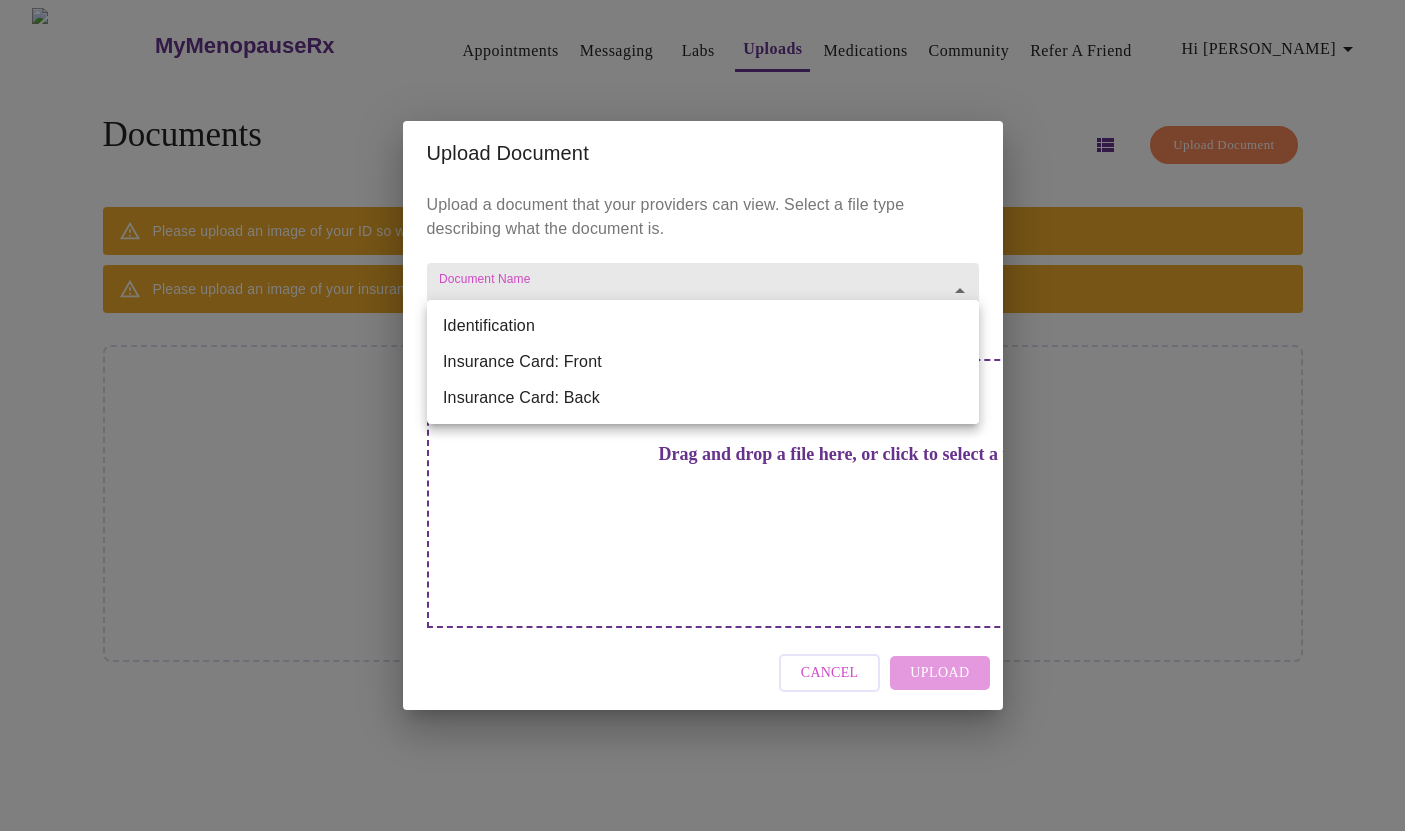 click on "Identification" at bounding box center [703, 326] 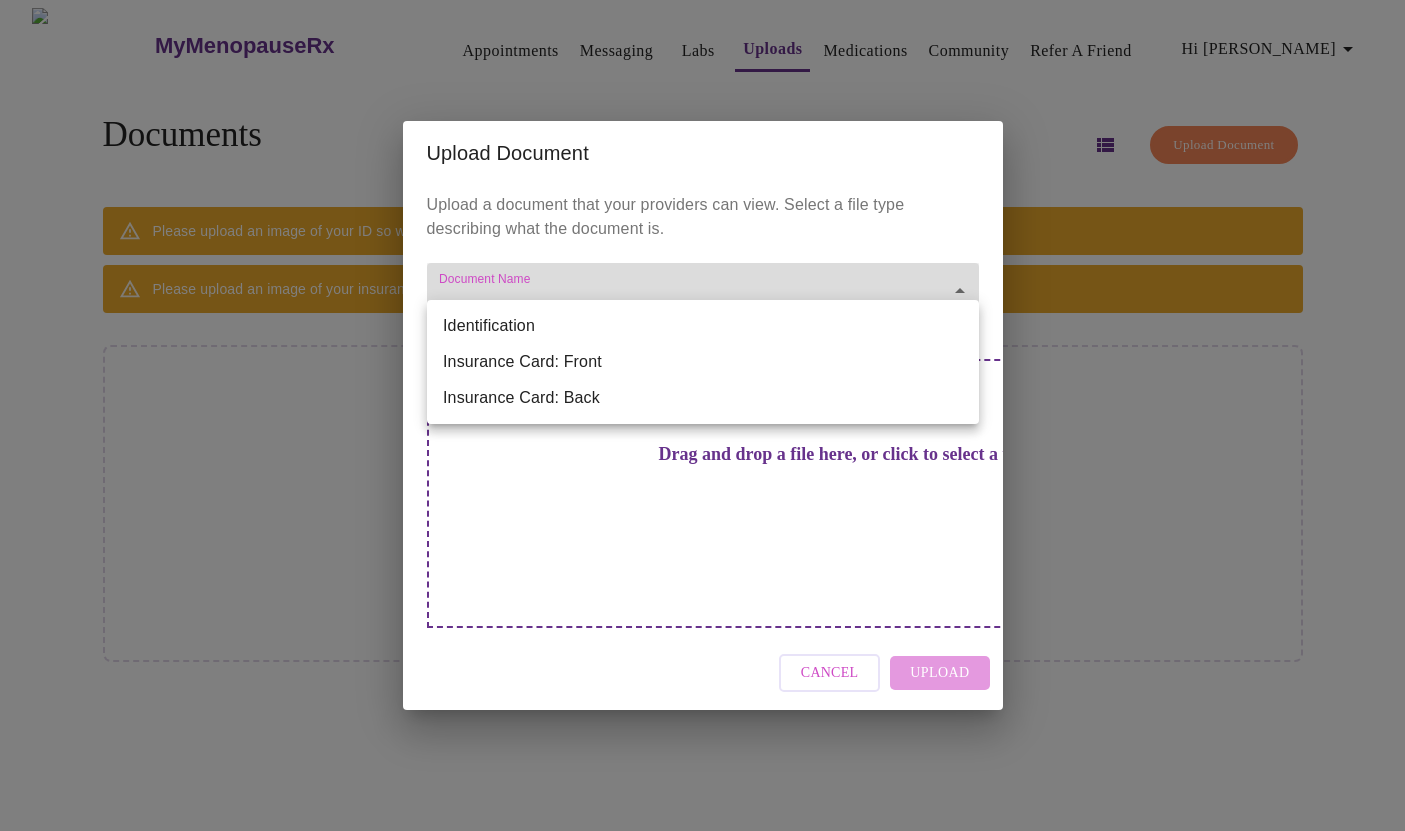 type on "Identification" 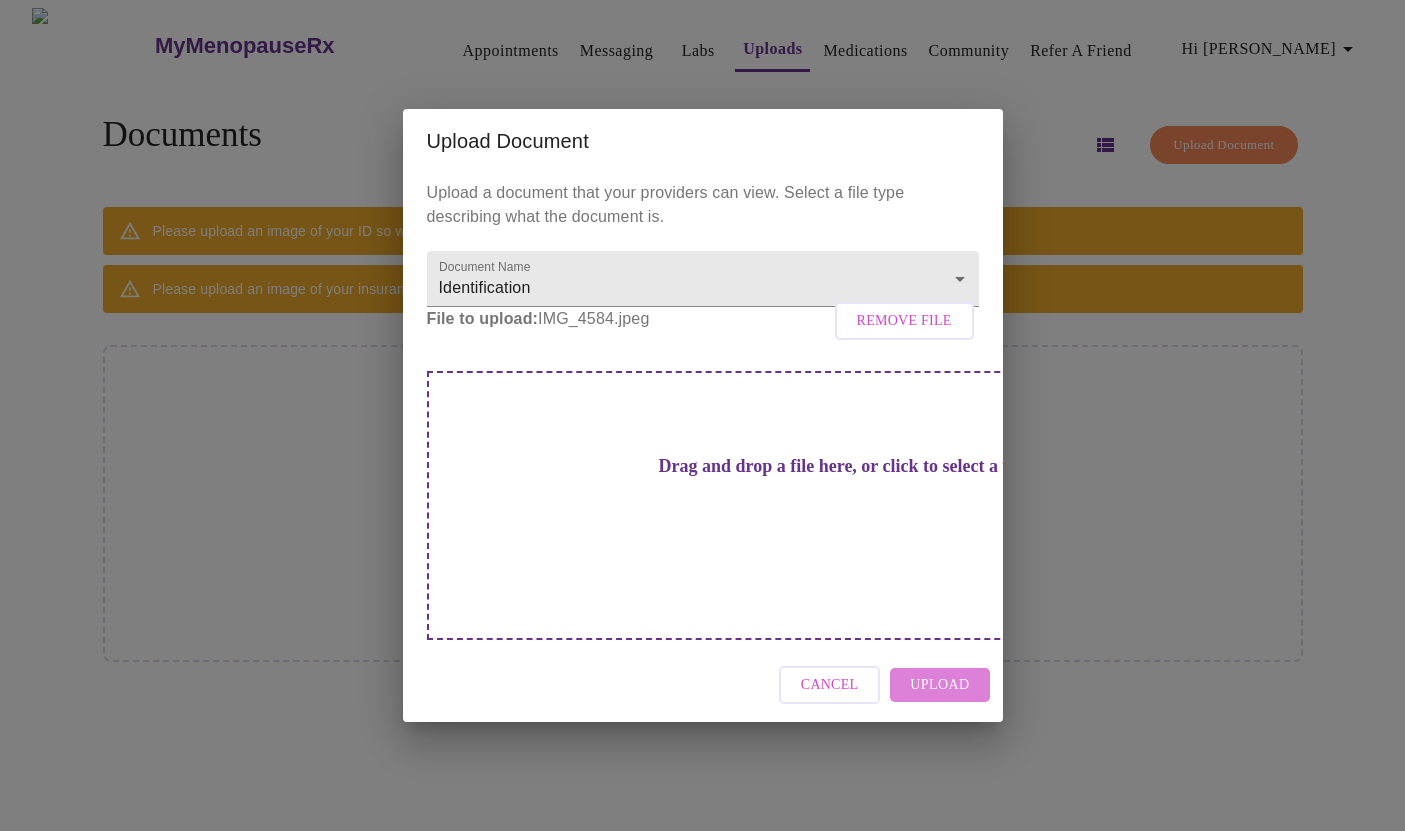 click on "Upload" at bounding box center [939, 685] 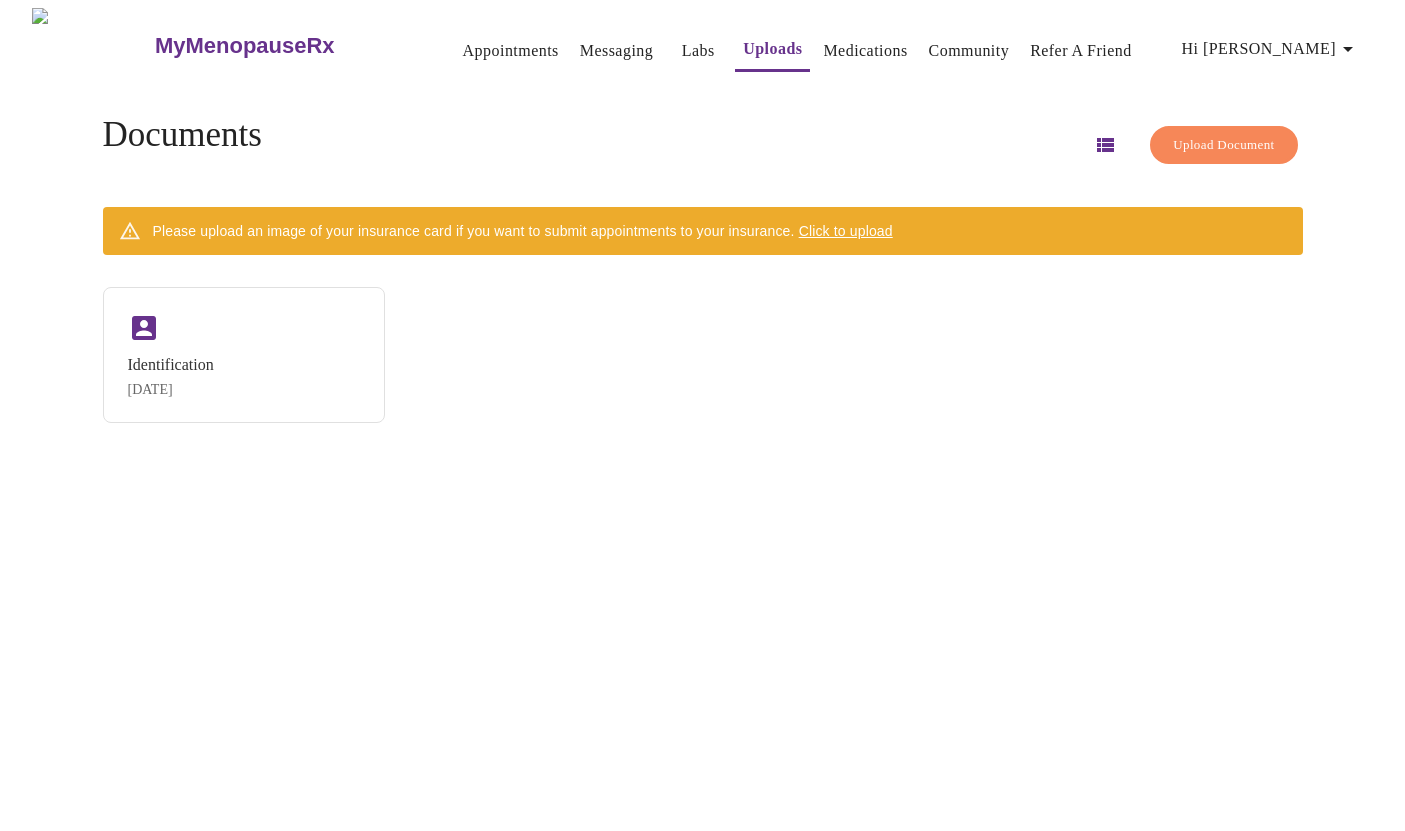 scroll, scrollTop: 0, scrollLeft: 0, axis: both 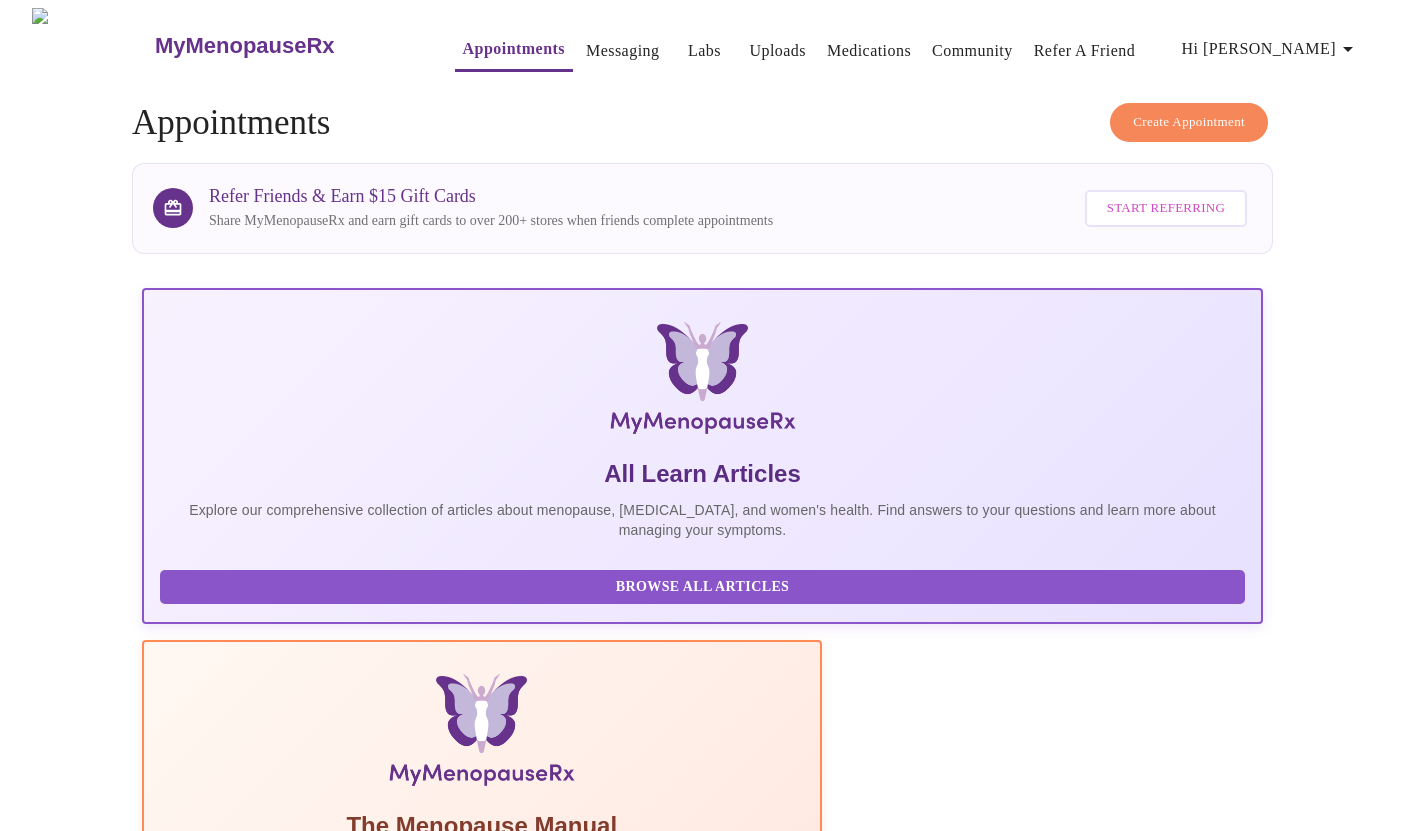 click on "Create Appointment" at bounding box center (1189, 122) 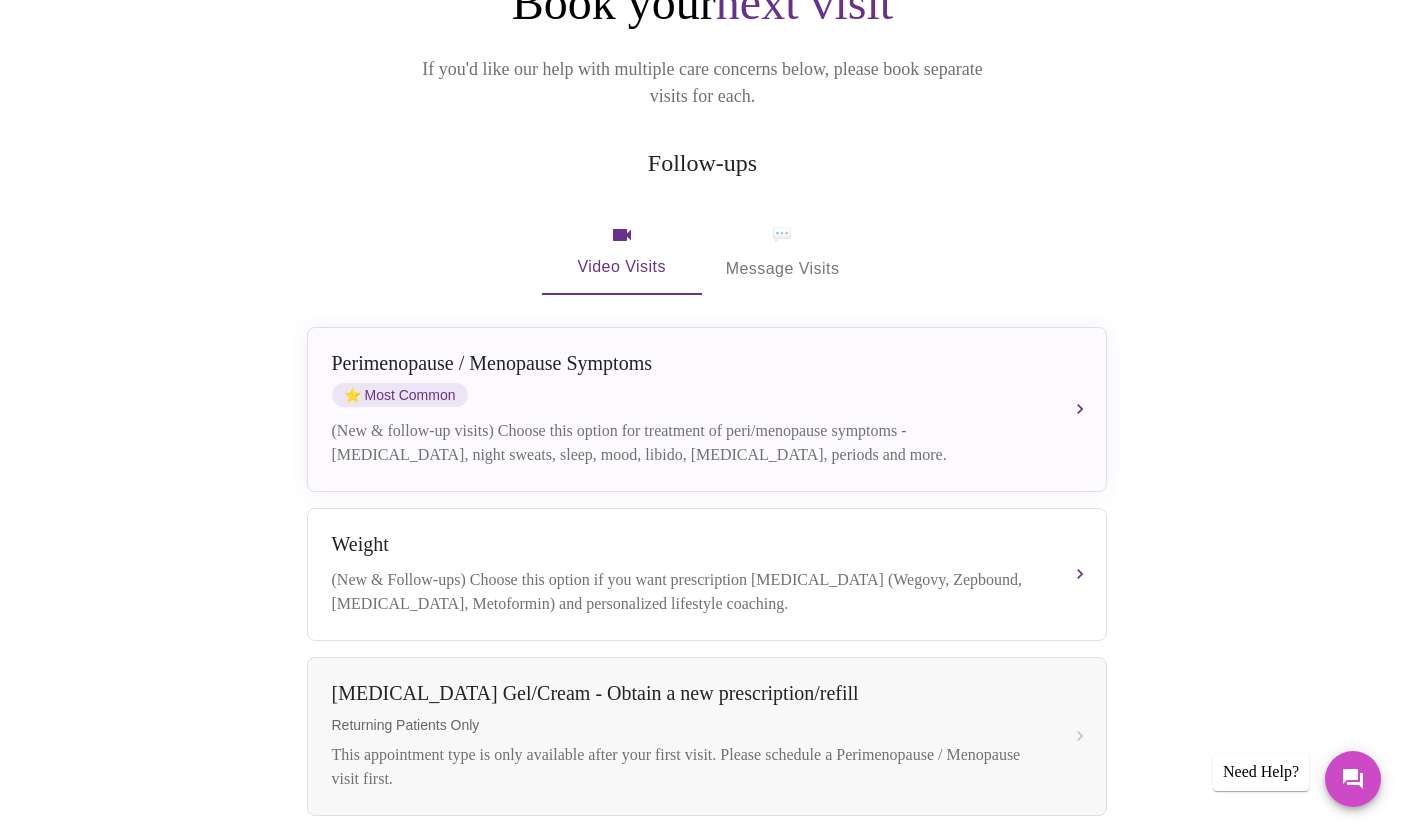 scroll, scrollTop: 264, scrollLeft: 0, axis: vertical 